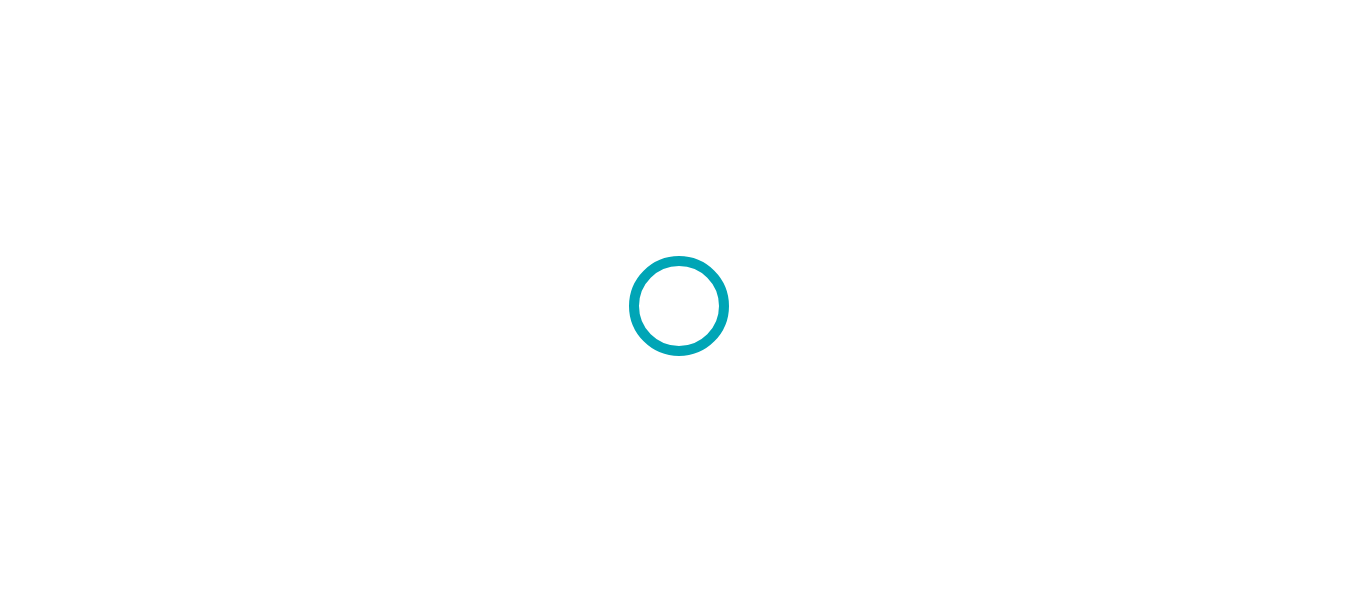 scroll, scrollTop: 0, scrollLeft: 0, axis: both 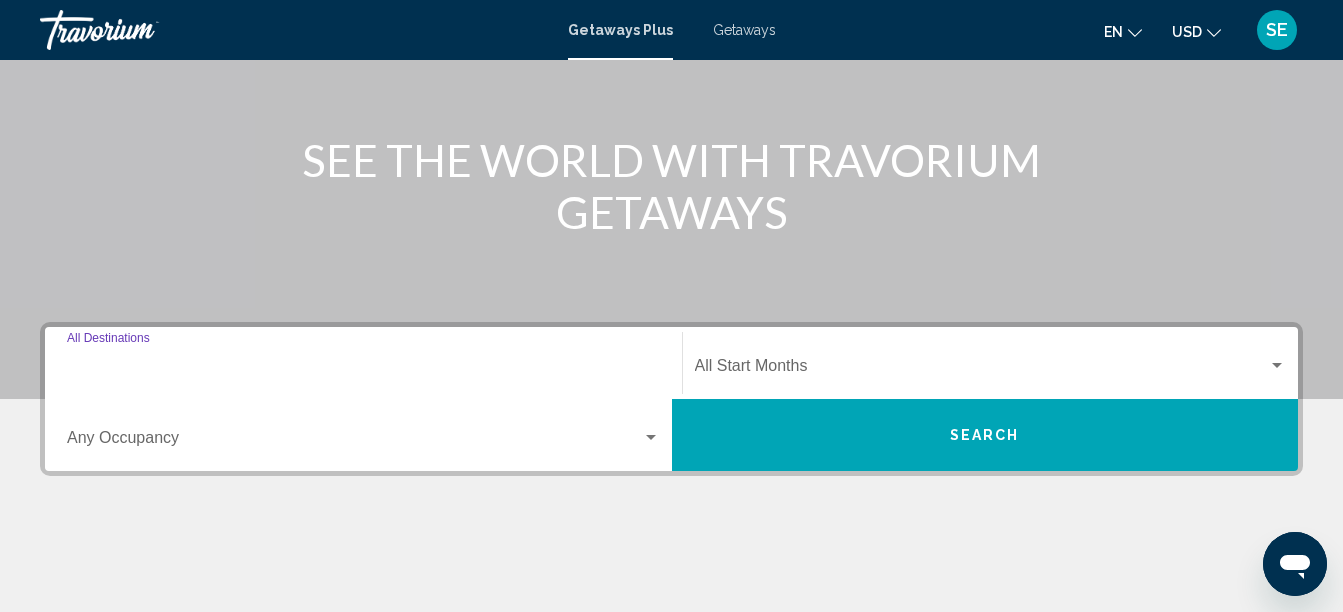 click on "Destination All Destinations" at bounding box center (363, 370) 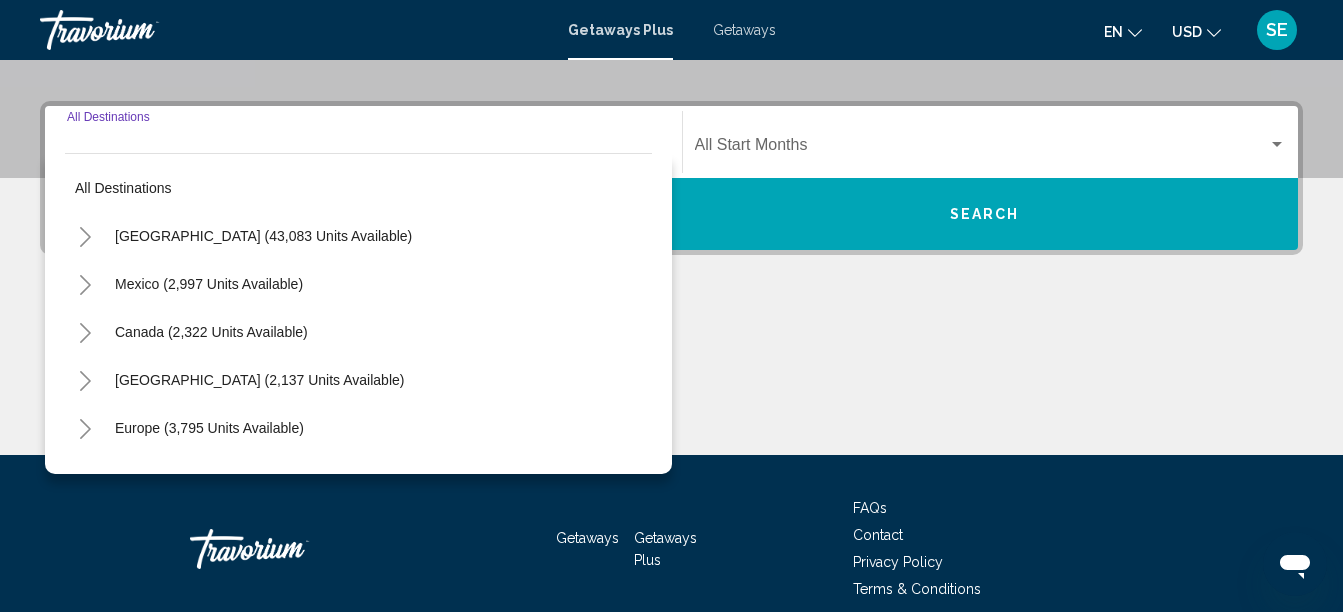 scroll, scrollTop: 458, scrollLeft: 0, axis: vertical 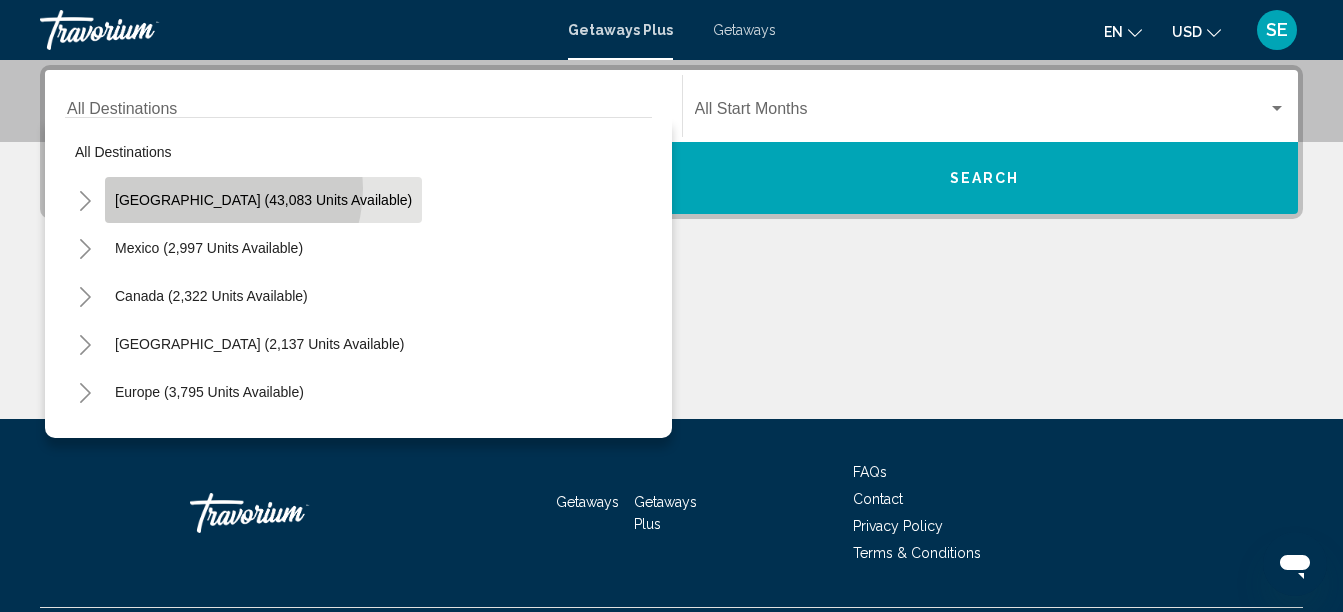 click on "[GEOGRAPHIC_DATA] (43,083 units available)" 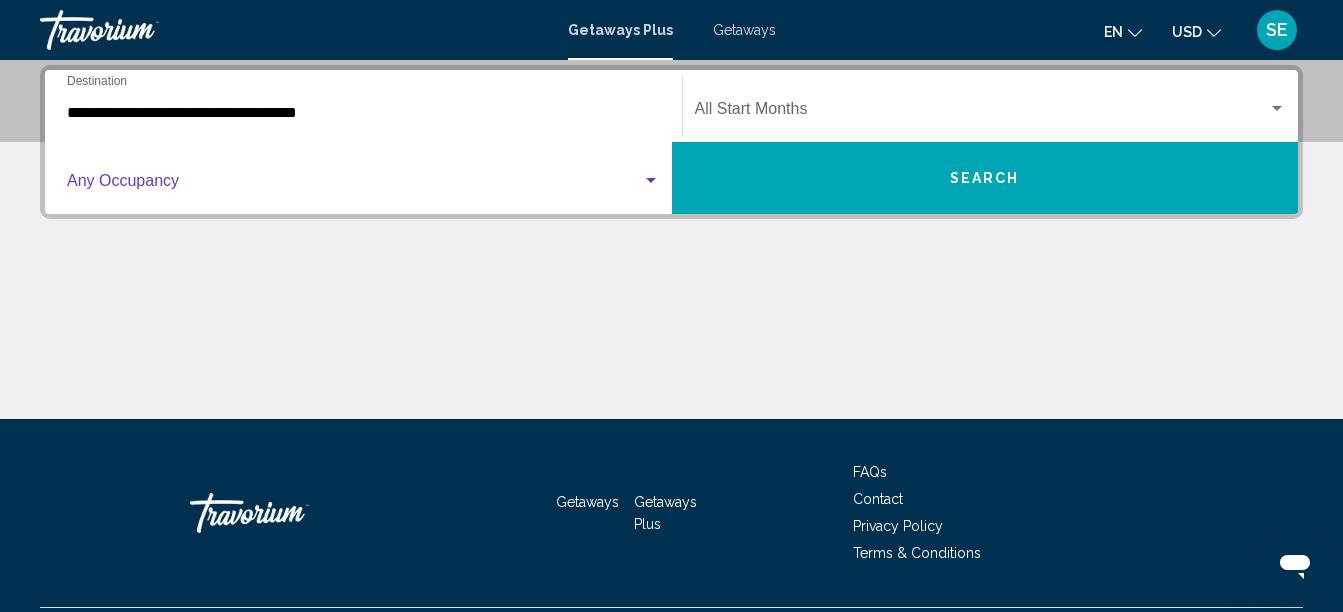 click at bounding box center [651, 180] 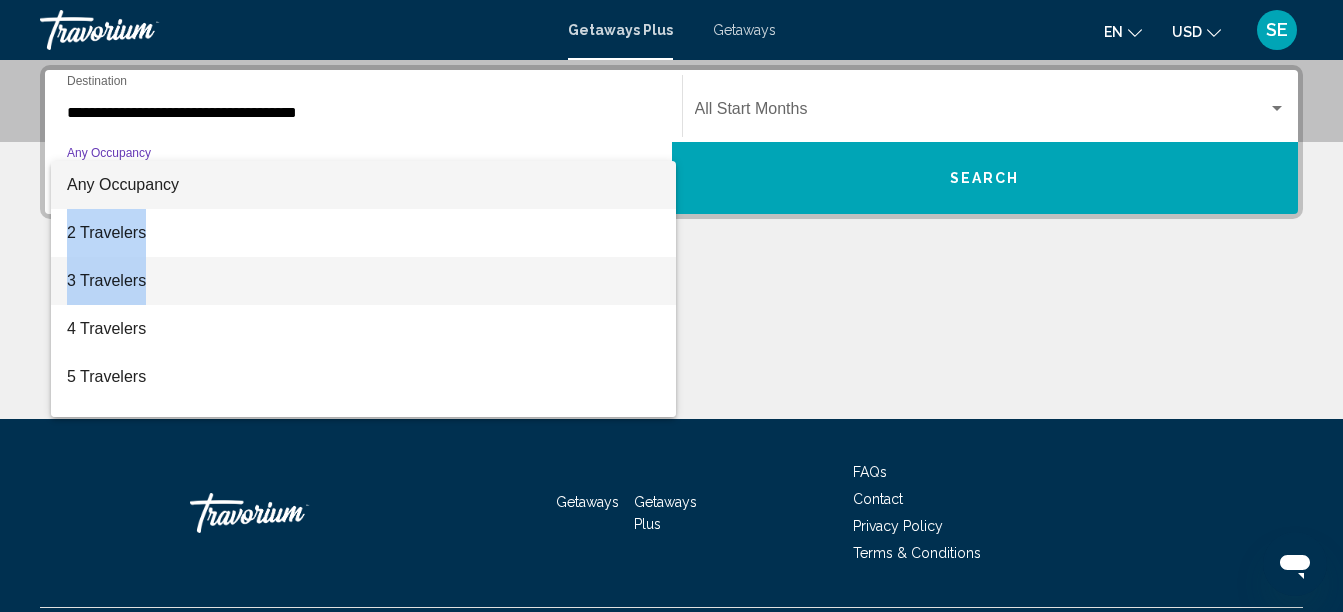 drag, startPoint x: 557, startPoint y: 256, endPoint x: 549, endPoint y: 201, distance: 55.578773 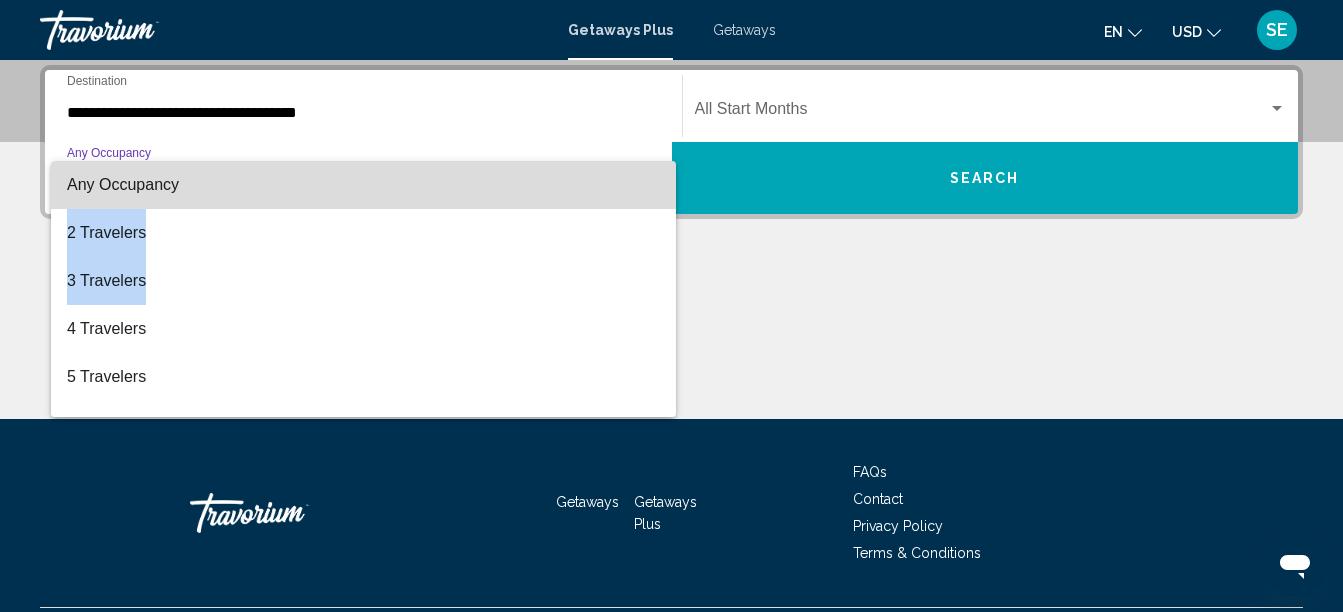 click on "Any Occupancy" at bounding box center (363, 185) 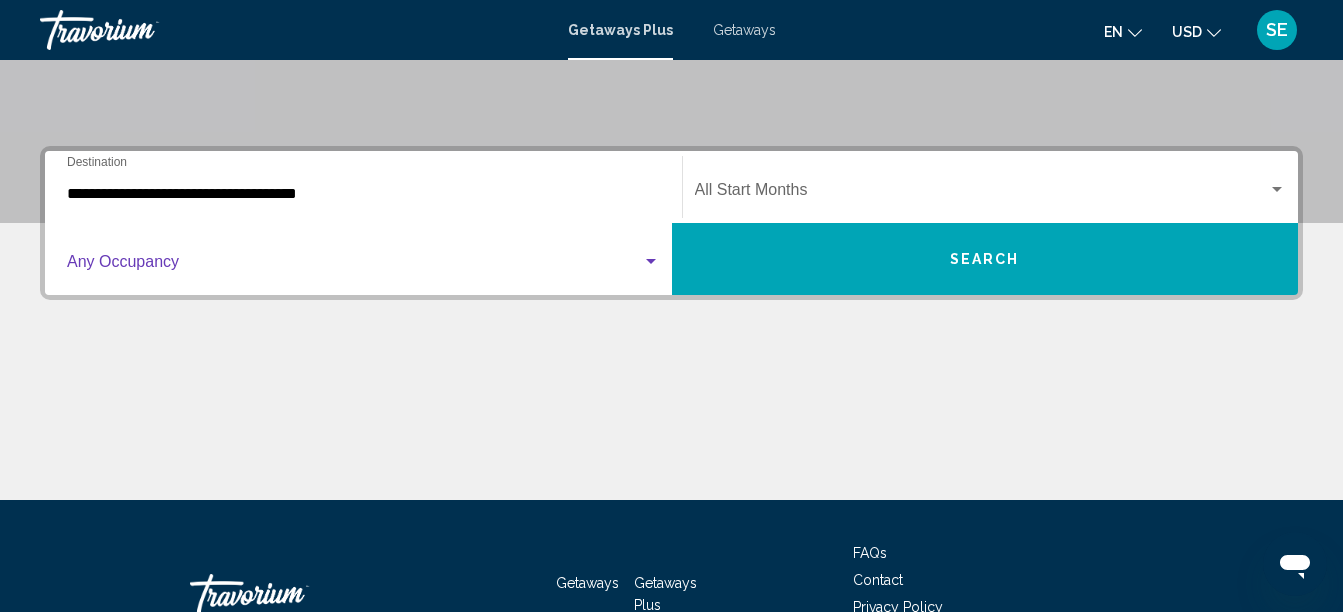 scroll, scrollTop: 380, scrollLeft: 0, axis: vertical 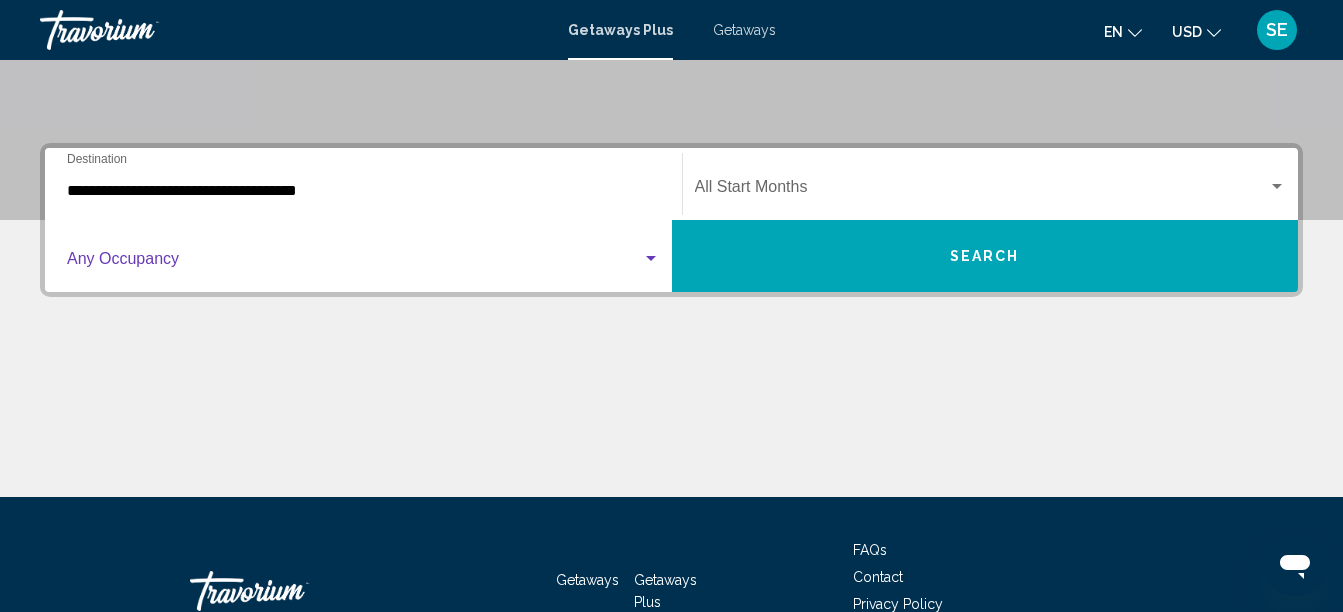 click at bounding box center [651, 258] 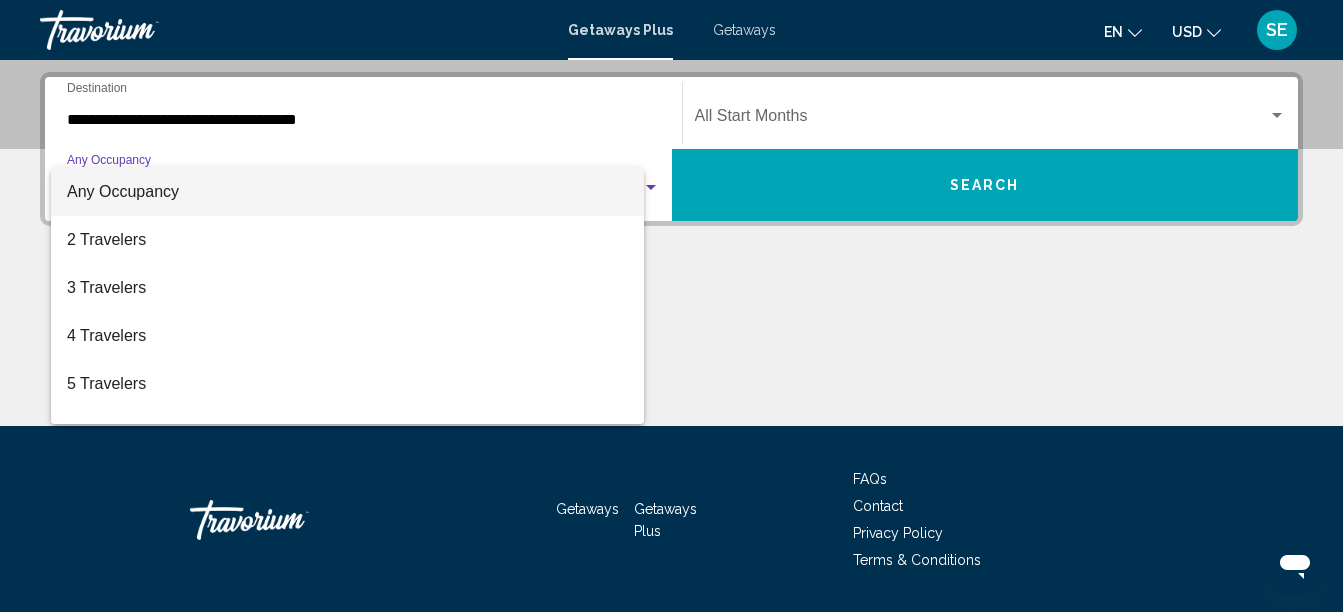 scroll, scrollTop: 458, scrollLeft: 0, axis: vertical 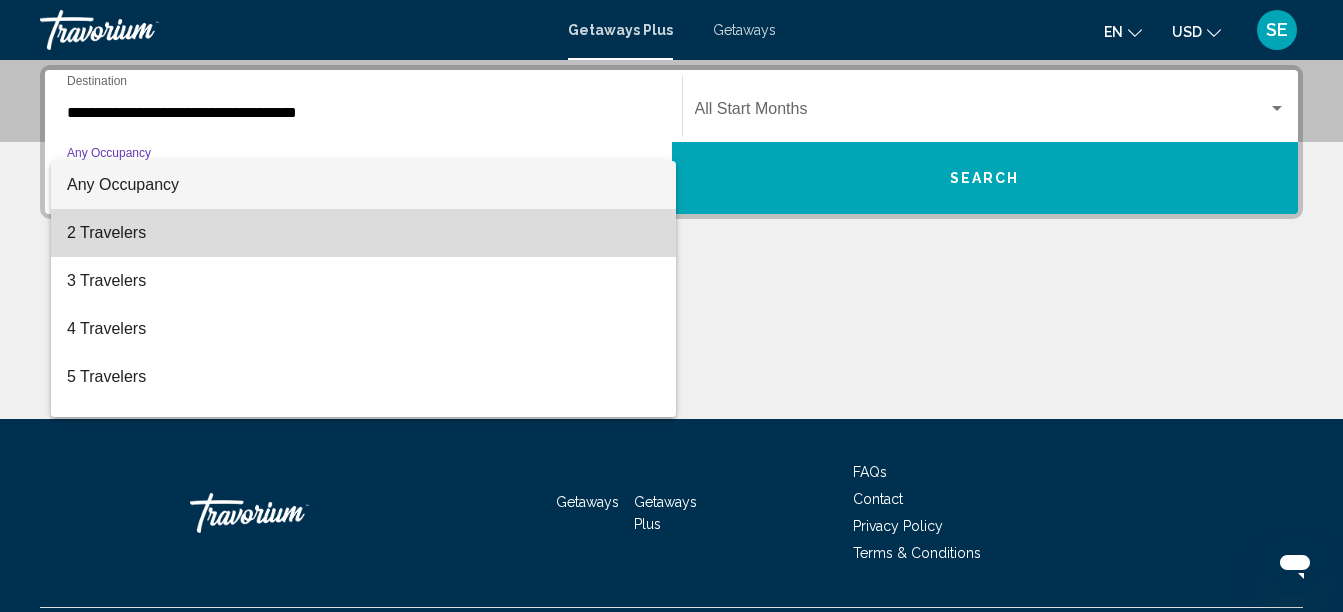 click on "2 Travelers" at bounding box center (363, 233) 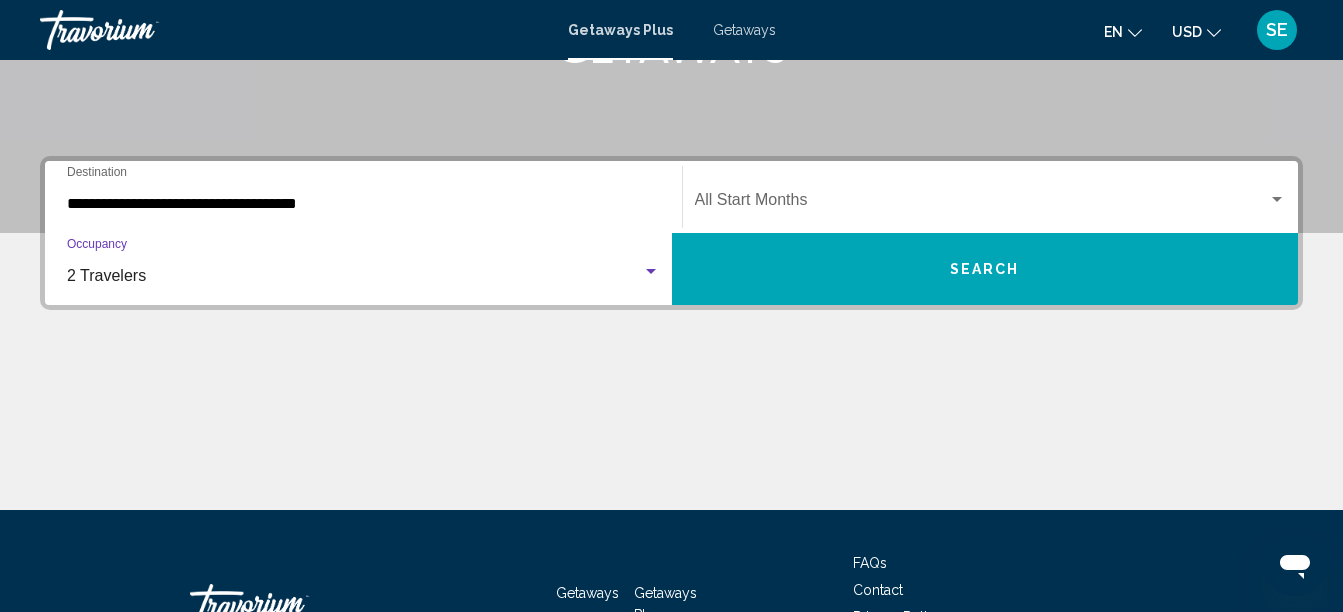 scroll, scrollTop: 365, scrollLeft: 0, axis: vertical 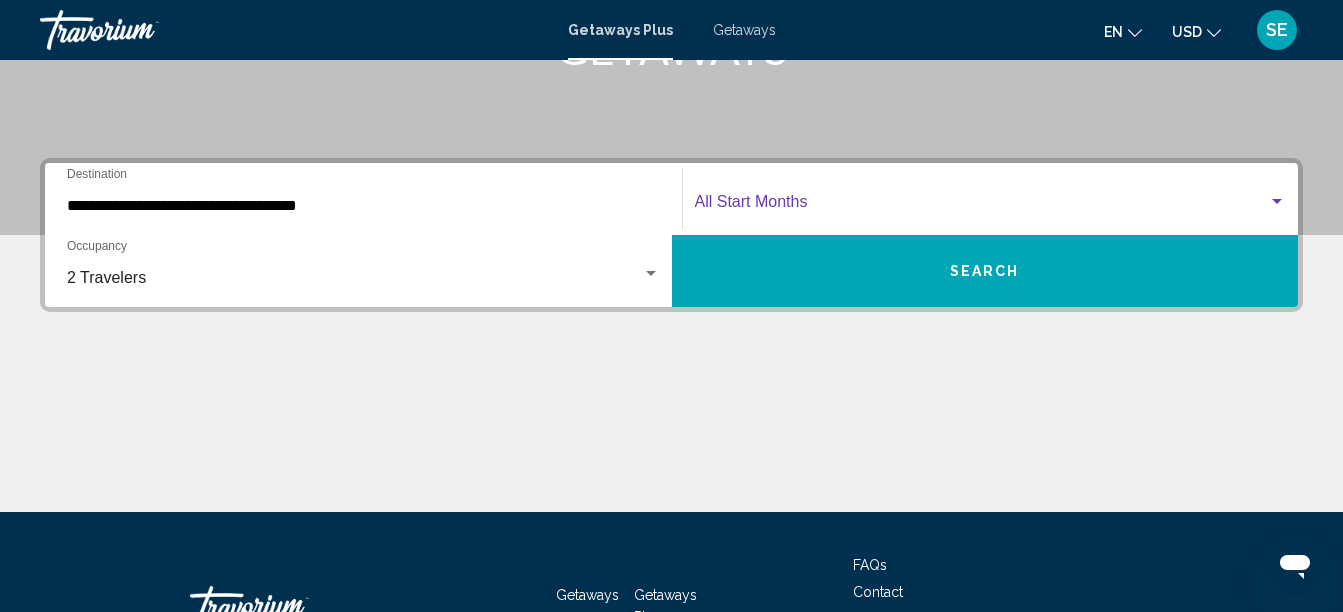 click at bounding box center [1277, 201] 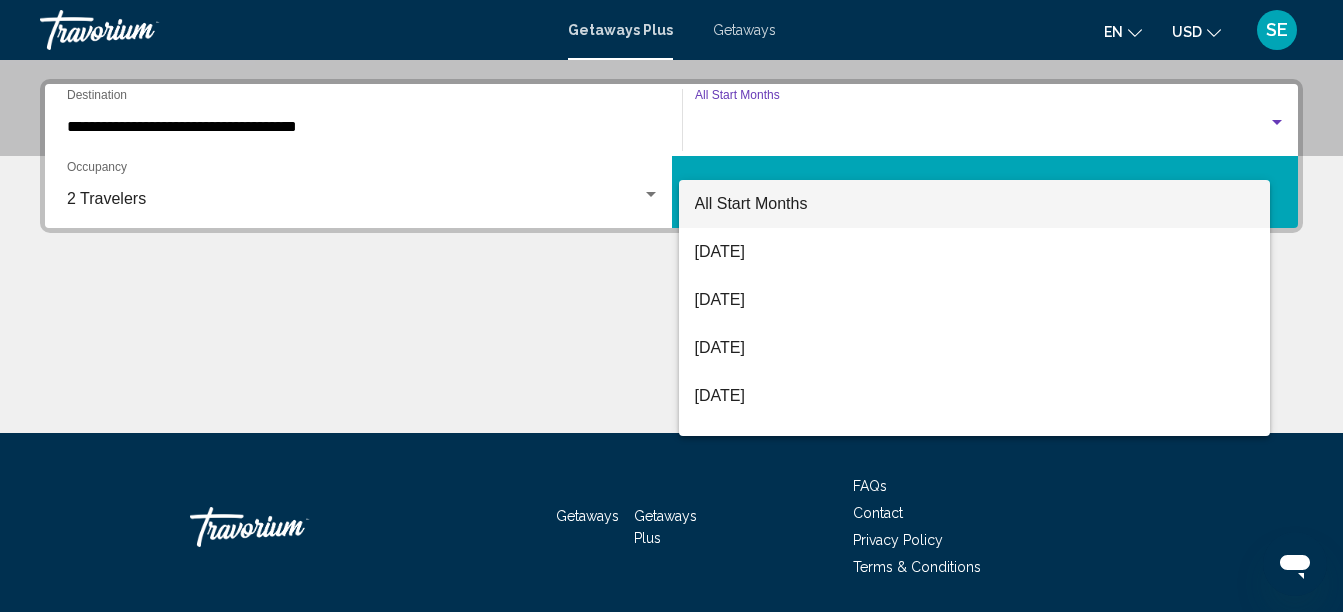 scroll, scrollTop: 458, scrollLeft: 0, axis: vertical 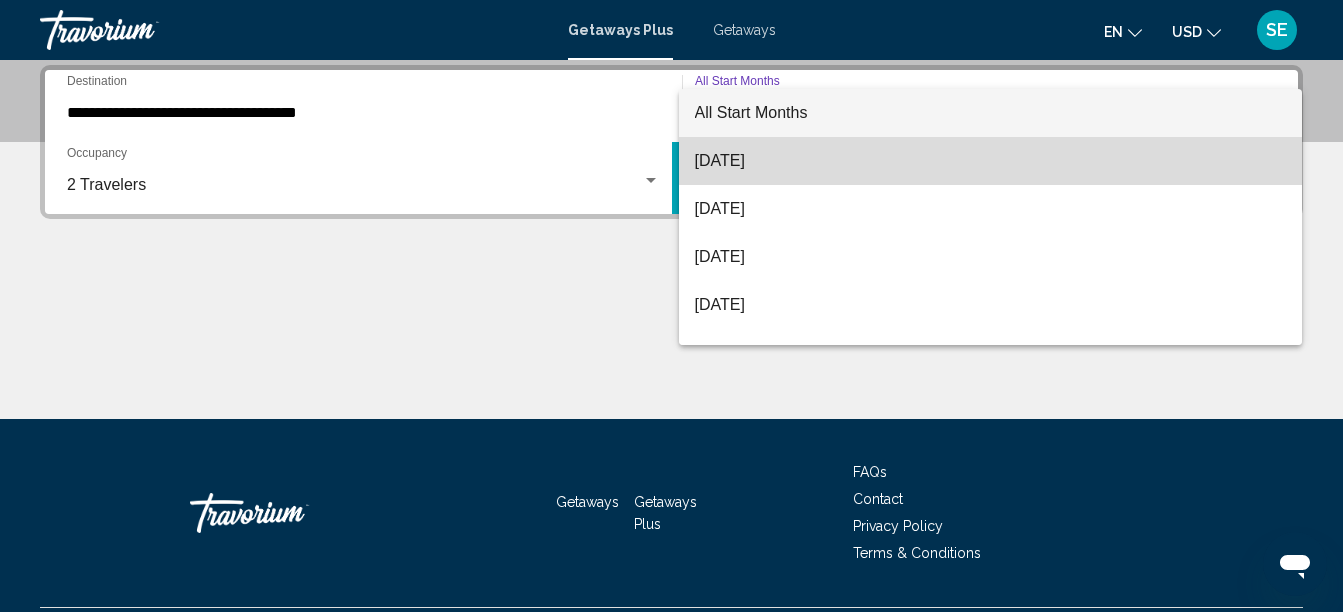 click on "[DATE]" at bounding box center (991, 161) 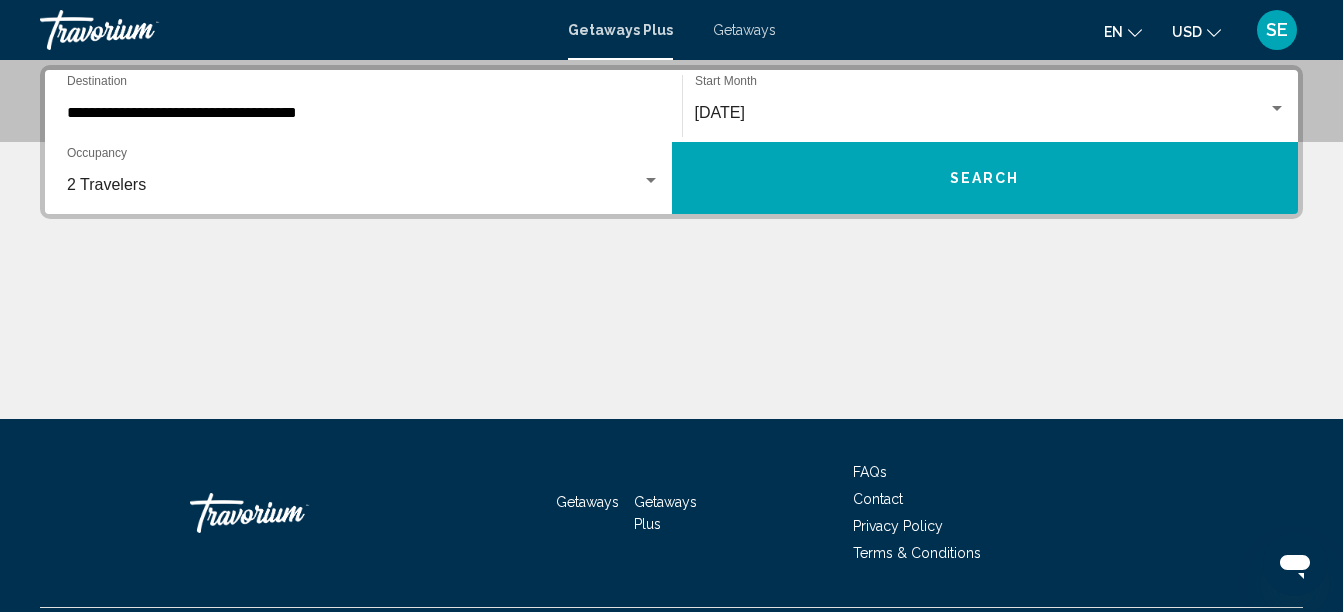 click at bounding box center (671, 344) 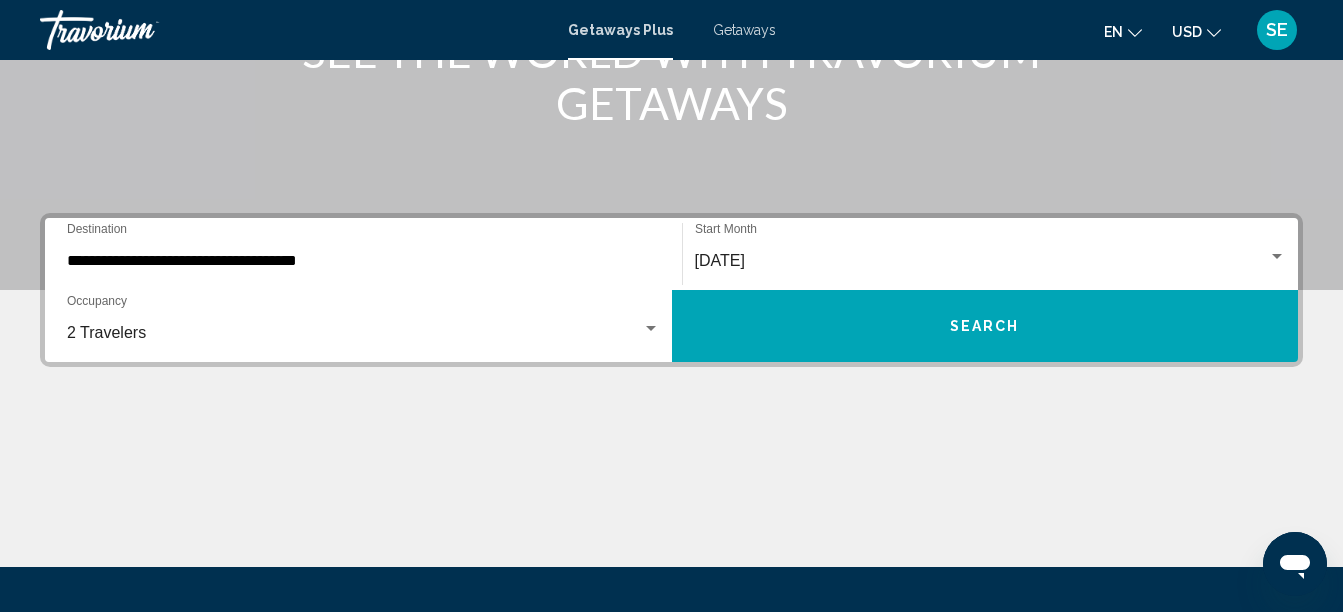 scroll, scrollTop: 309, scrollLeft: 0, axis: vertical 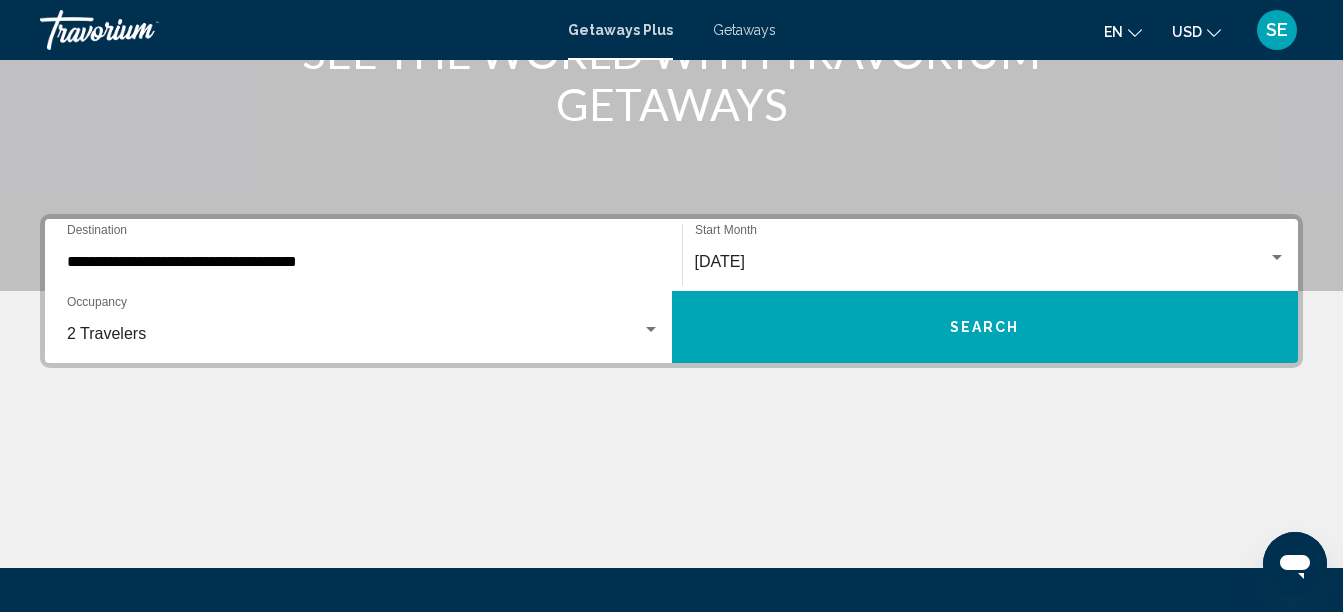 click at bounding box center [671, -9] 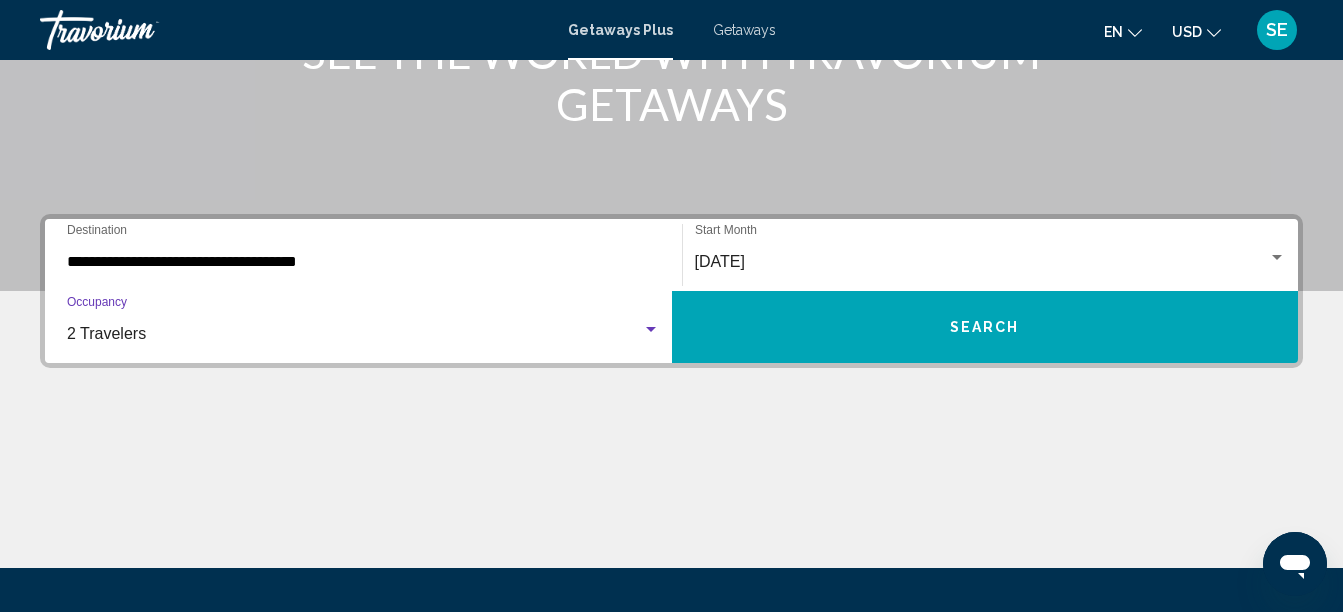 click at bounding box center (651, 330) 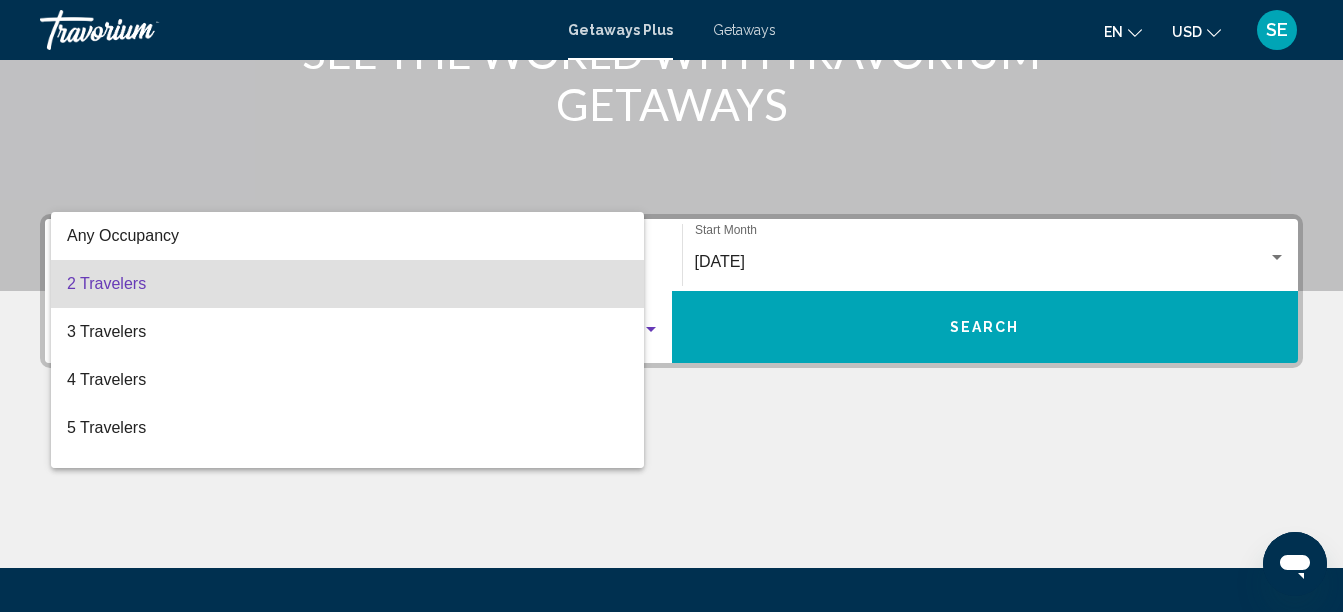 scroll, scrollTop: 458, scrollLeft: 0, axis: vertical 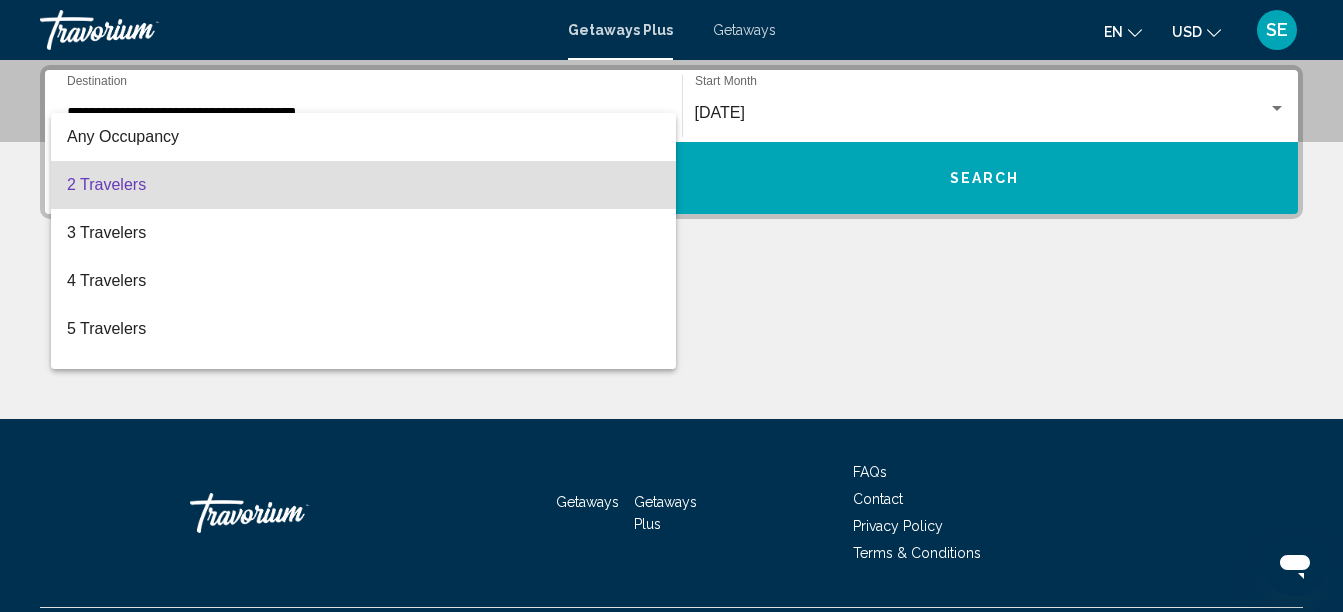 click at bounding box center [671, 306] 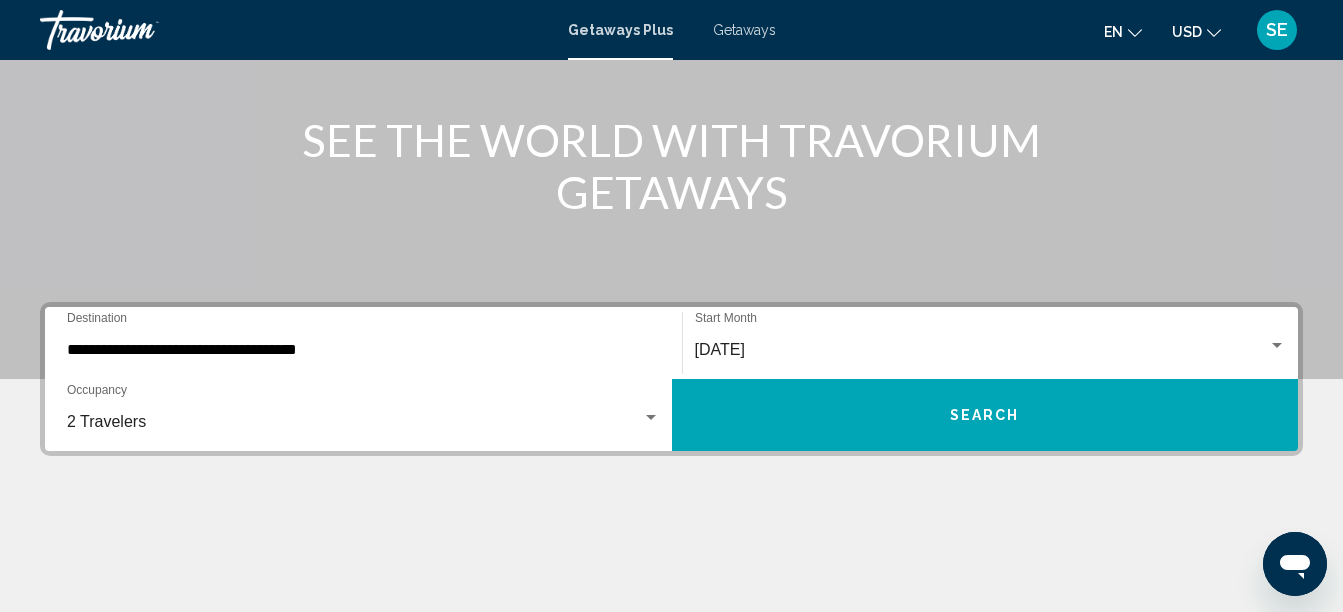 scroll, scrollTop: 222, scrollLeft: 0, axis: vertical 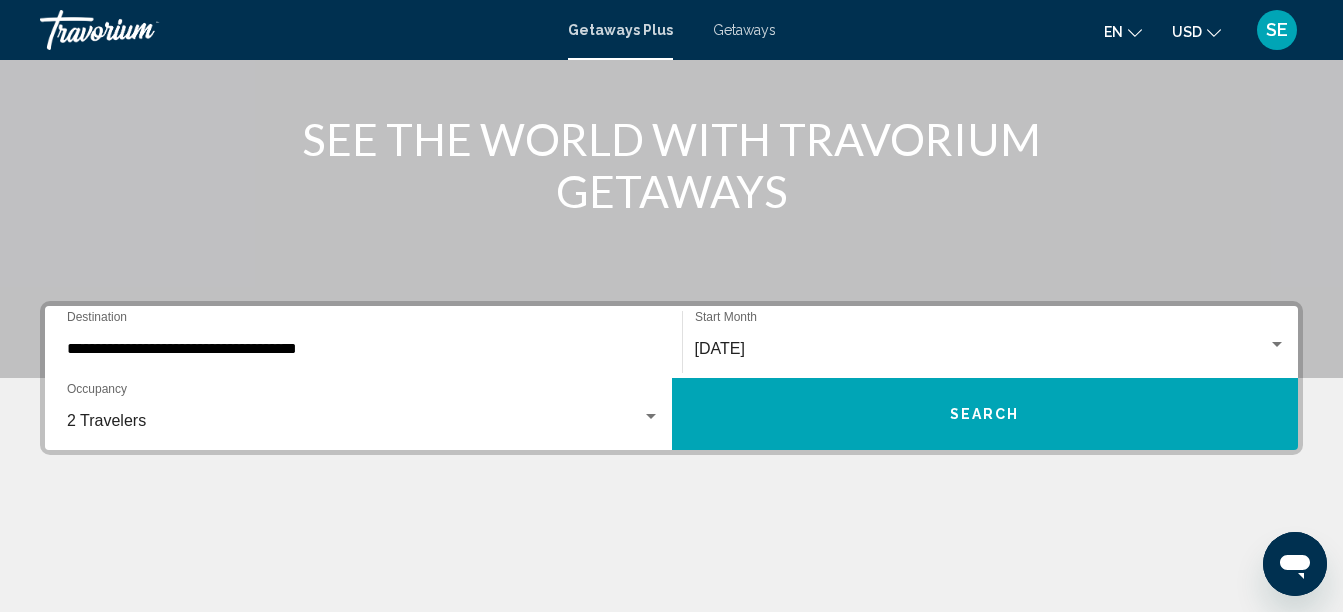 click on "**********" at bounding box center [363, 342] 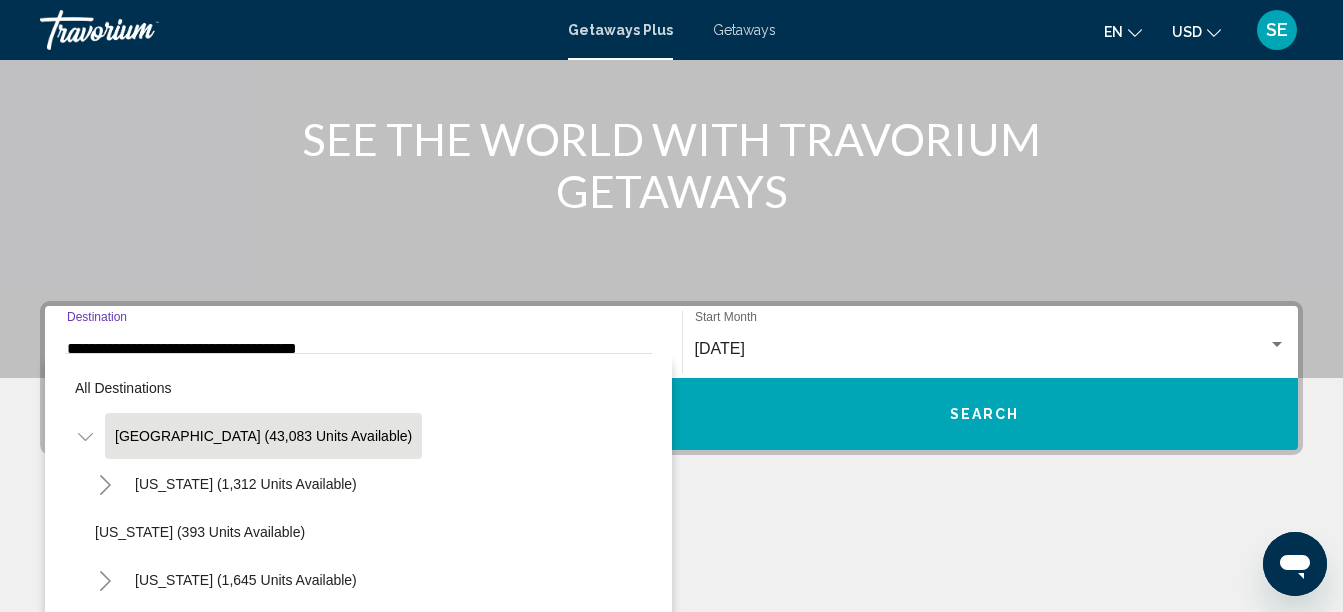 scroll, scrollTop: 352, scrollLeft: 0, axis: vertical 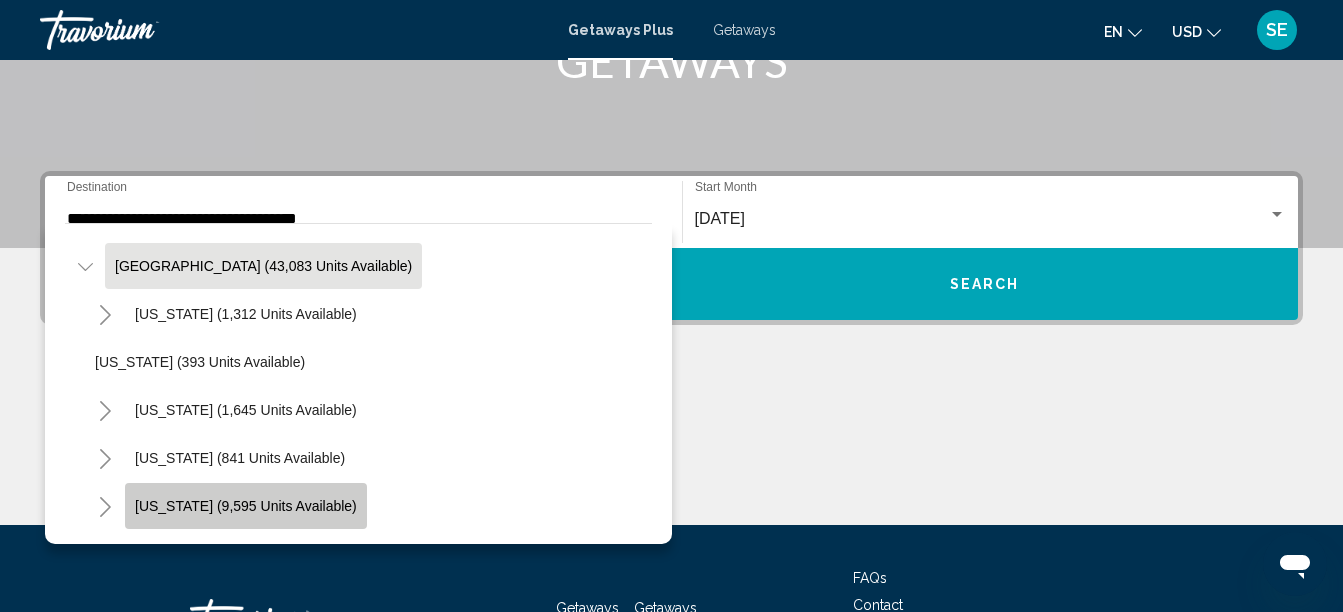 click on "Florida (9,595 units available)" 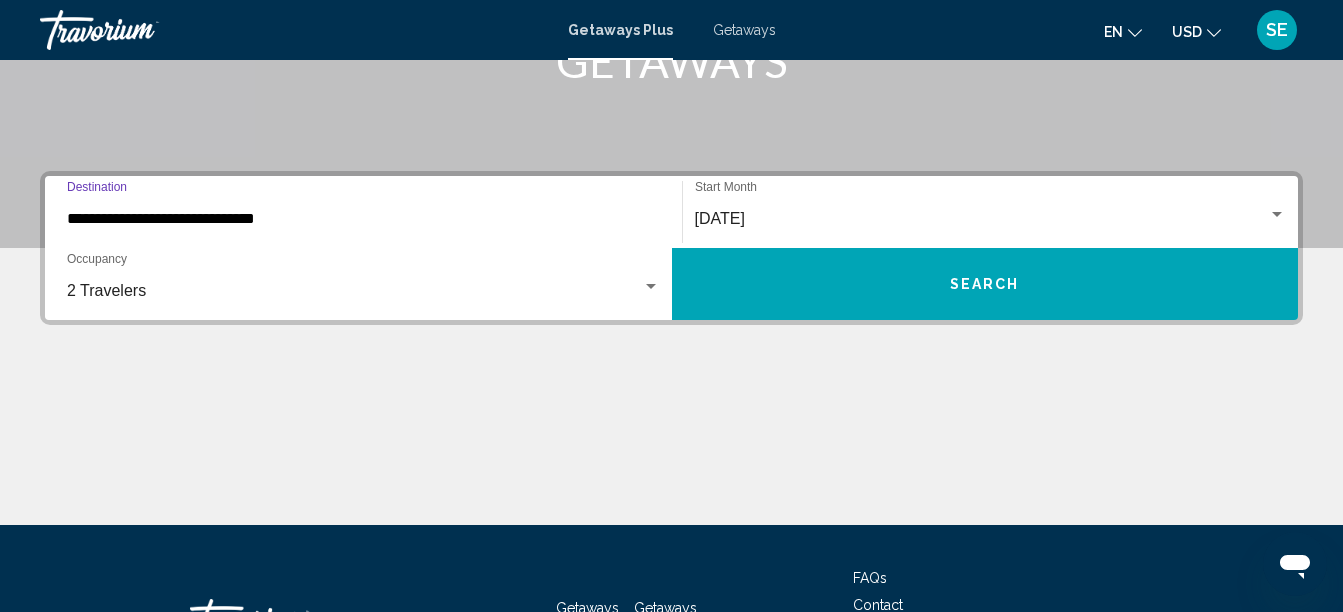 scroll, scrollTop: 458, scrollLeft: 0, axis: vertical 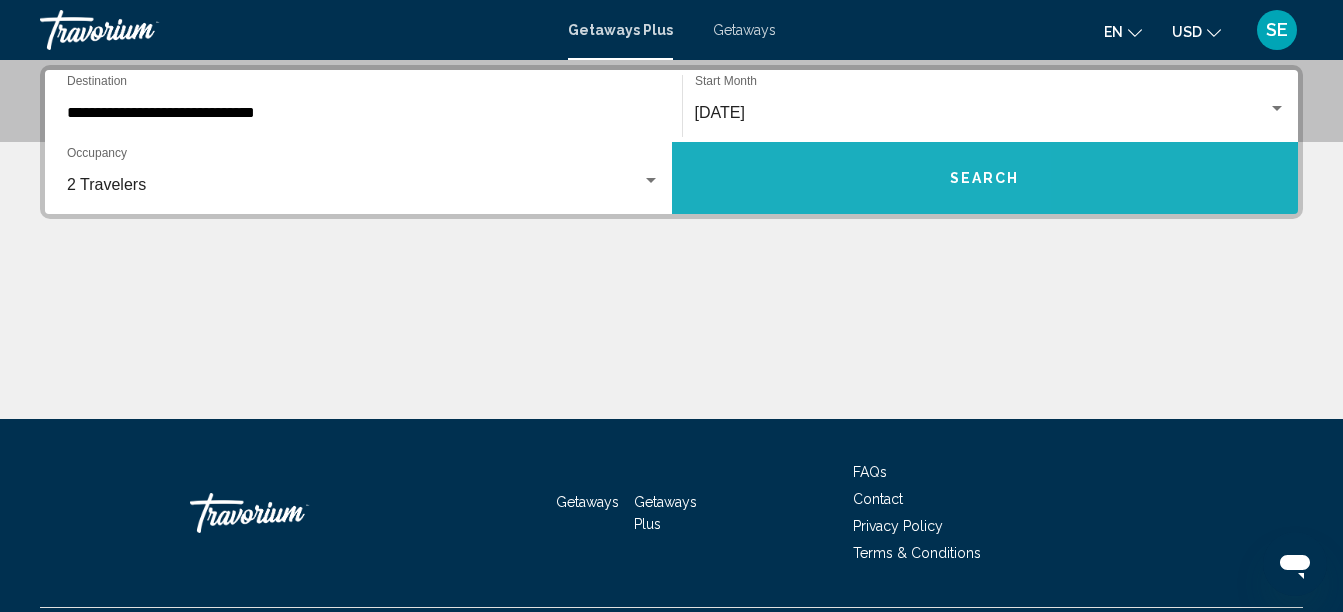 click on "Search" at bounding box center [985, 178] 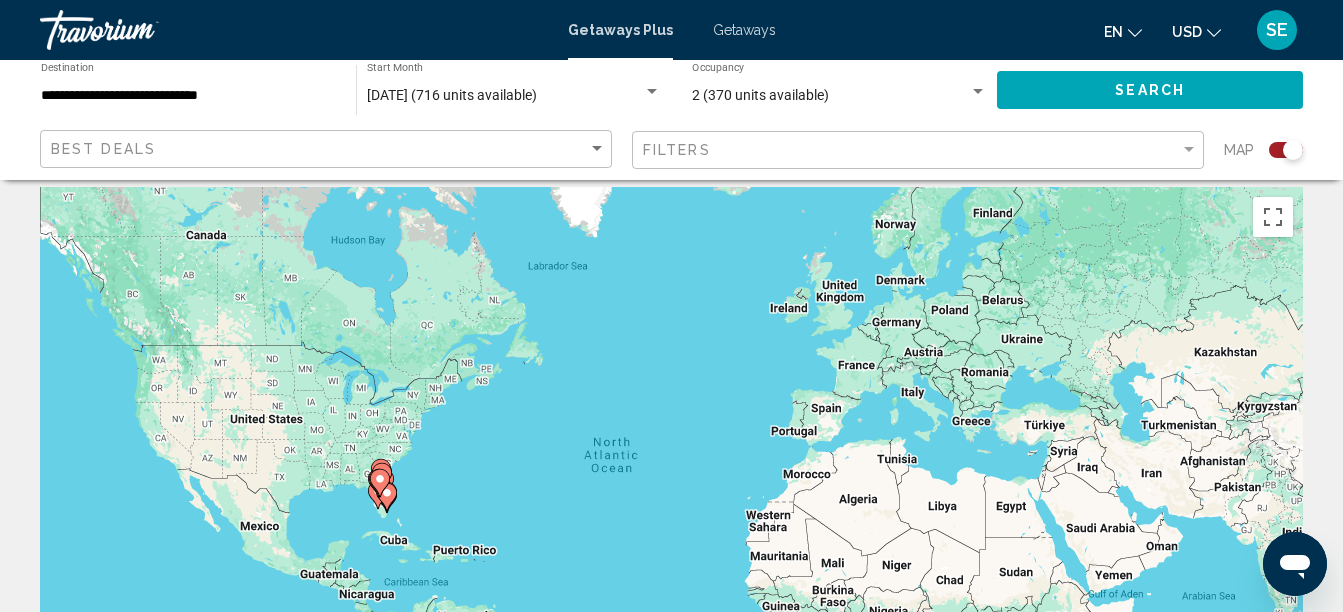 scroll, scrollTop: 0, scrollLeft: 0, axis: both 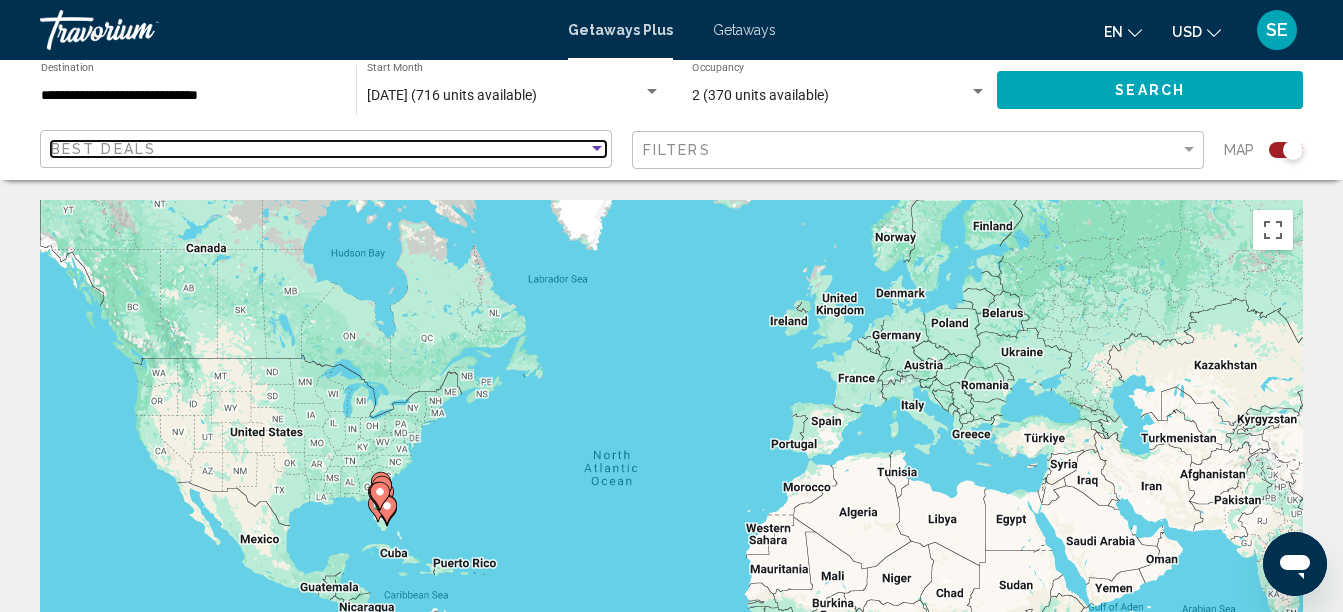 click at bounding box center [597, 148] 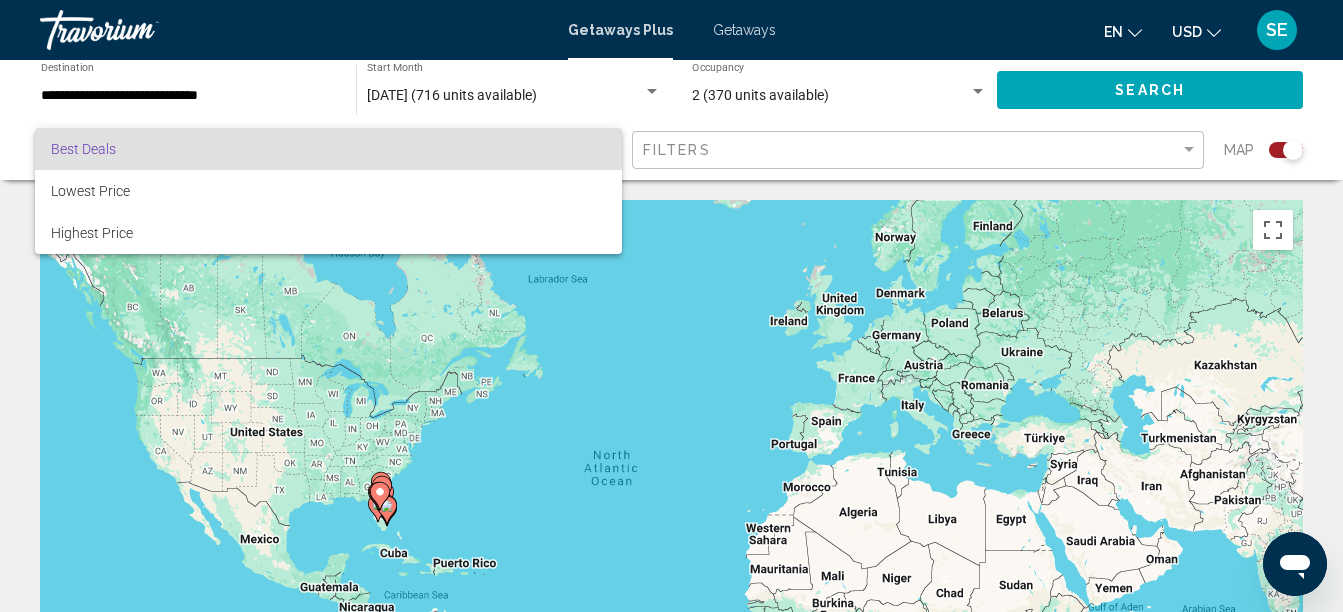 click on "Best Deals" at bounding box center (328, 149) 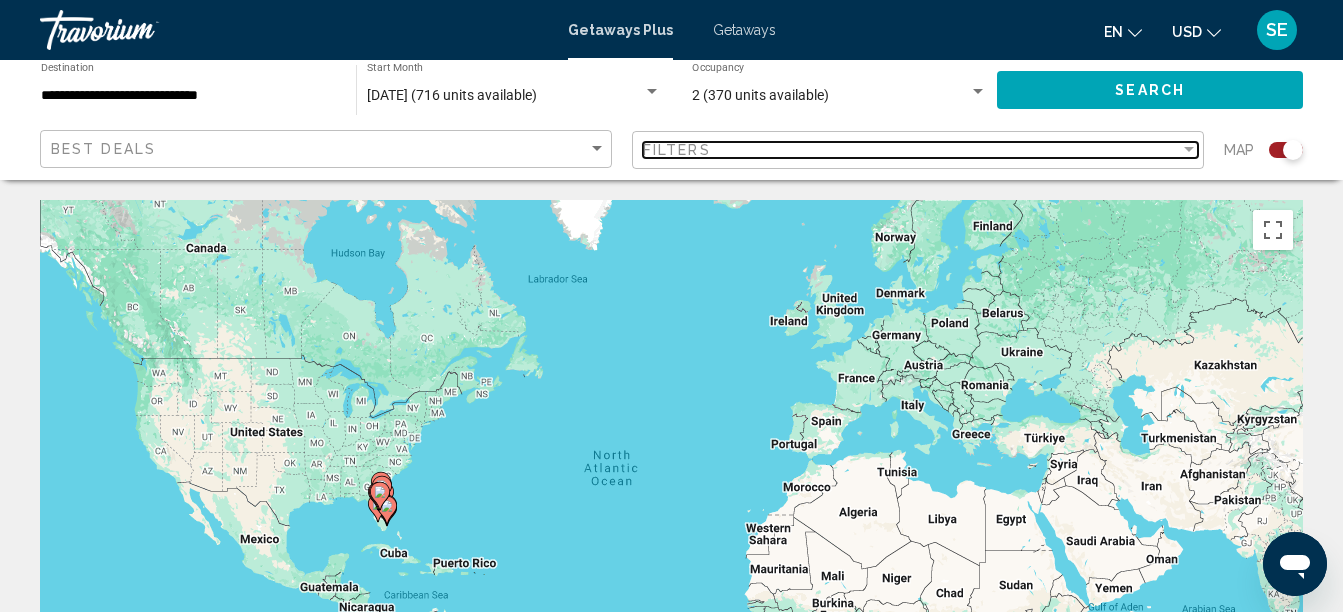 click at bounding box center (1189, 150) 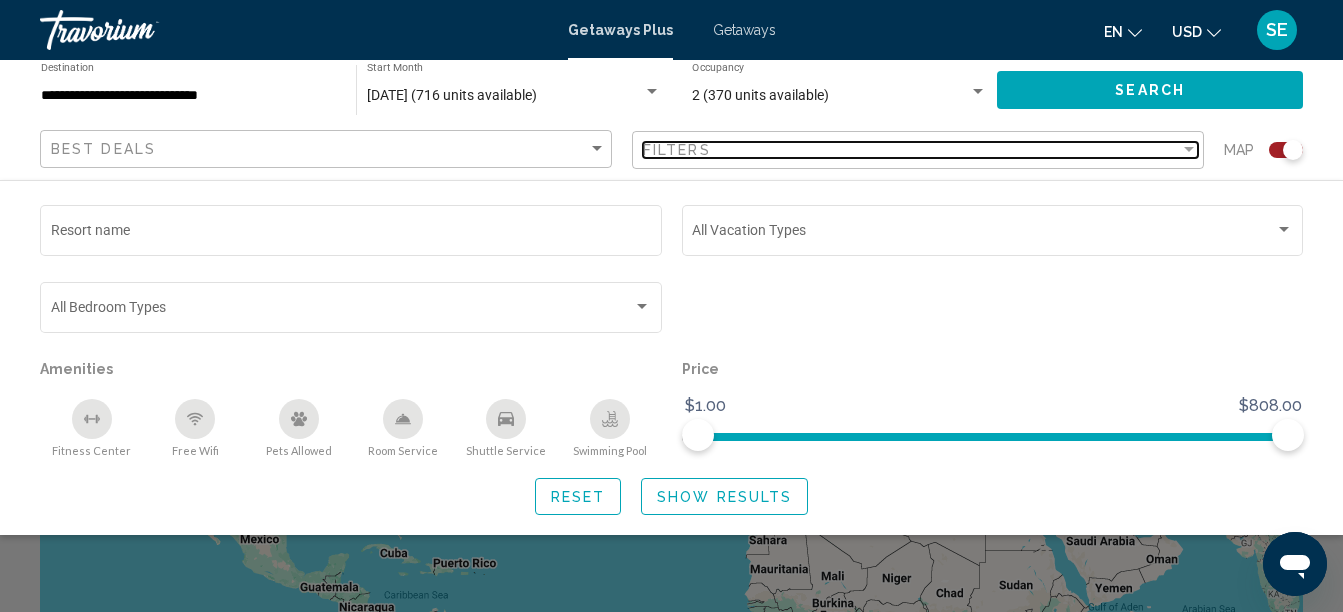 click at bounding box center [1189, 149] 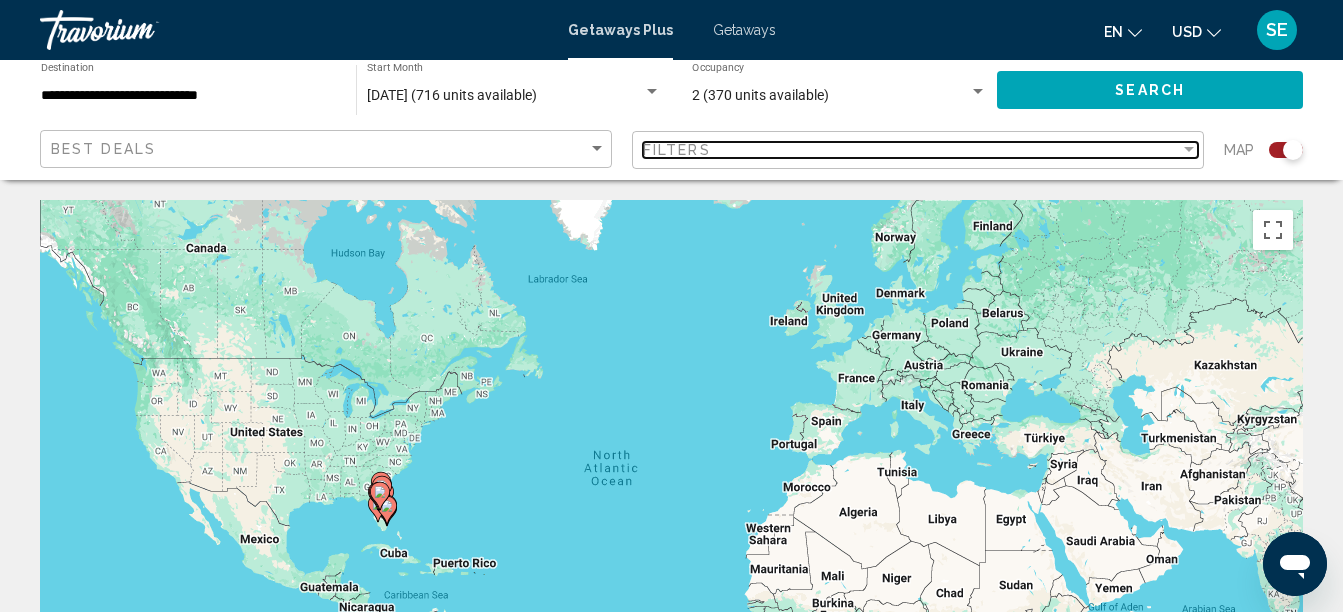 click at bounding box center (1189, 149) 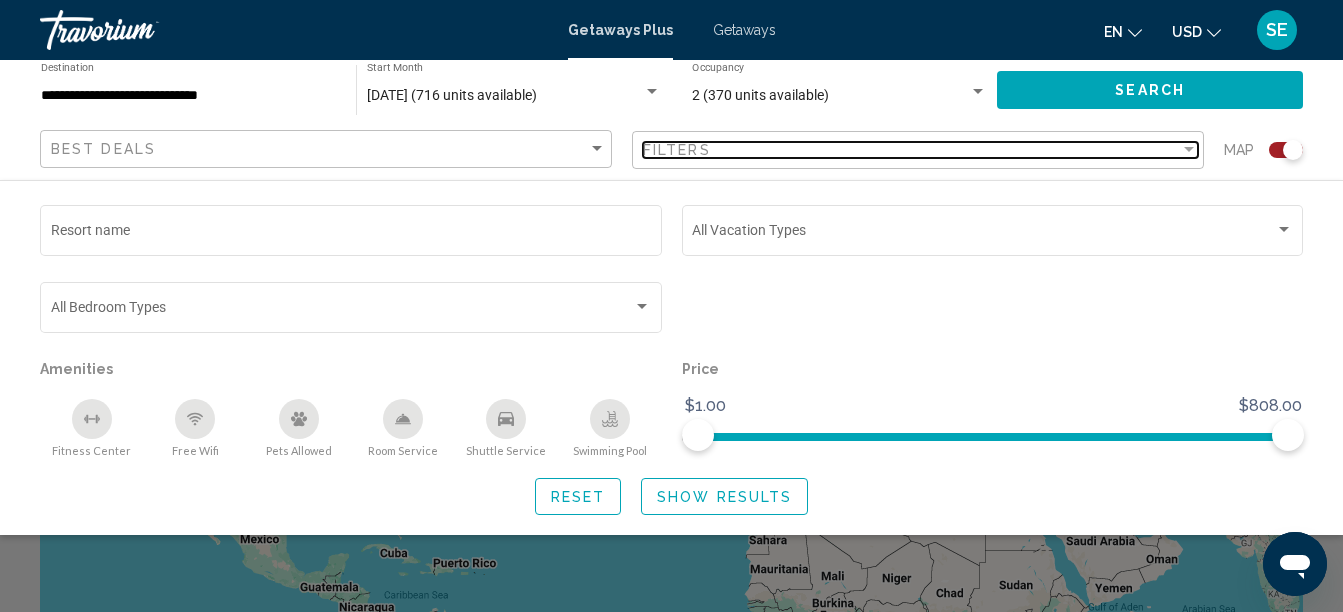 click at bounding box center [1189, 149] 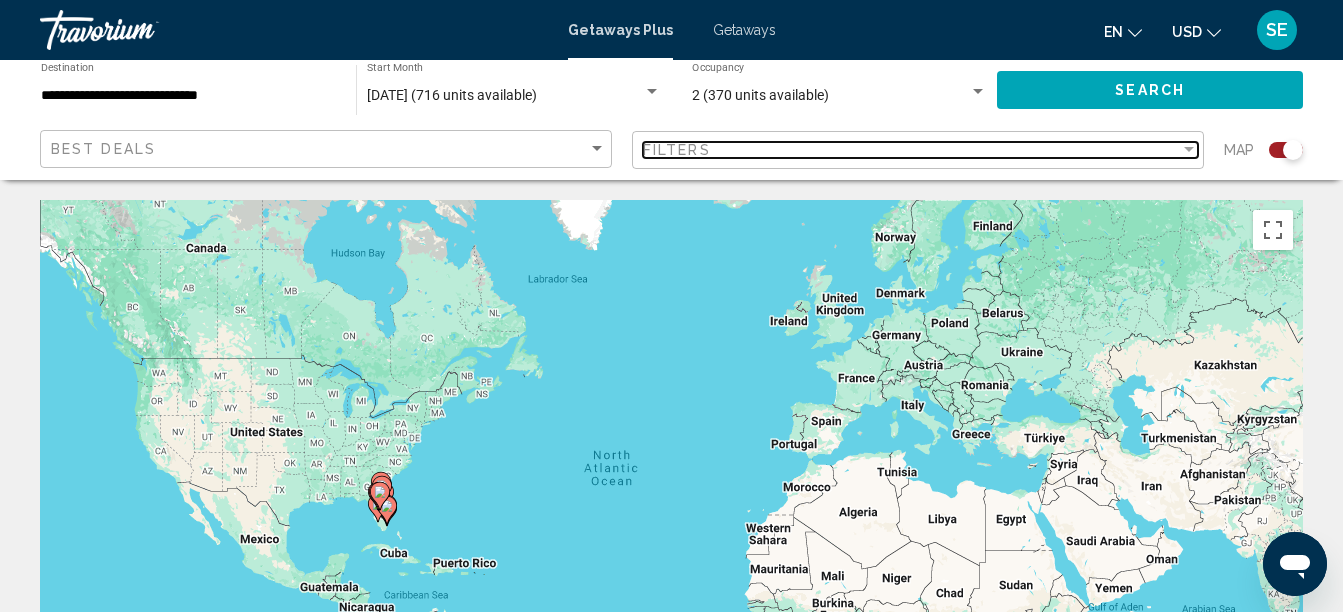 click at bounding box center [1189, 149] 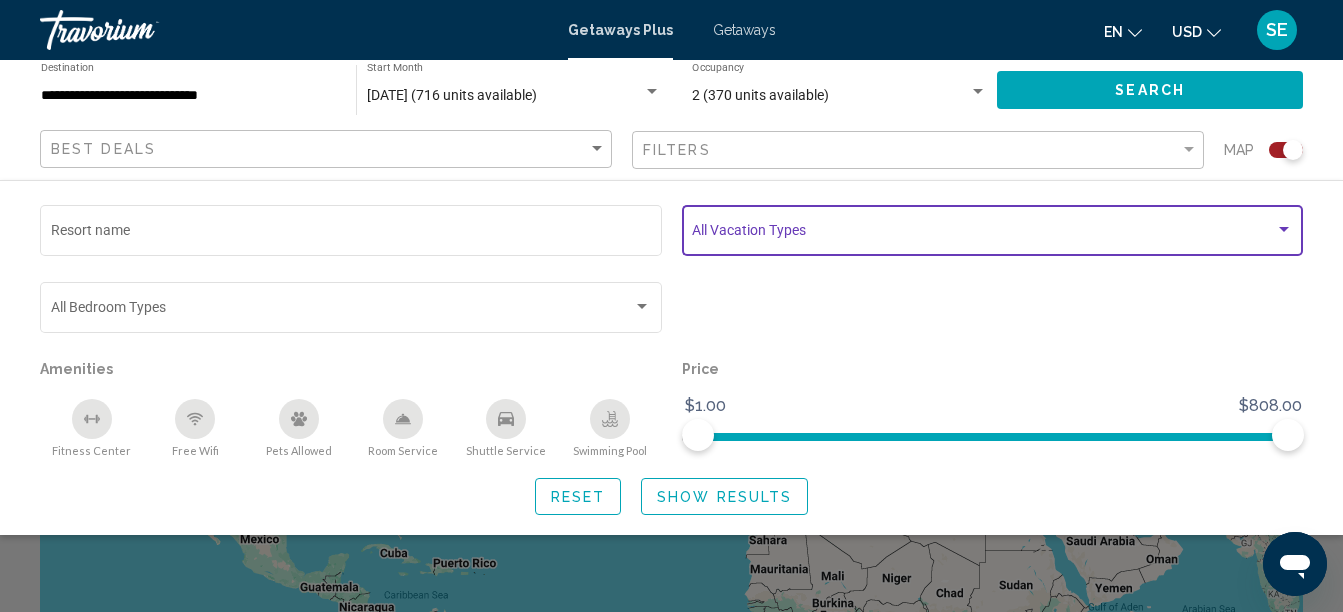 click at bounding box center (1284, 229) 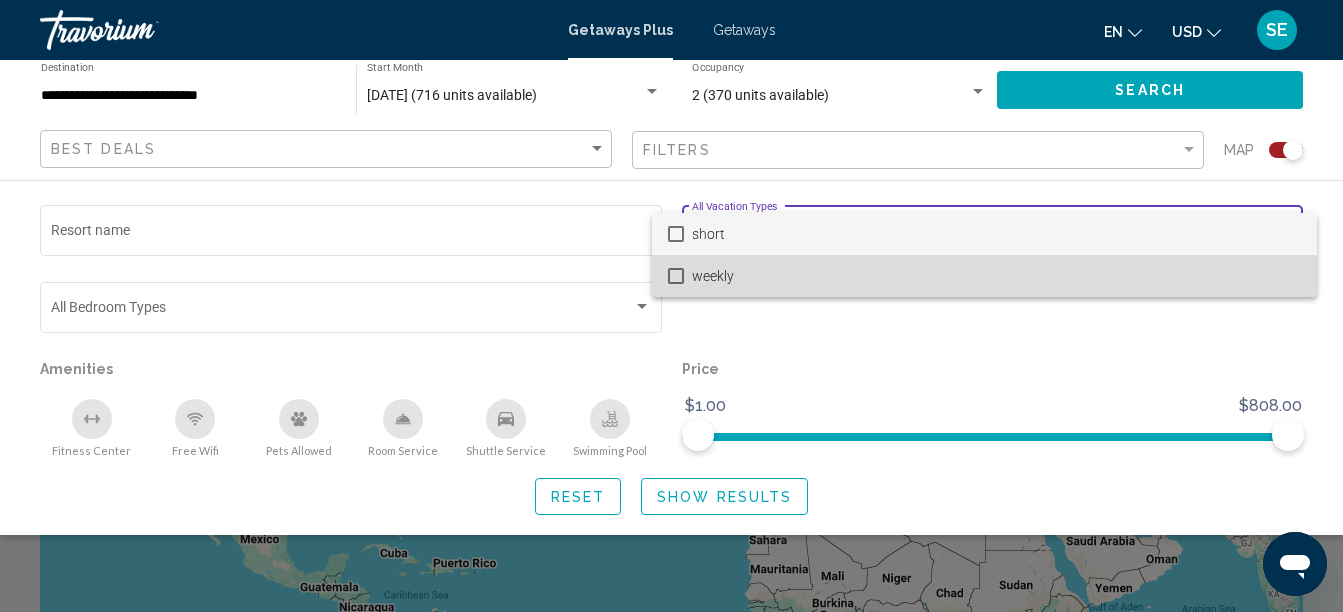click on "weekly" at bounding box center [996, 276] 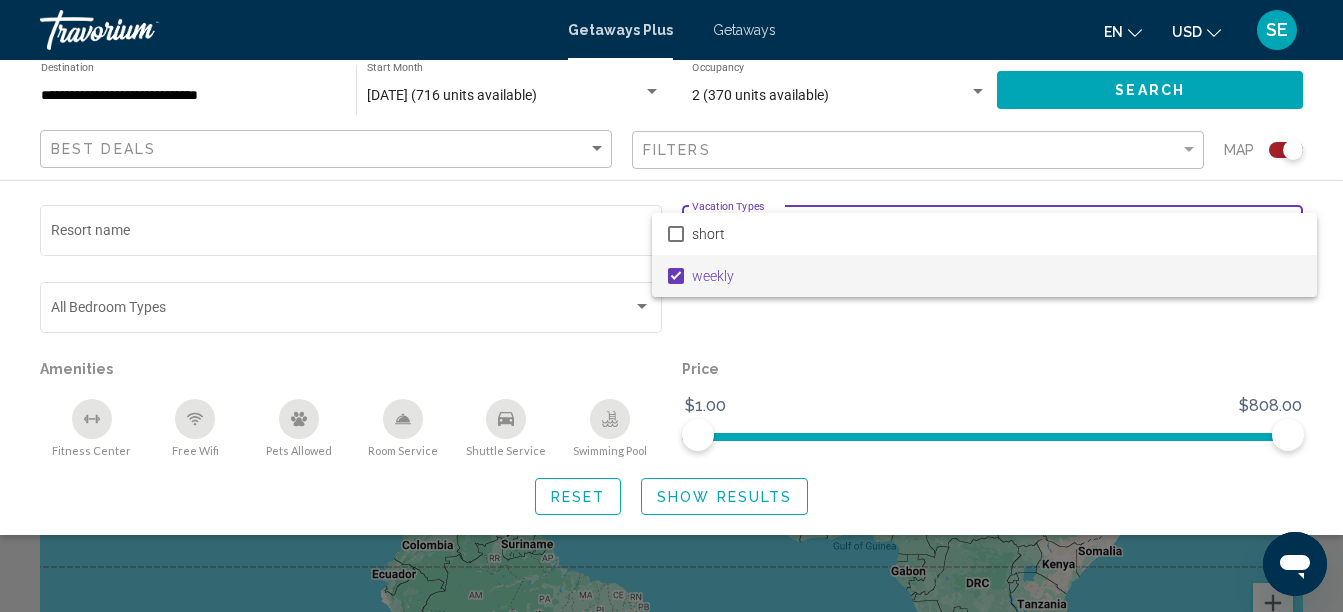 scroll, scrollTop: 110, scrollLeft: 0, axis: vertical 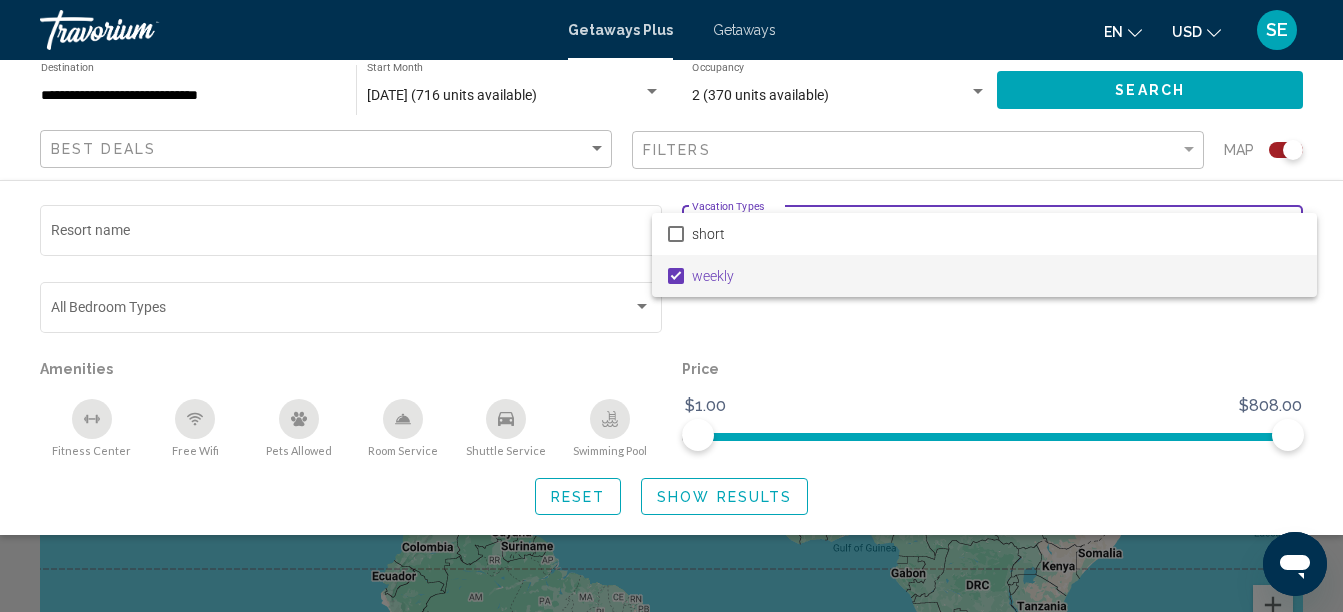 drag, startPoint x: 707, startPoint y: 429, endPoint x: 725, endPoint y: 447, distance: 25.455845 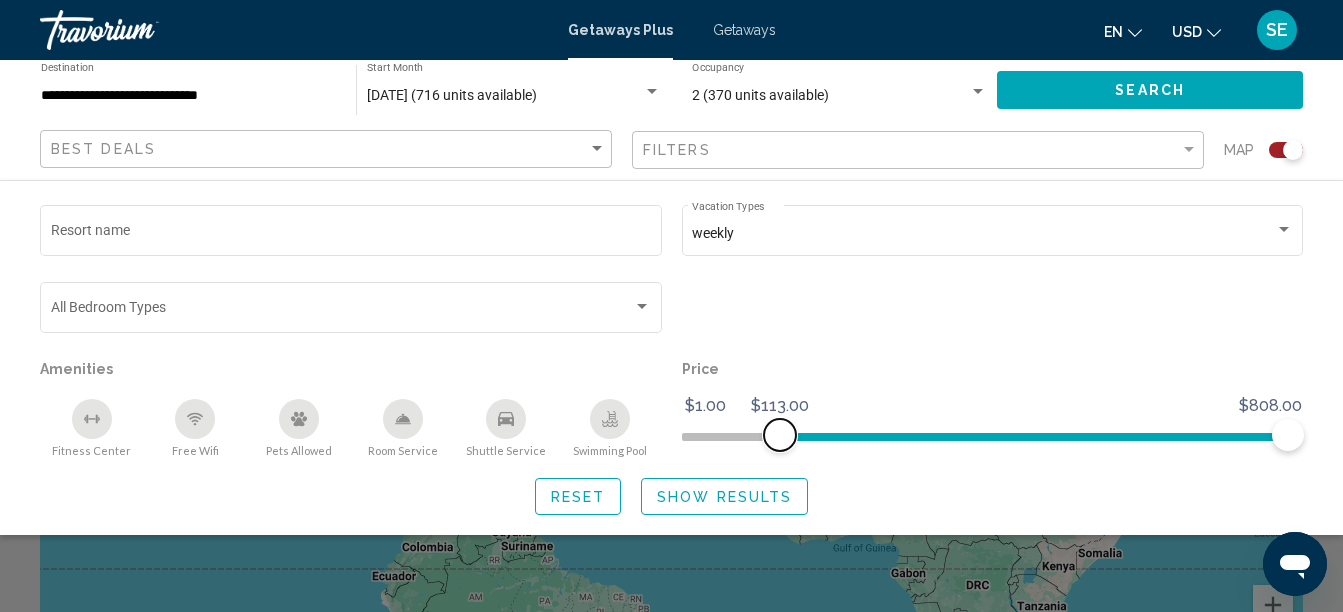 drag, startPoint x: 709, startPoint y: 430, endPoint x: 806, endPoint y: 441, distance: 97.62172 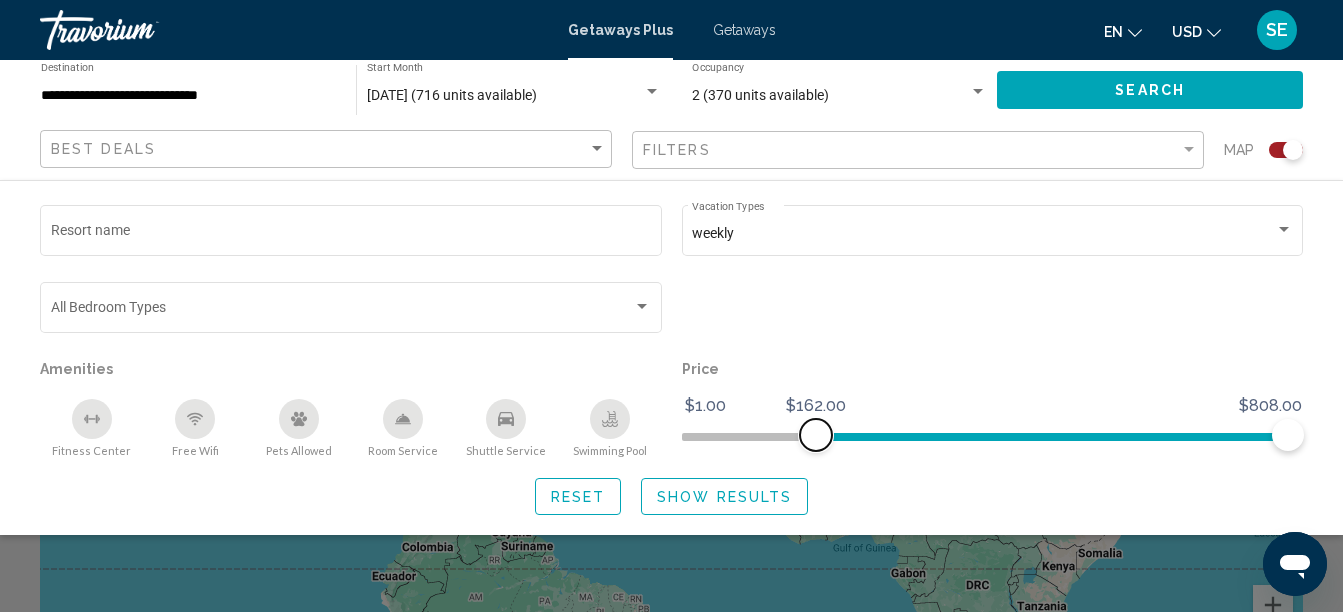 drag, startPoint x: 798, startPoint y: 432, endPoint x: 817, endPoint y: 446, distance: 23.600847 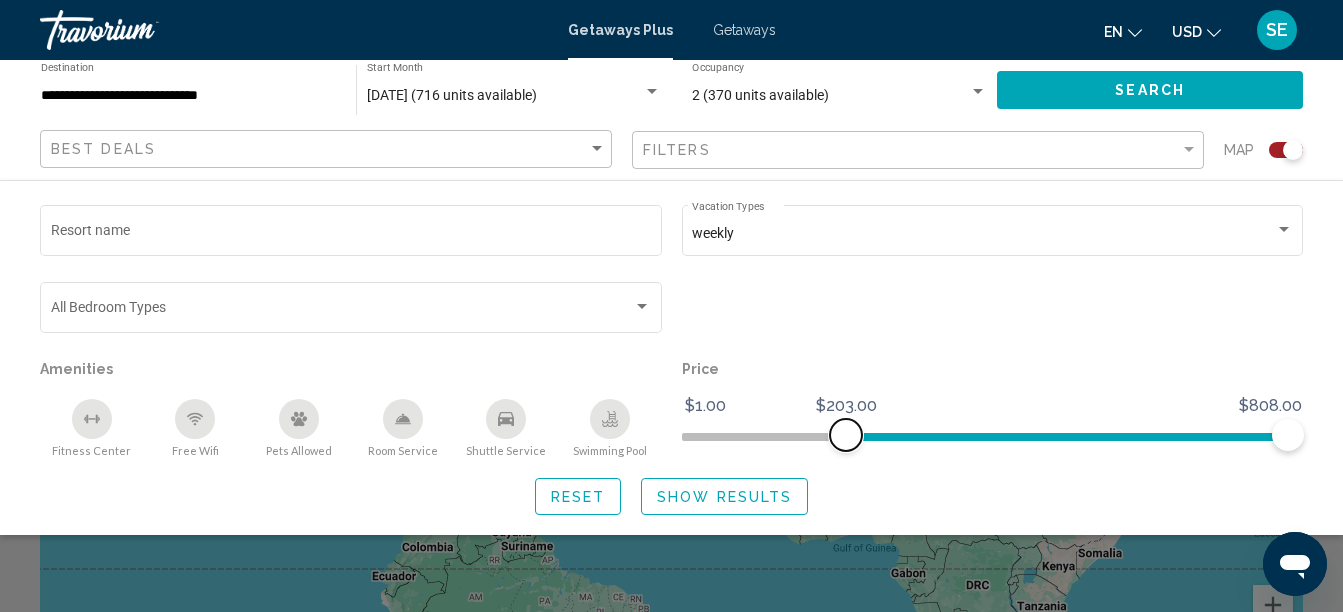 drag, startPoint x: 825, startPoint y: 433, endPoint x: 845, endPoint y: 447, distance: 24.41311 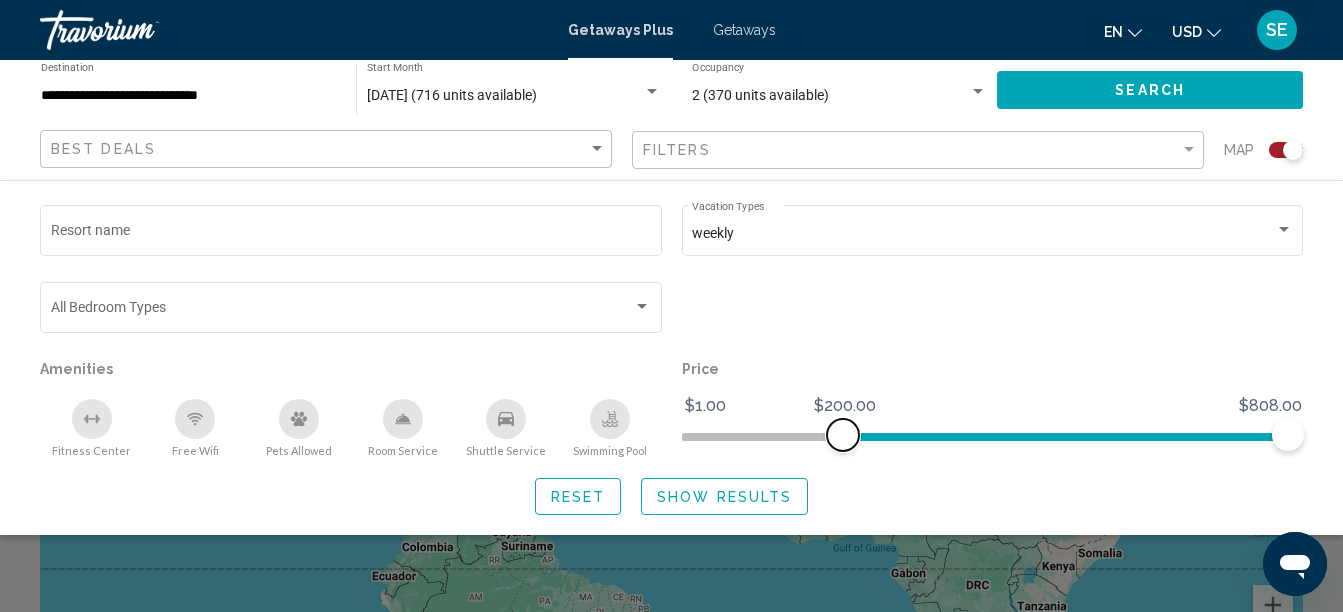 drag, startPoint x: 844, startPoint y: 432, endPoint x: 843, endPoint y: 447, distance: 15.033297 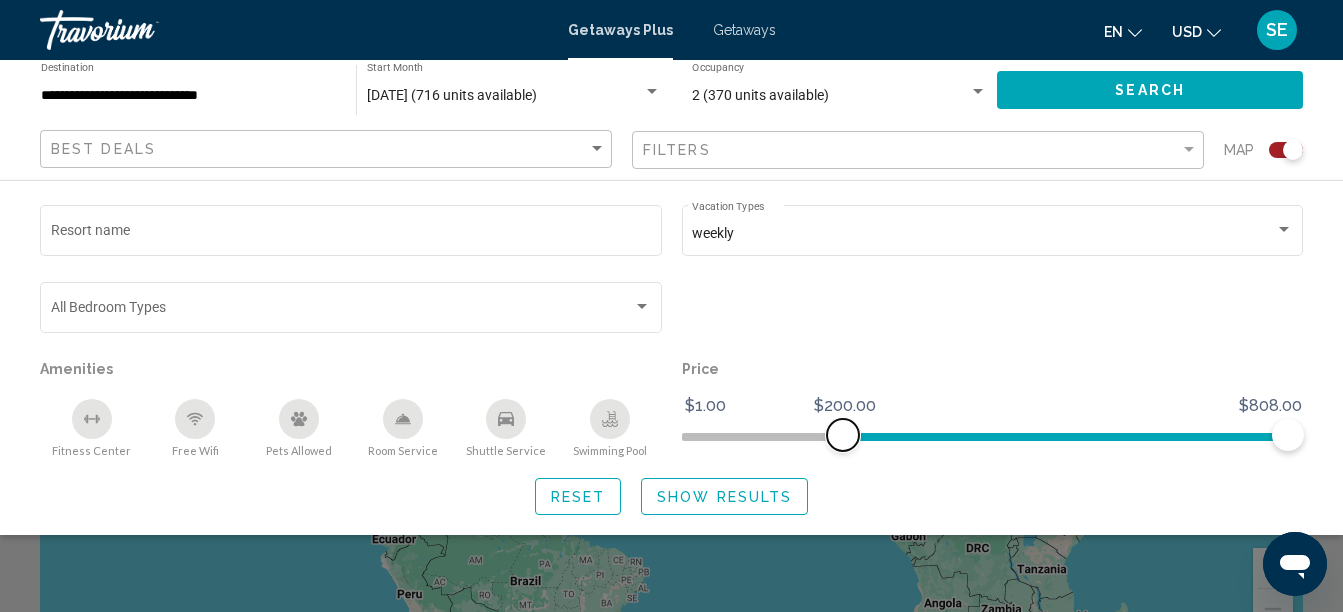 scroll, scrollTop: 155, scrollLeft: 0, axis: vertical 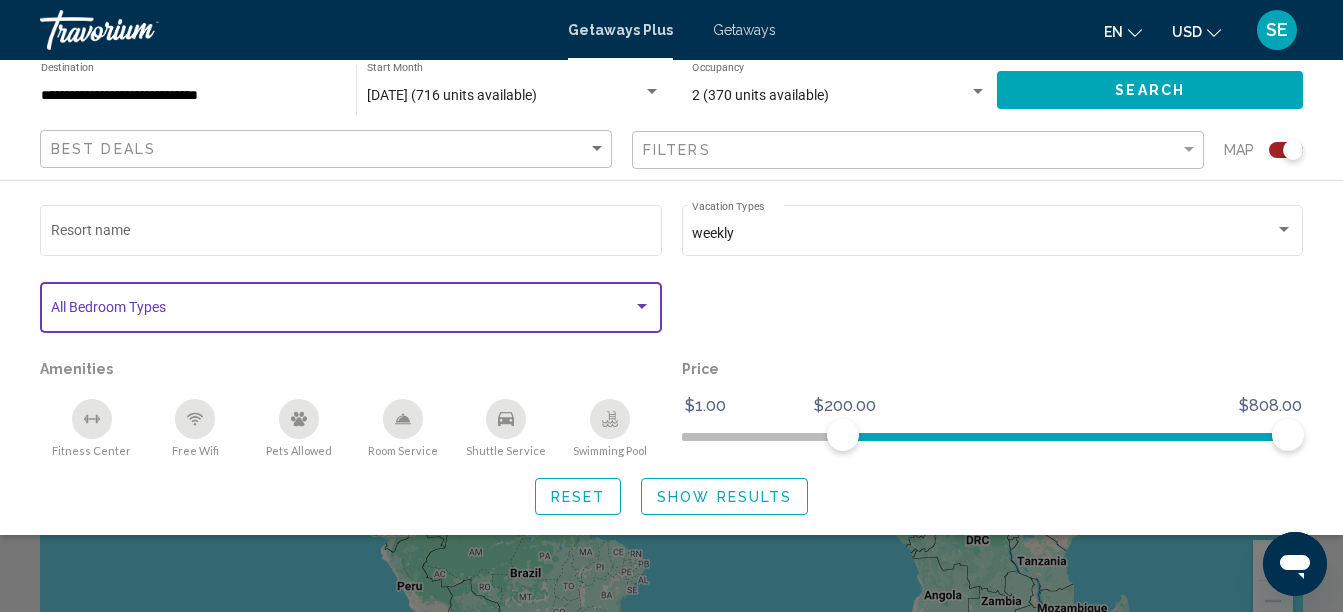 click at bounding box center (642, 307) 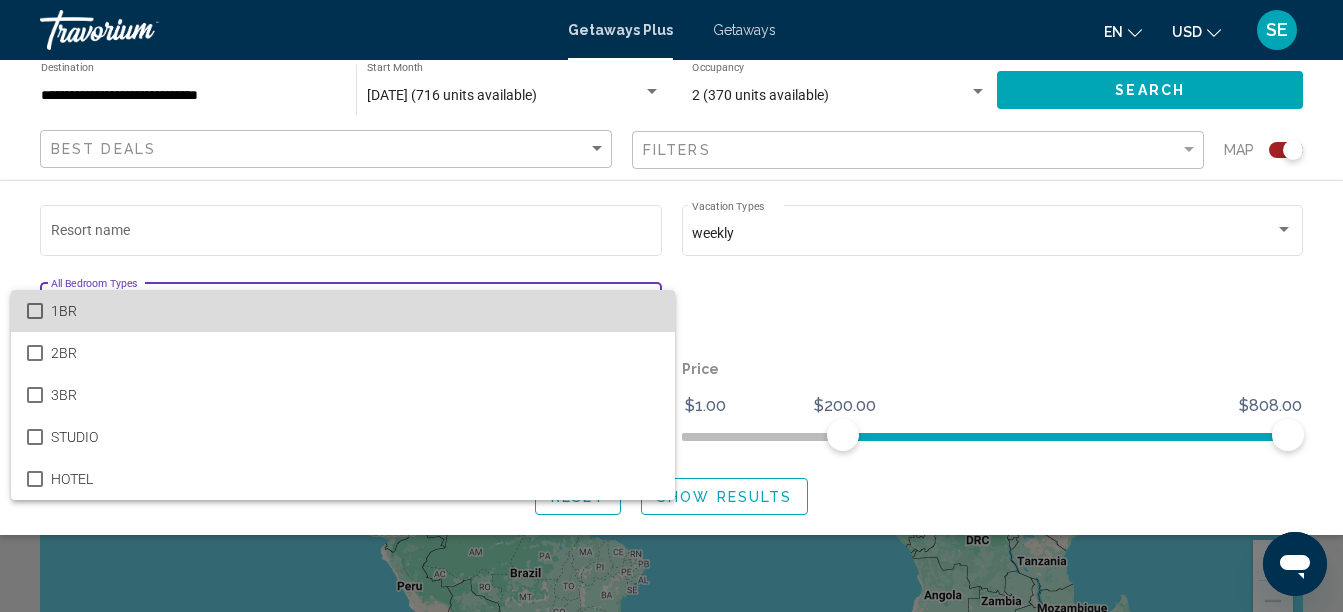 click on "1BR" at bounding box center [355, 311] 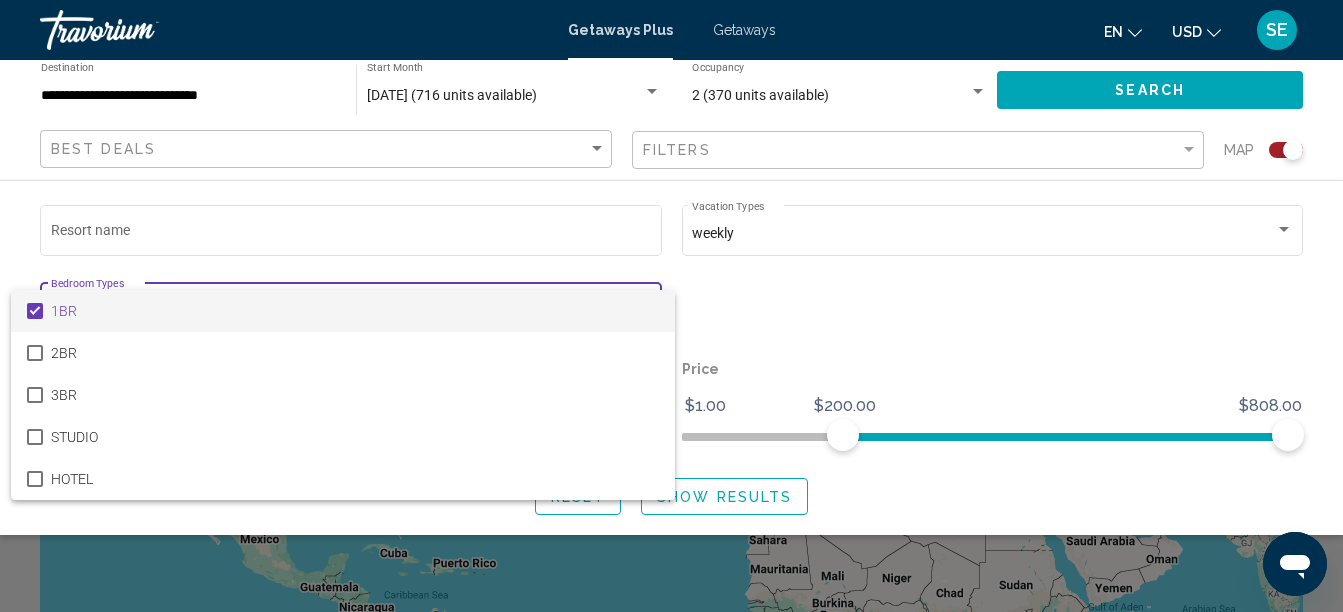 scroll, scrollTop: 0, scrollLeft: 0, axis: both 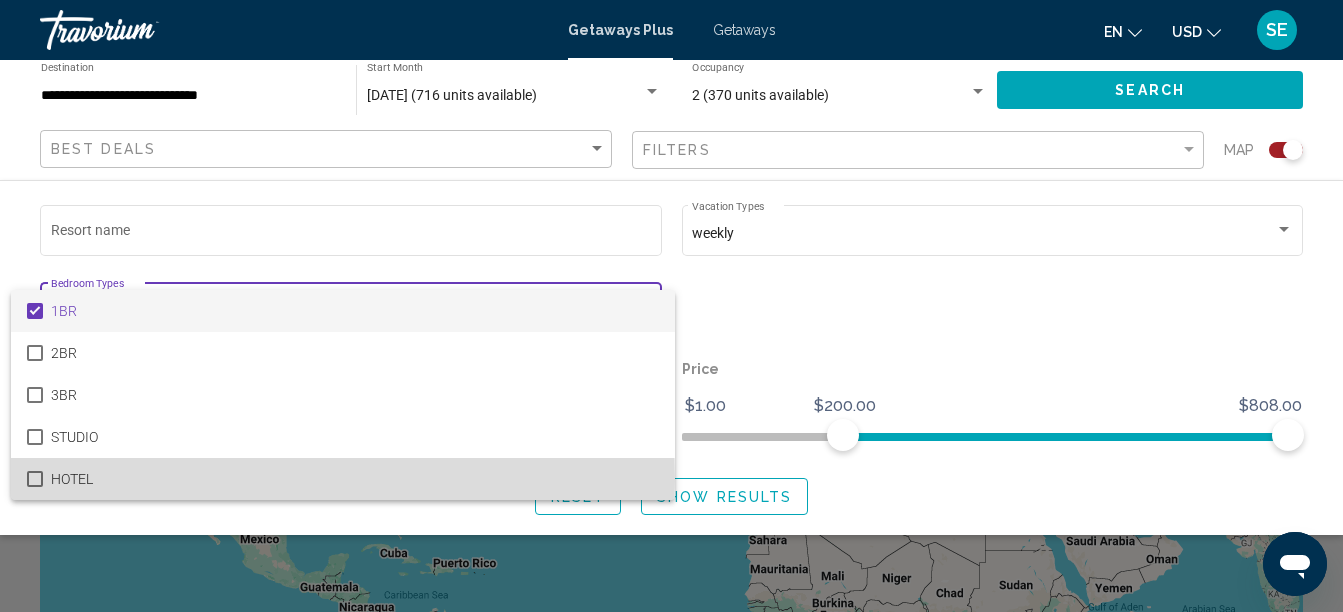 click on "HOTEL" at bounding box center (343, 479) 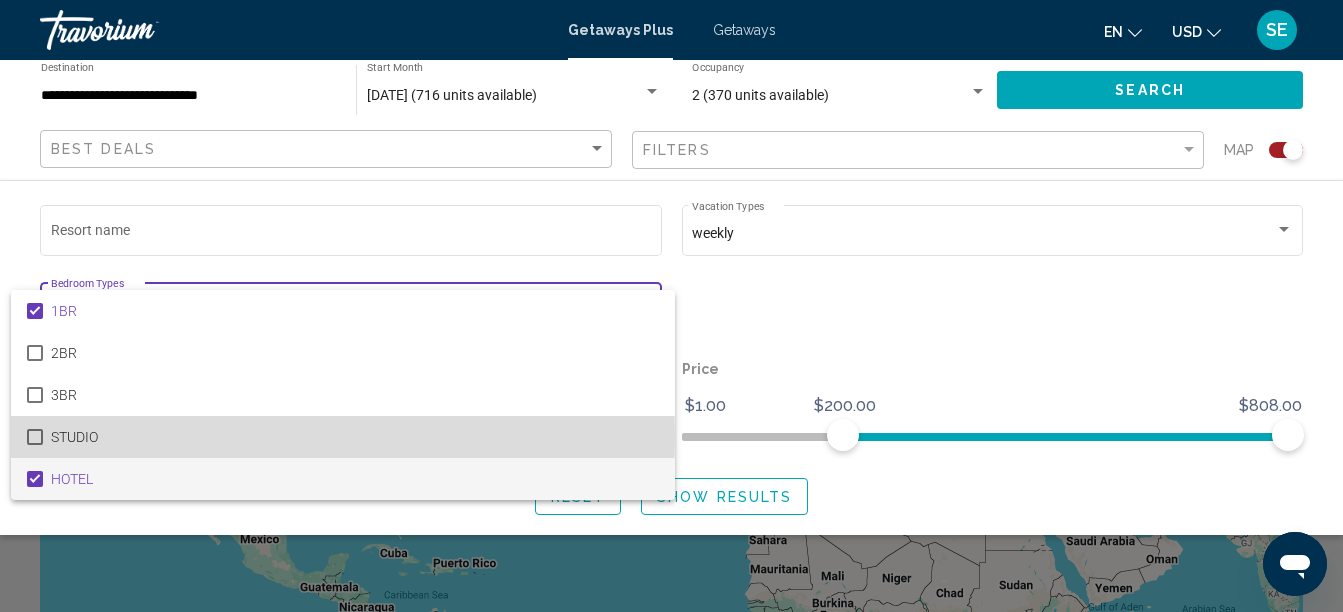click on "STUDIO" at bounding box center (355, 437) 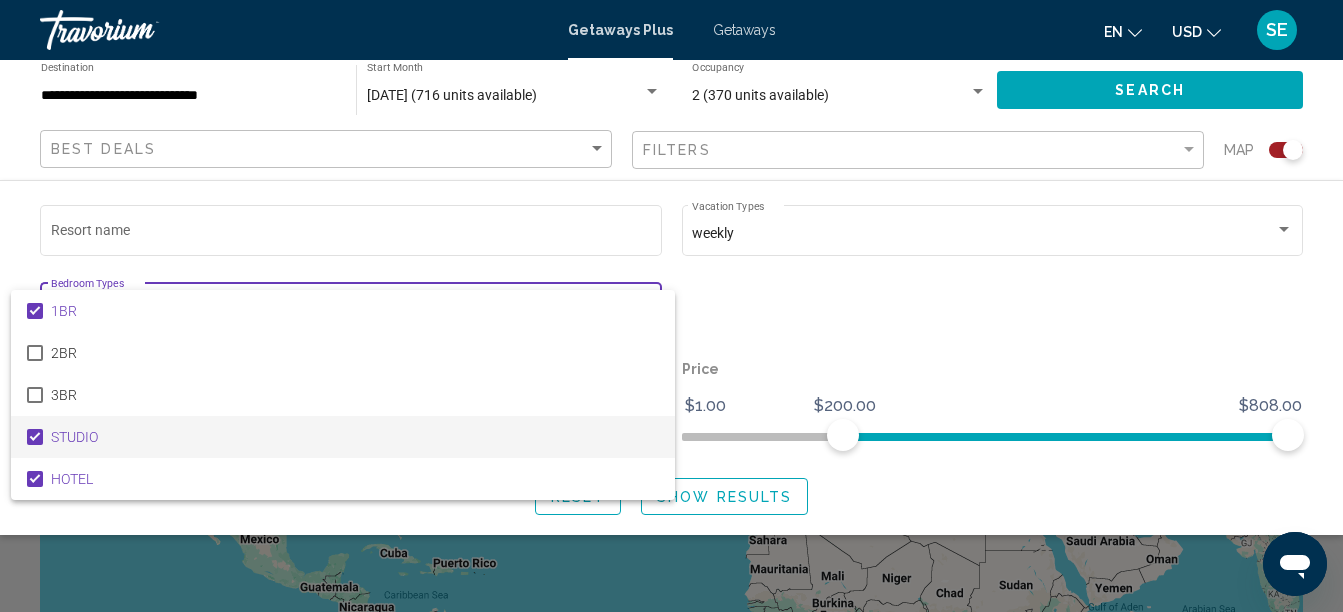 click at bounding box center (671, 306) 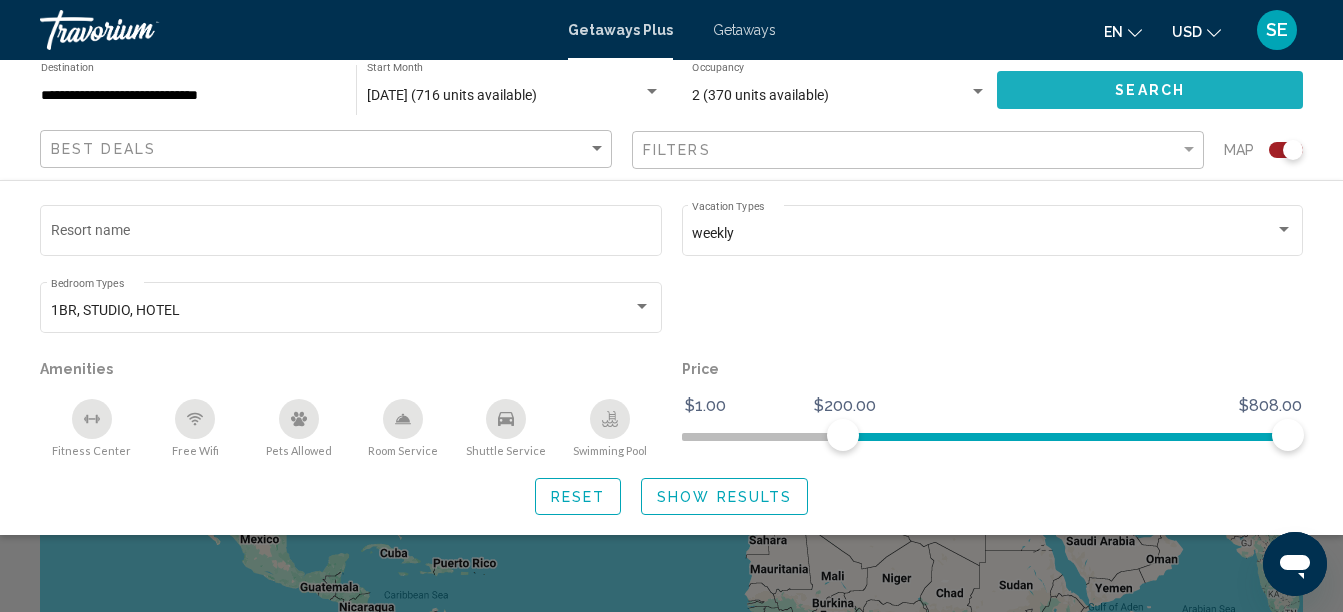 click on "Search" 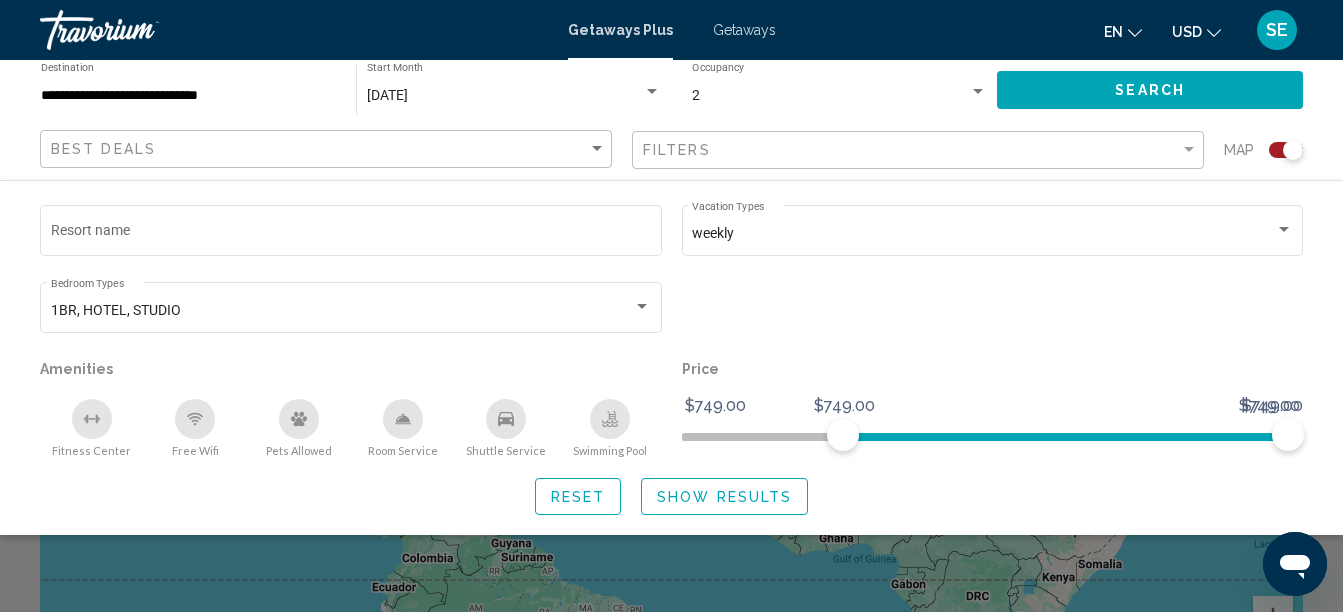 scroll, scrollTop: 100, scrollLeft: 0, axis: vertical 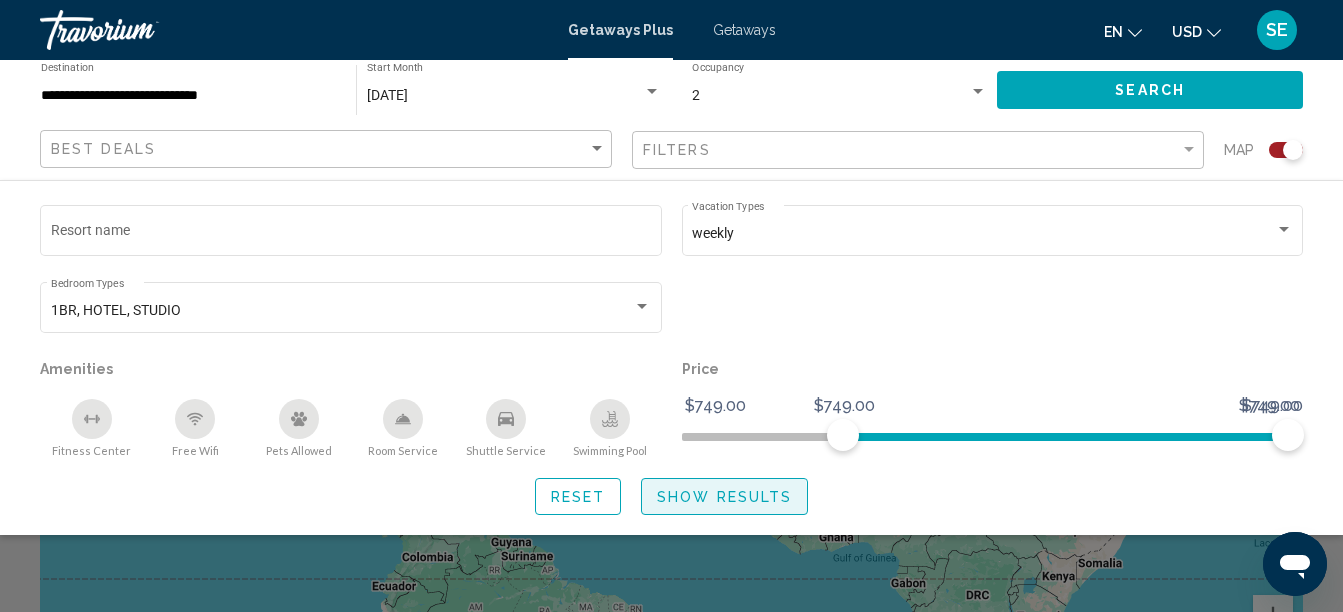 click on "Show Results" 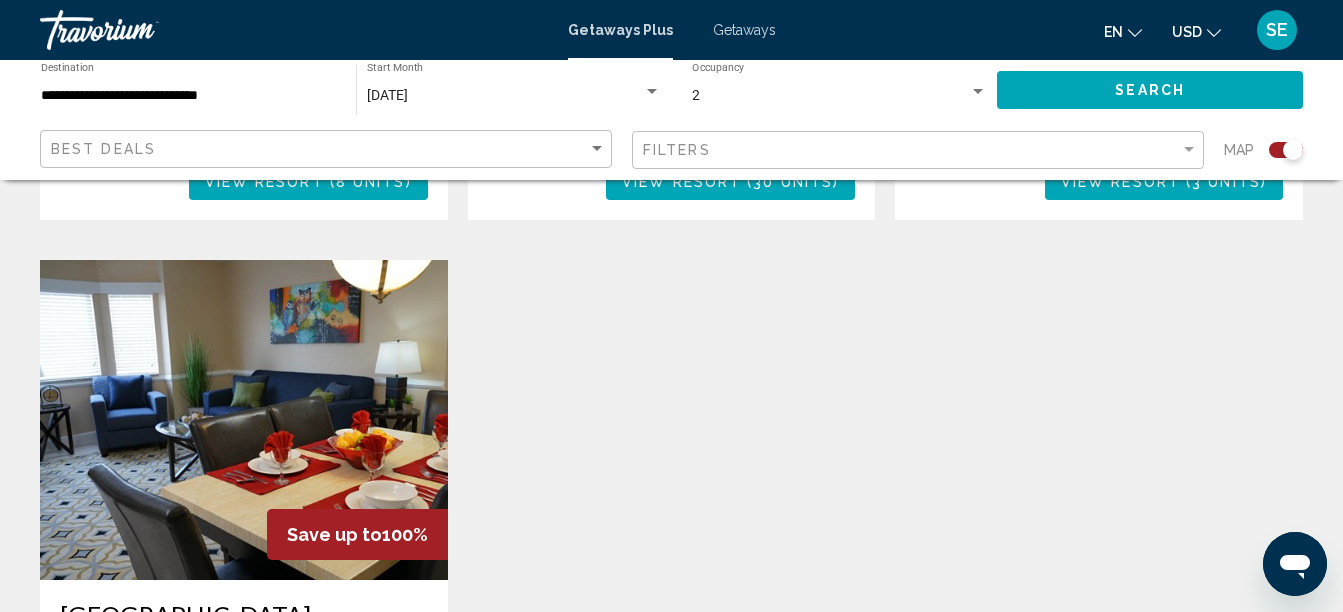 scroll, scrollTop: 2134, scrollLeft: 0, axis: vertical 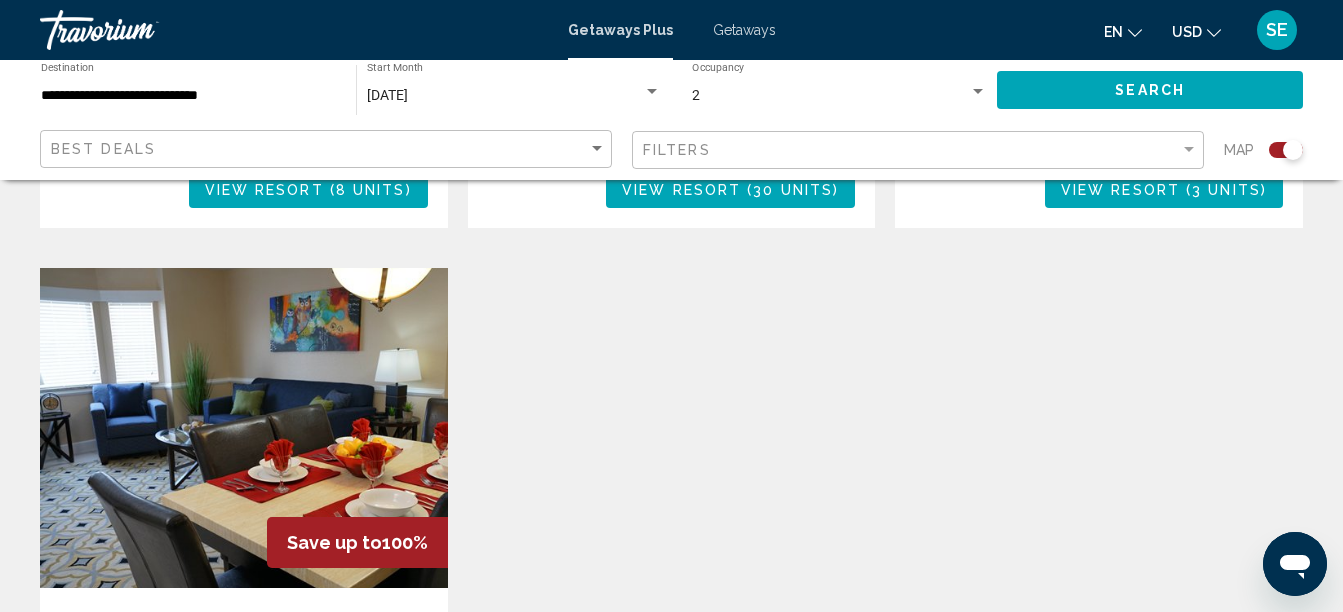 click on "Save up to  100%" at bounding box center (357, 542) 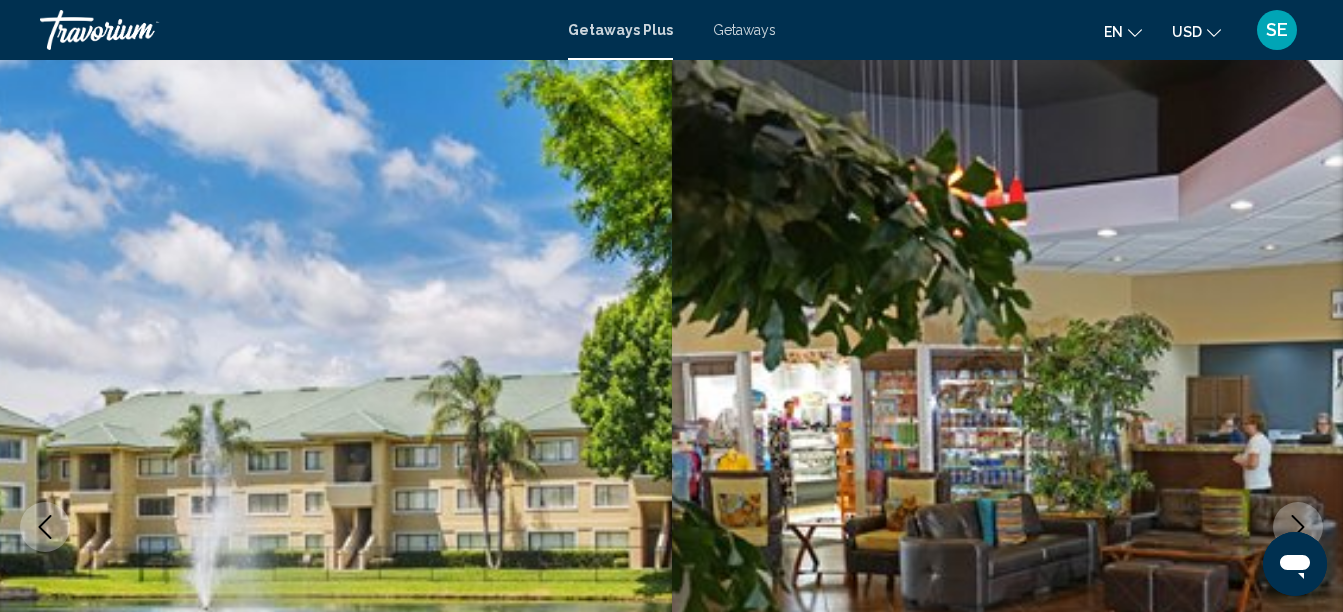 scroll, scrollTop: 0, scrollLeft: 0, axis: both 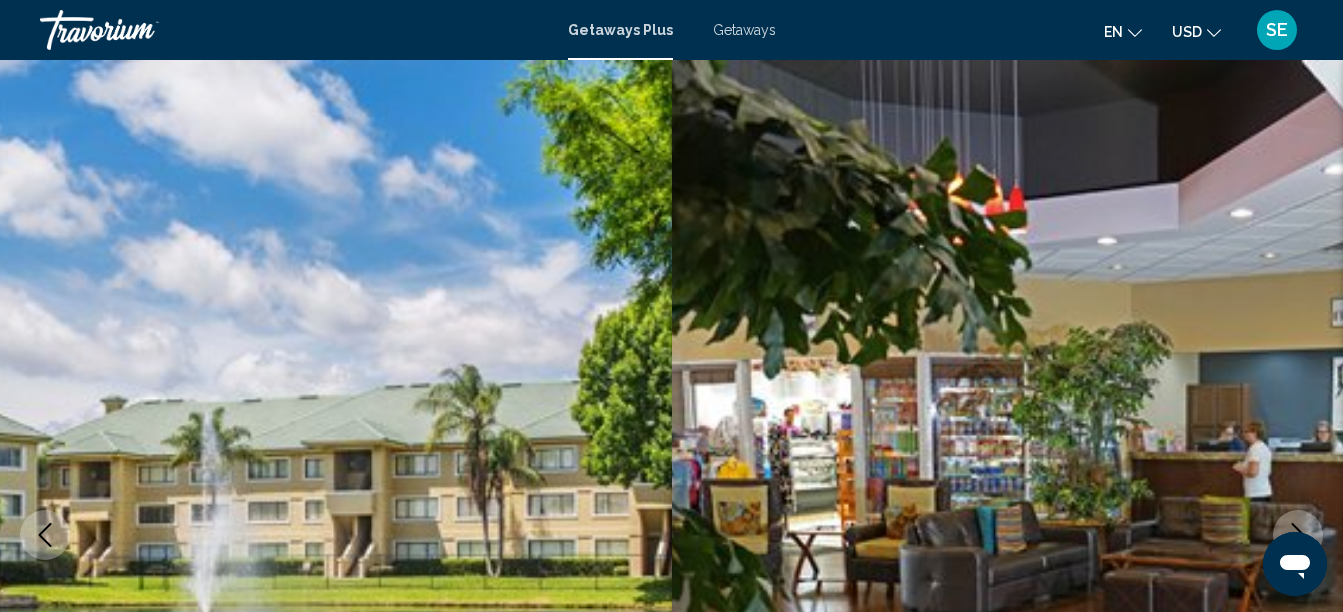 click at bounding box center [1298, 535] 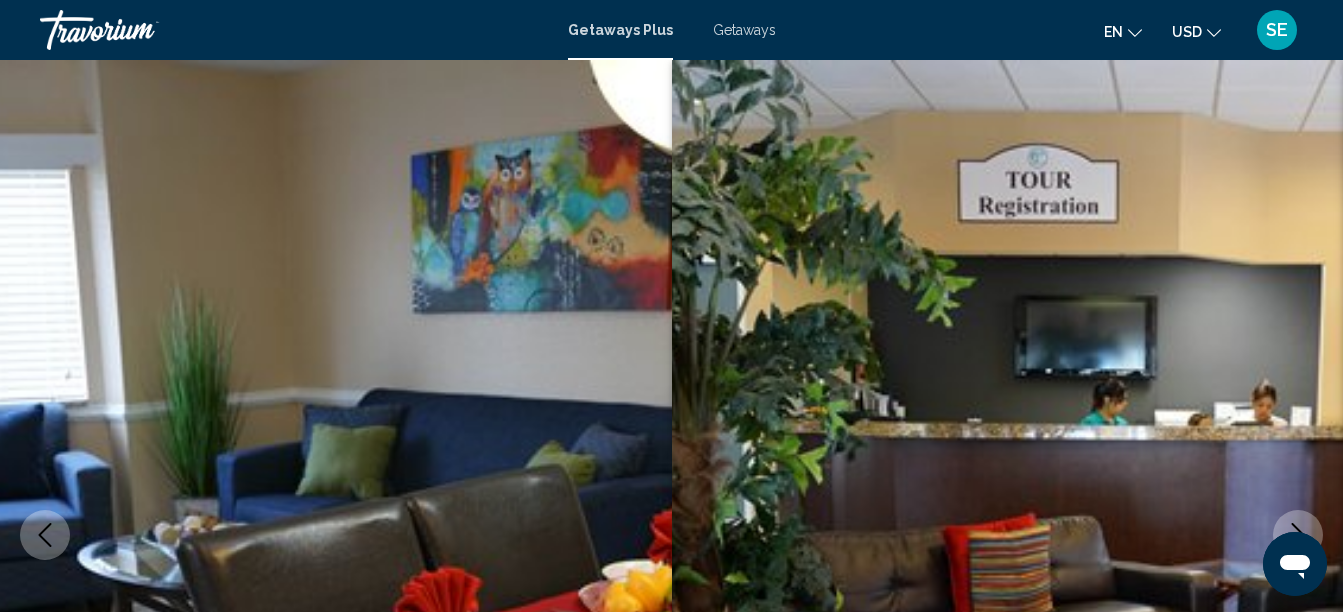 click at bounding box center (1298, 535) 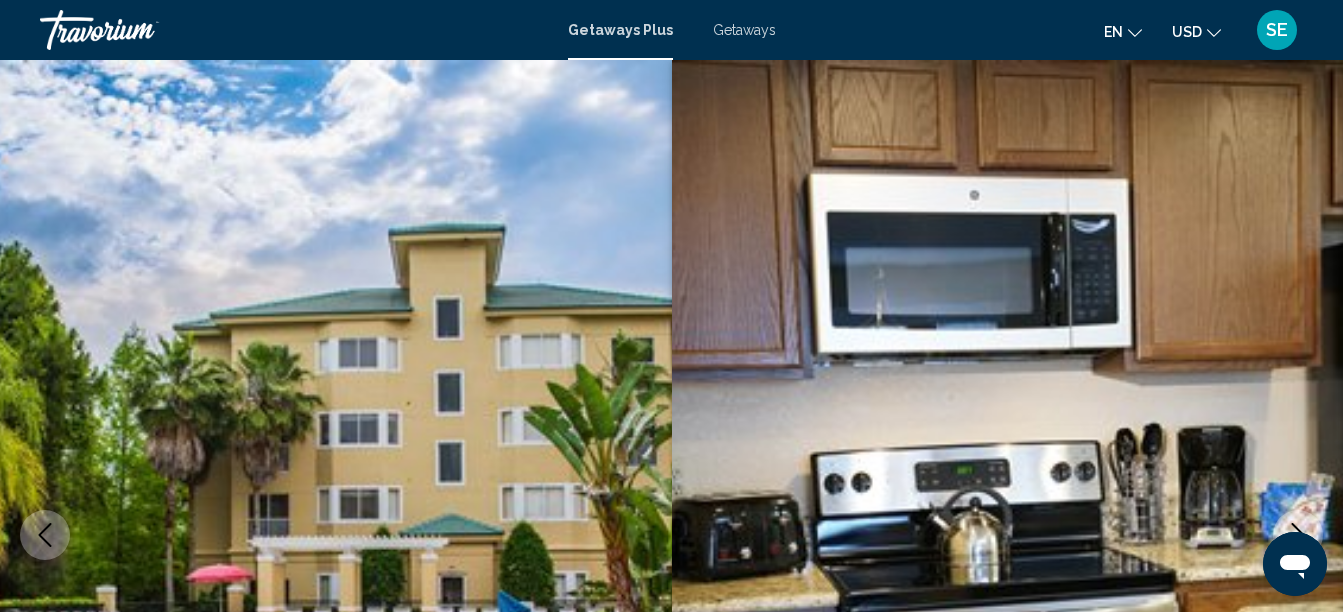 click at bounding box center [1298, 535] 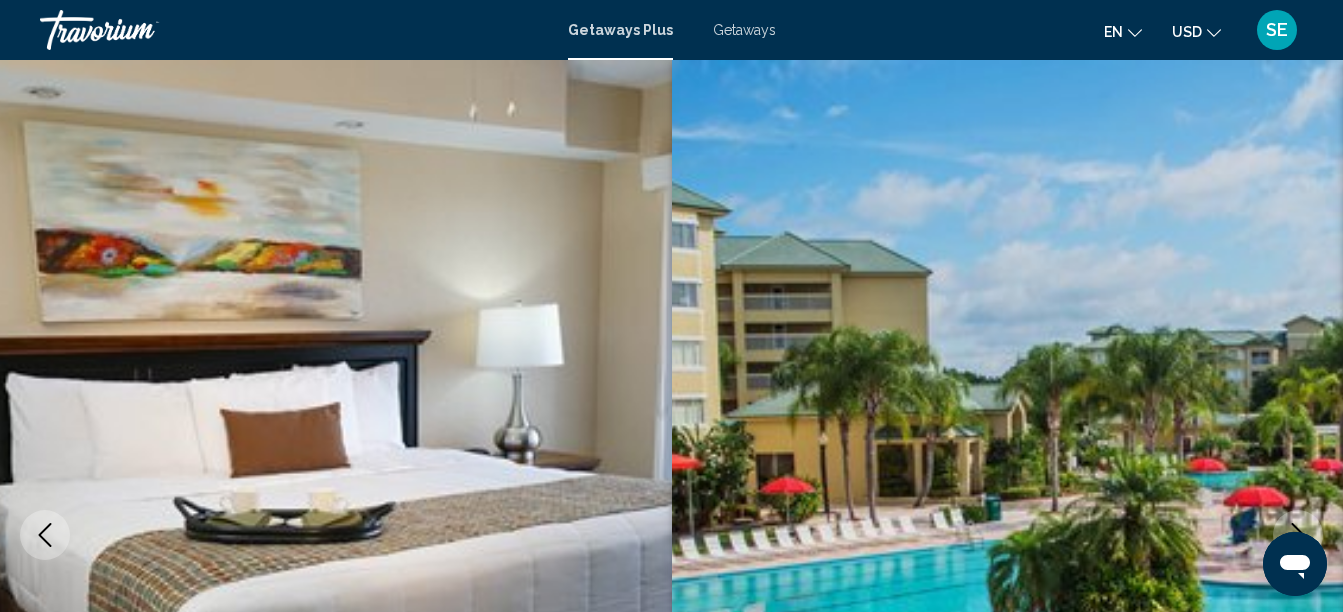 click at bounding box center (1298, 535) 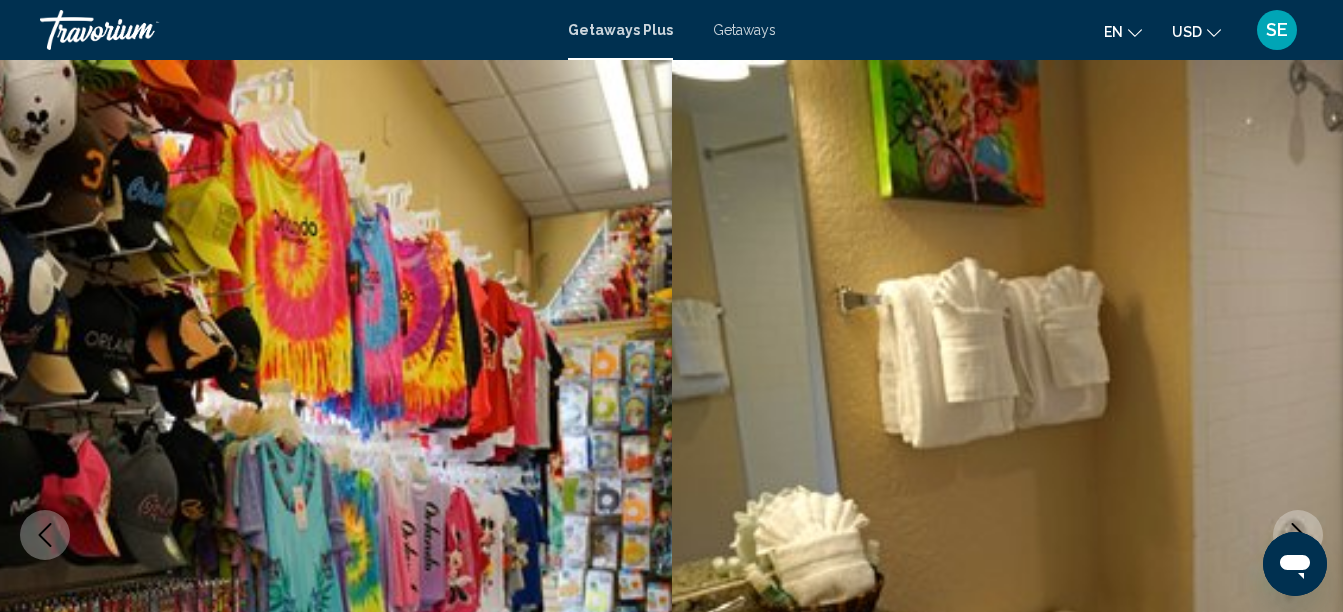 click at bounding box center [45, 535] 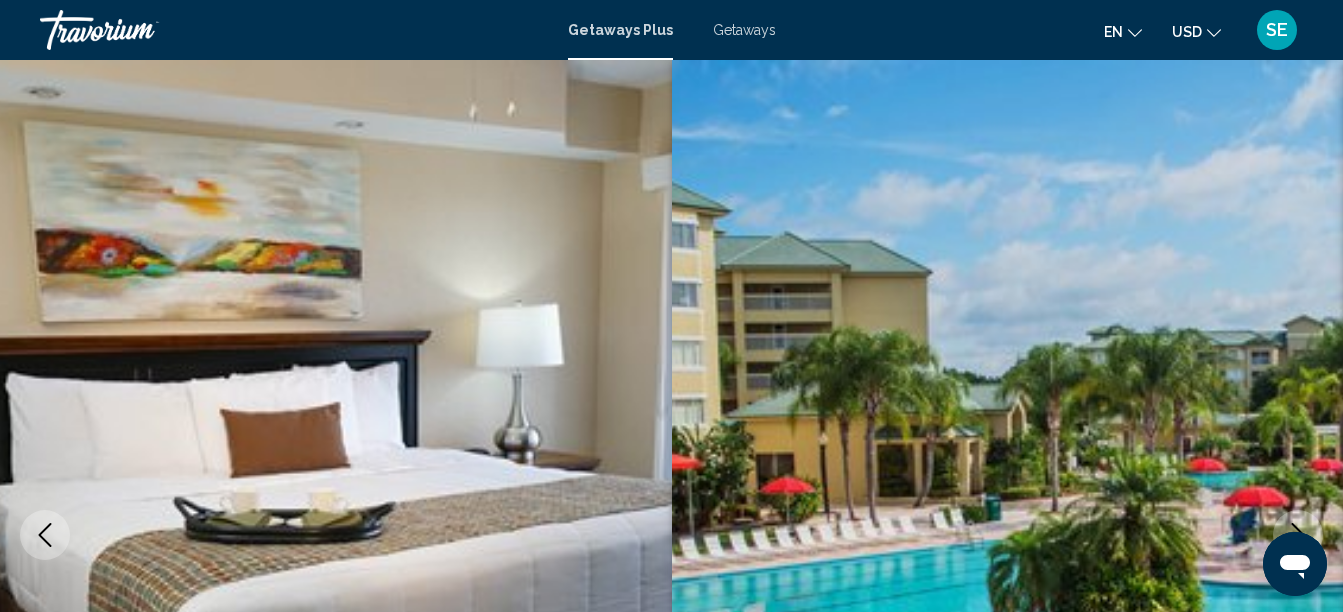 click at bounding box center (1008, 535) 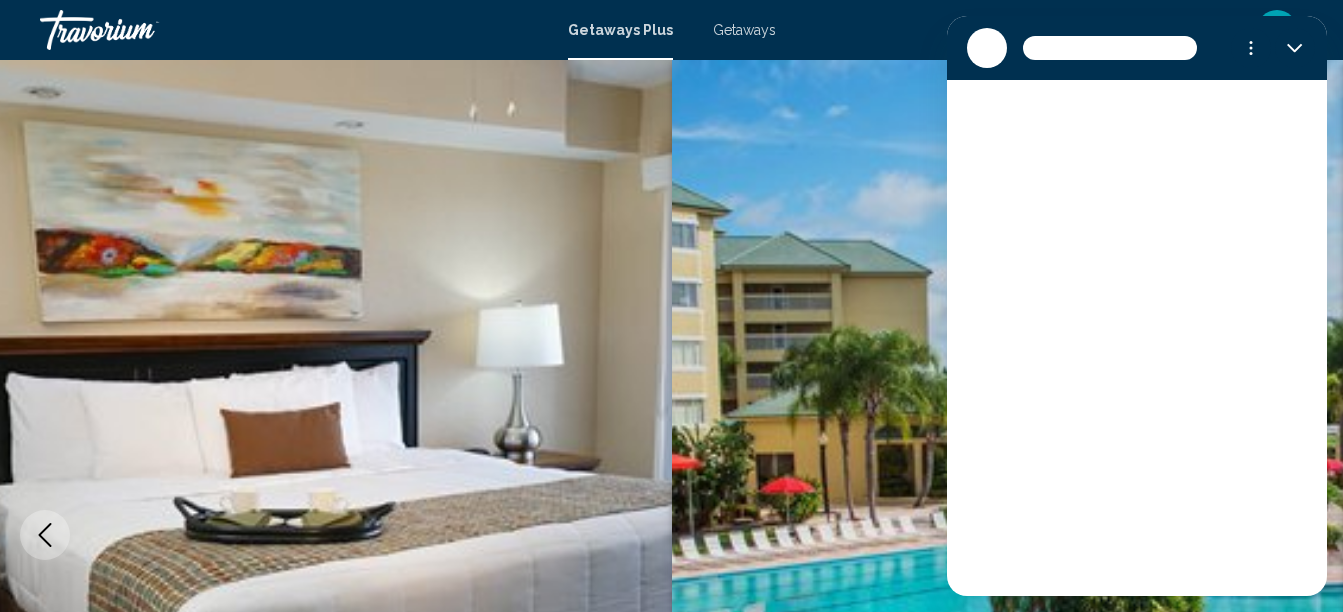 scroll, scrollTop: 0, scrollLeft: 0, axis: both 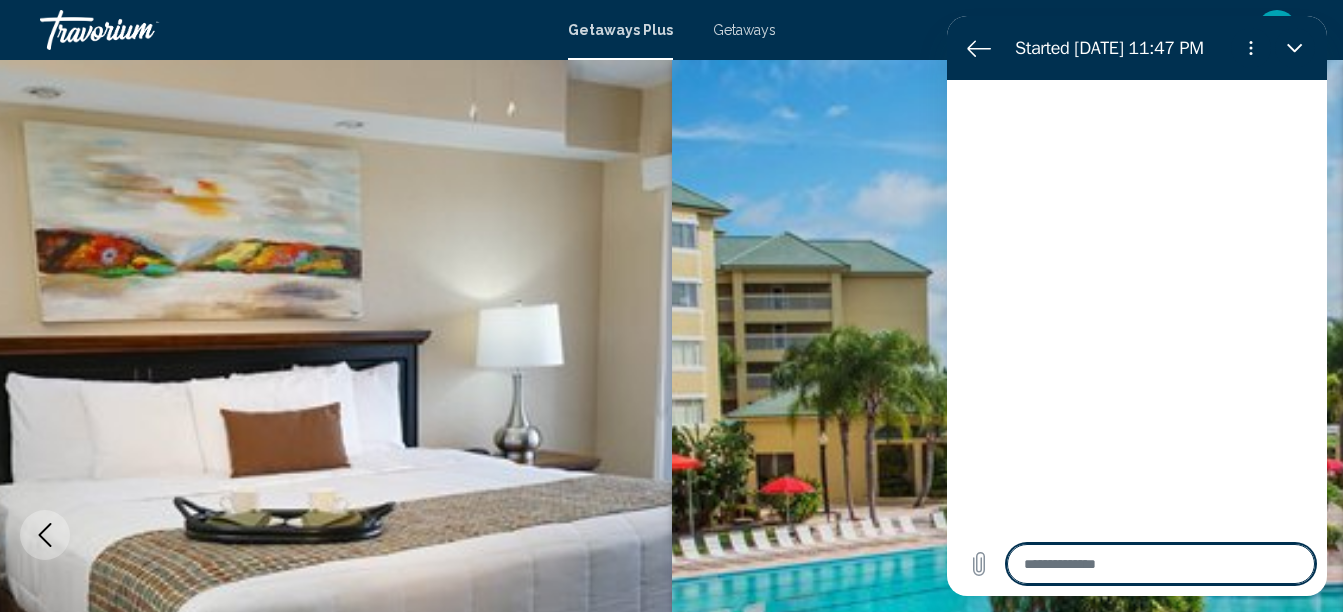 type on "*" 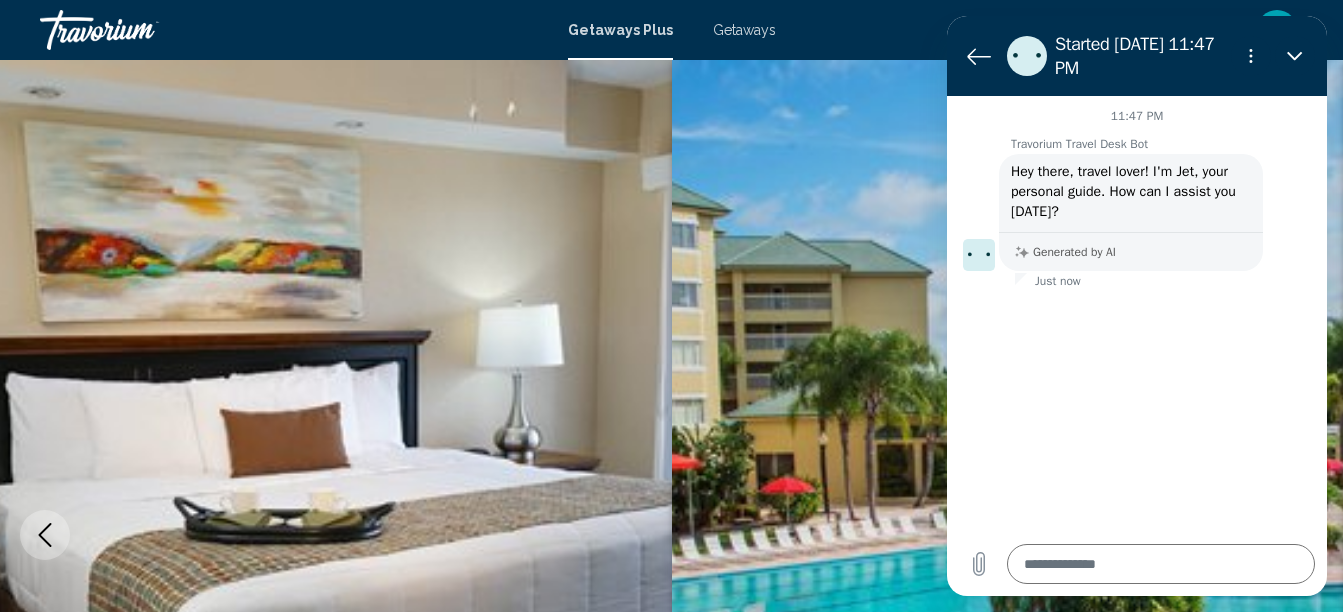 click at bounding box center [1008, 535] 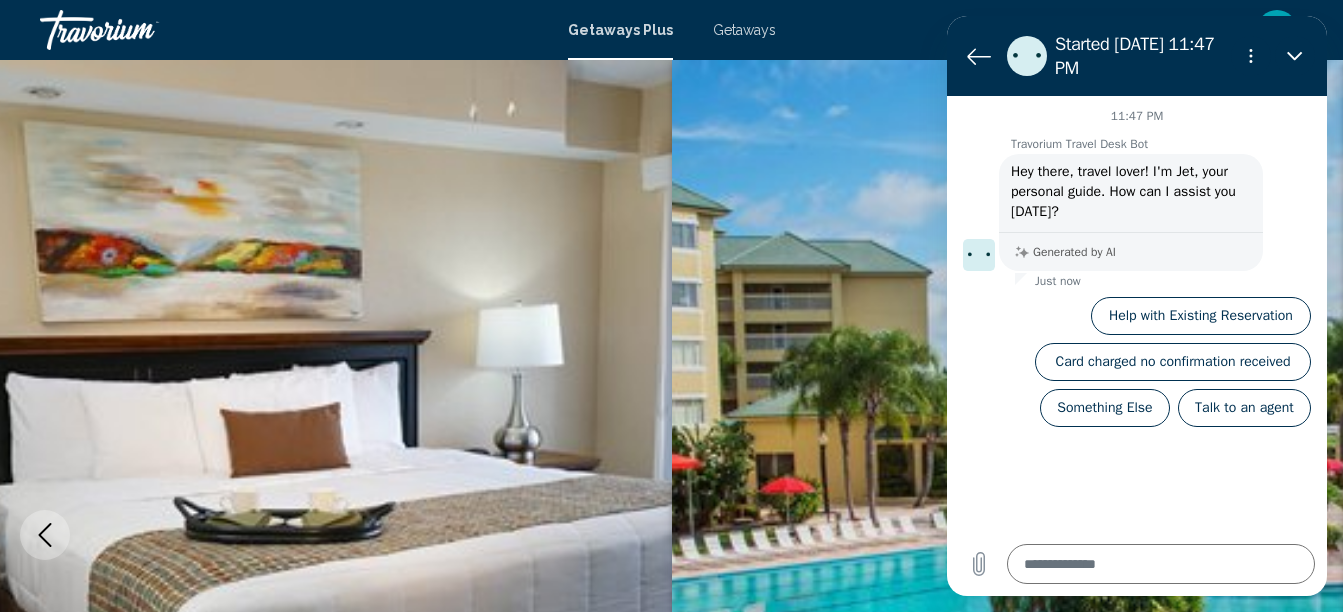 click at bounding box center (1008, 535) 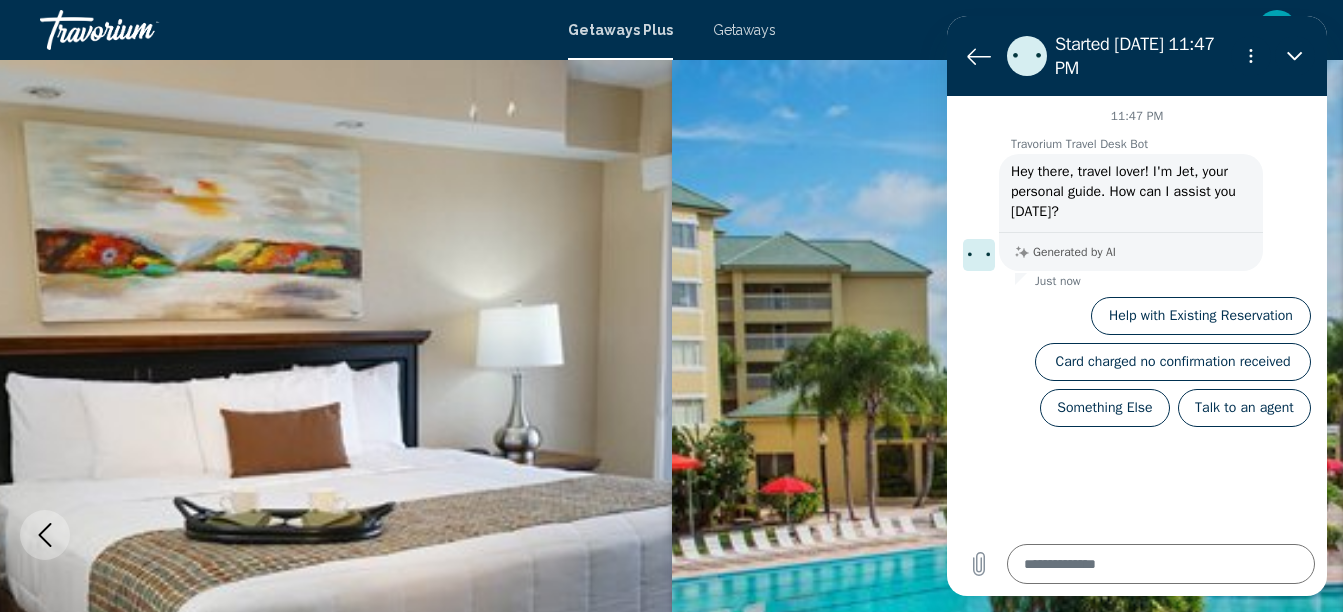 click at bounding box center (1008, 535) 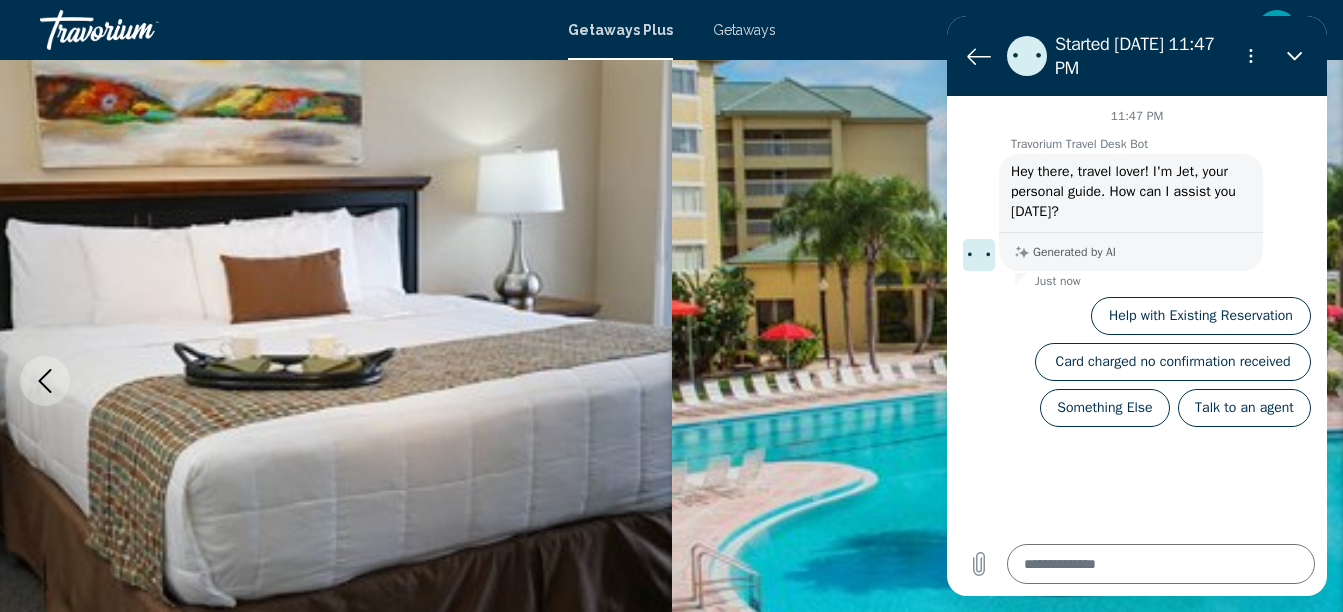 scroll, scrollTop: 155, scrollLeft: 0, axis: vertical 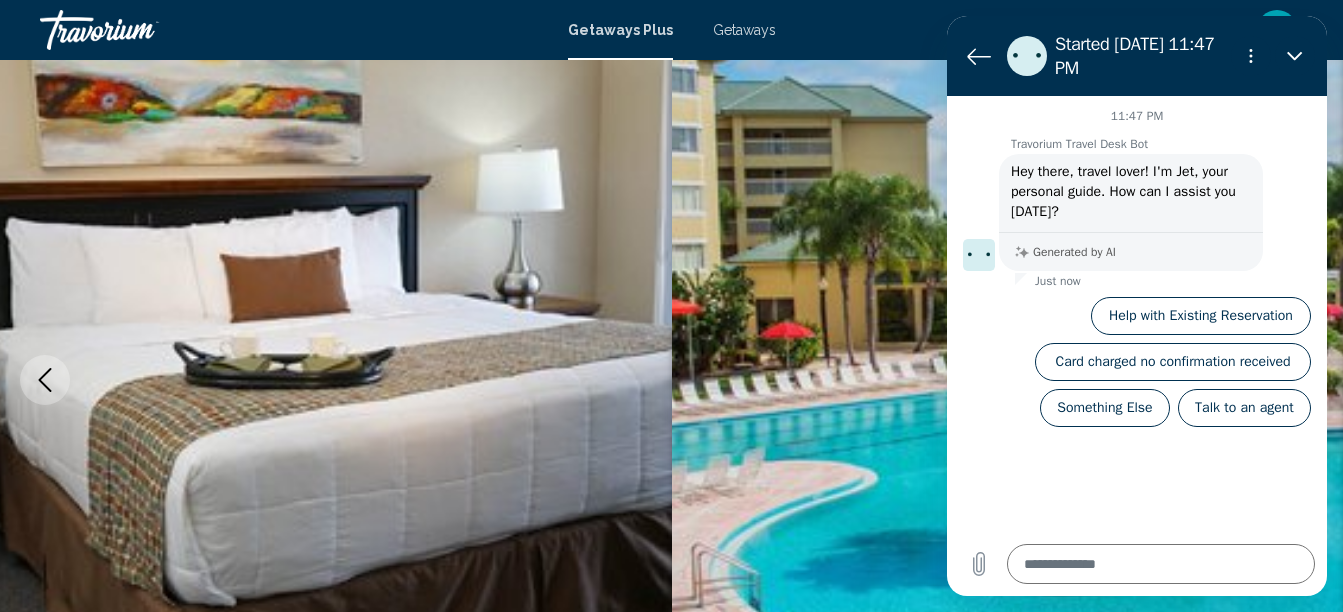 click at bounding box center (1008, 380) 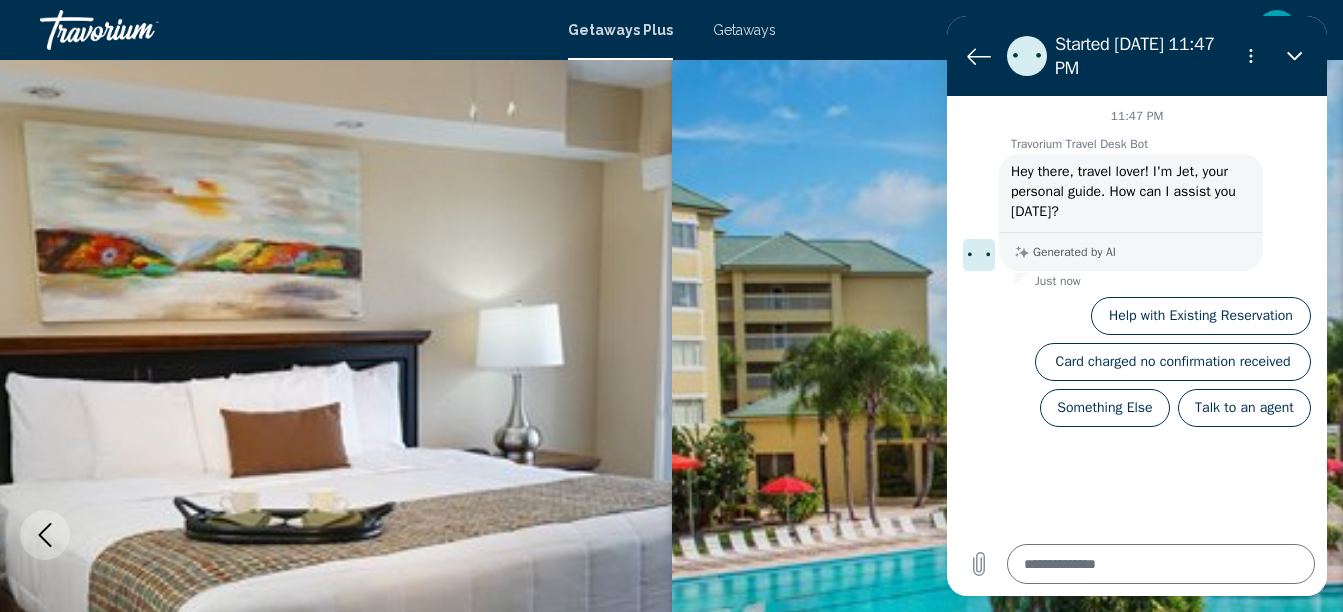 click 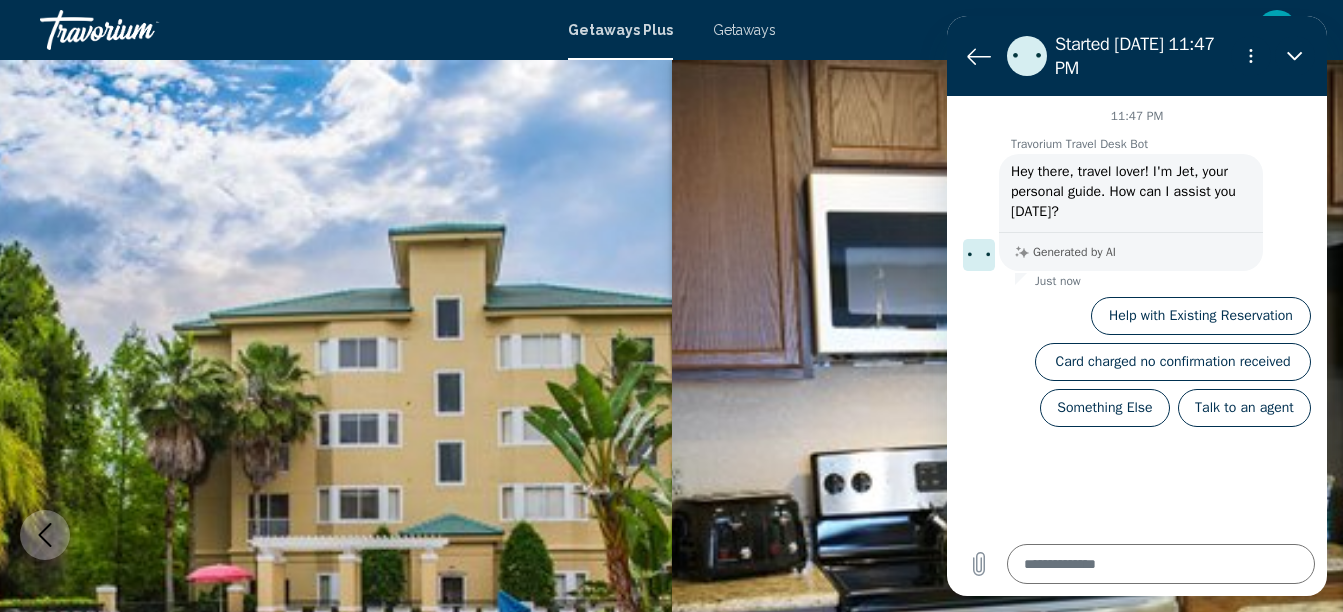 click 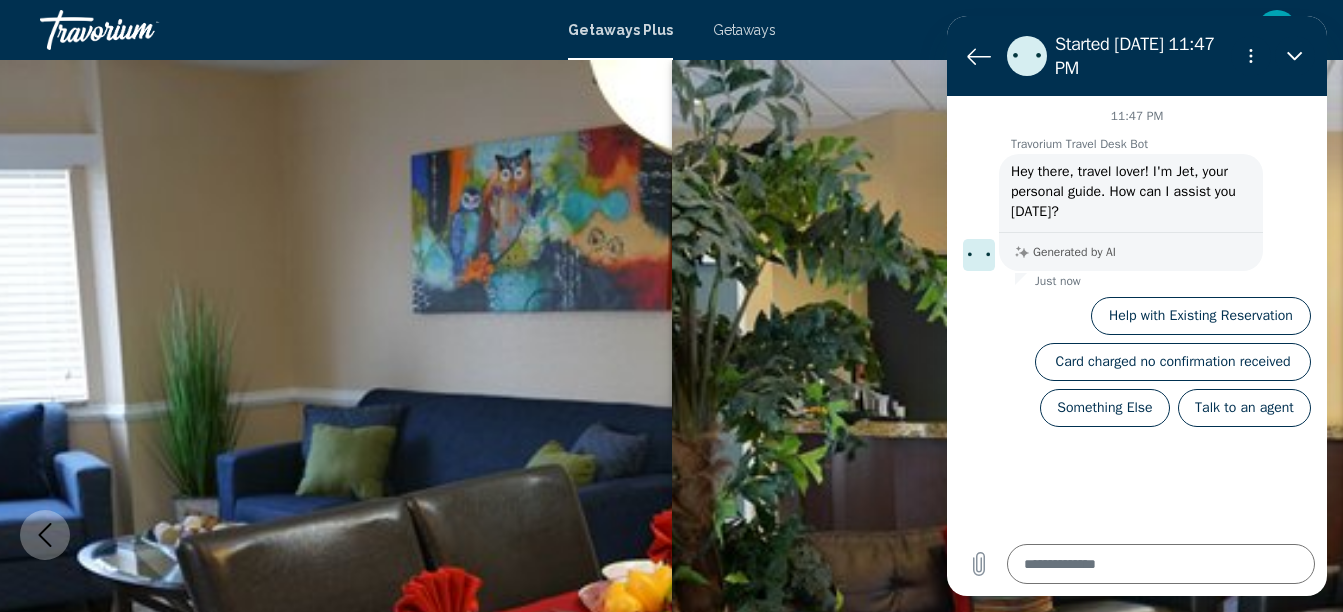 click 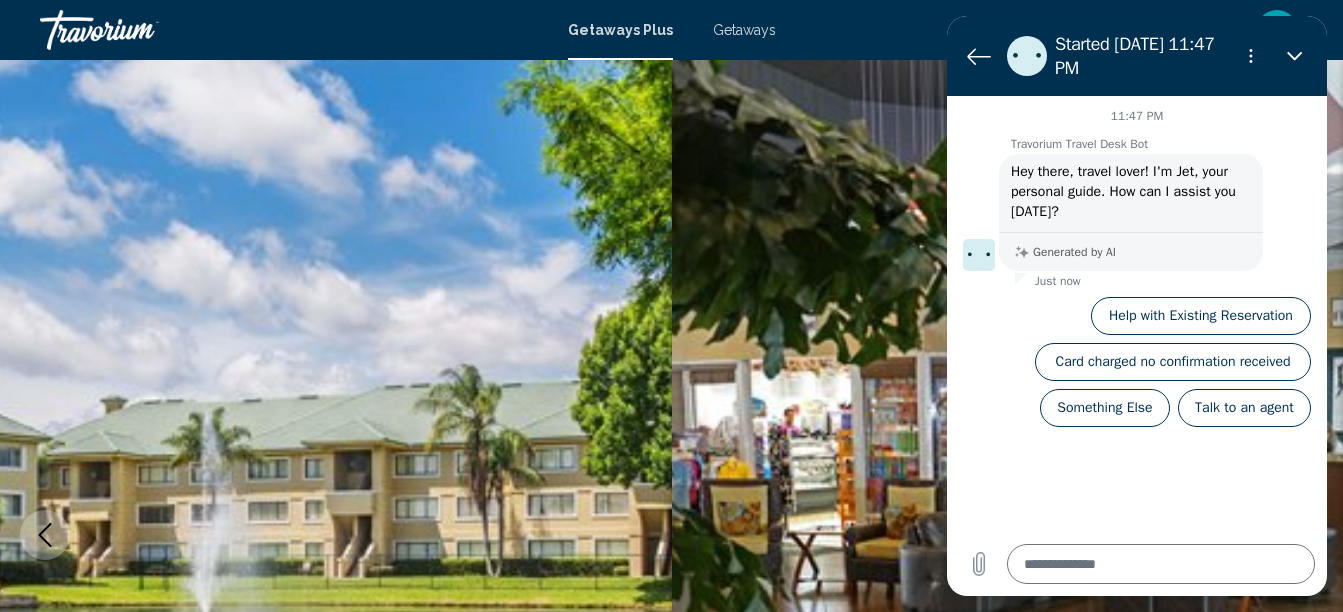 click 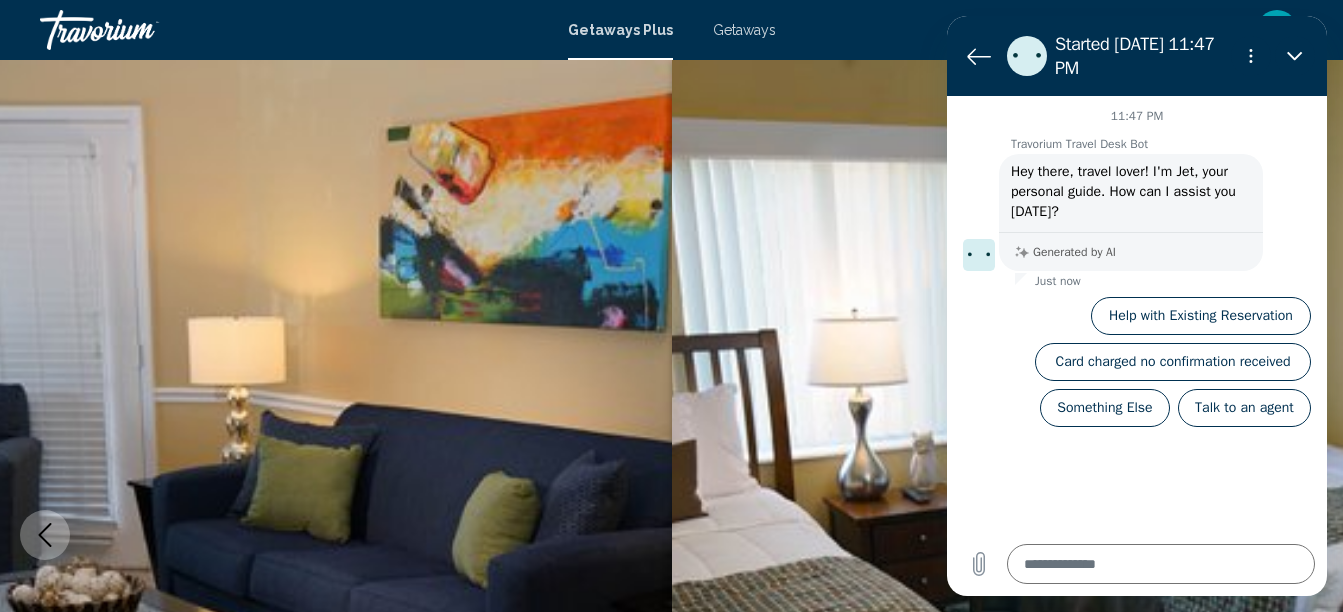 click 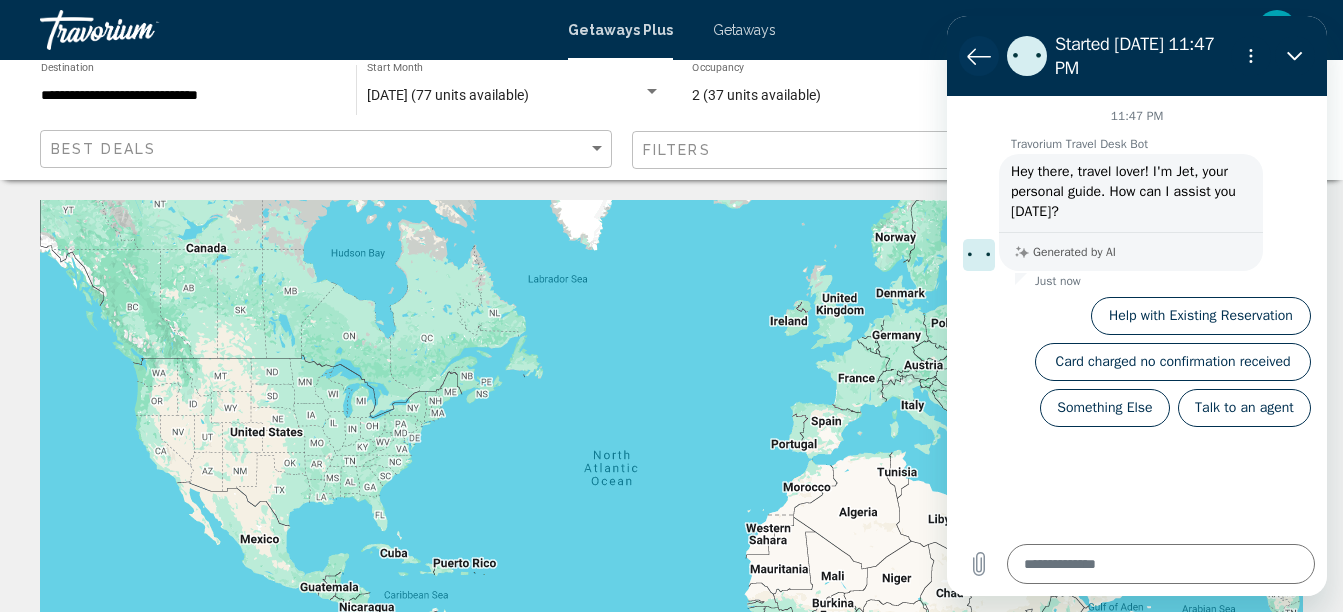 click 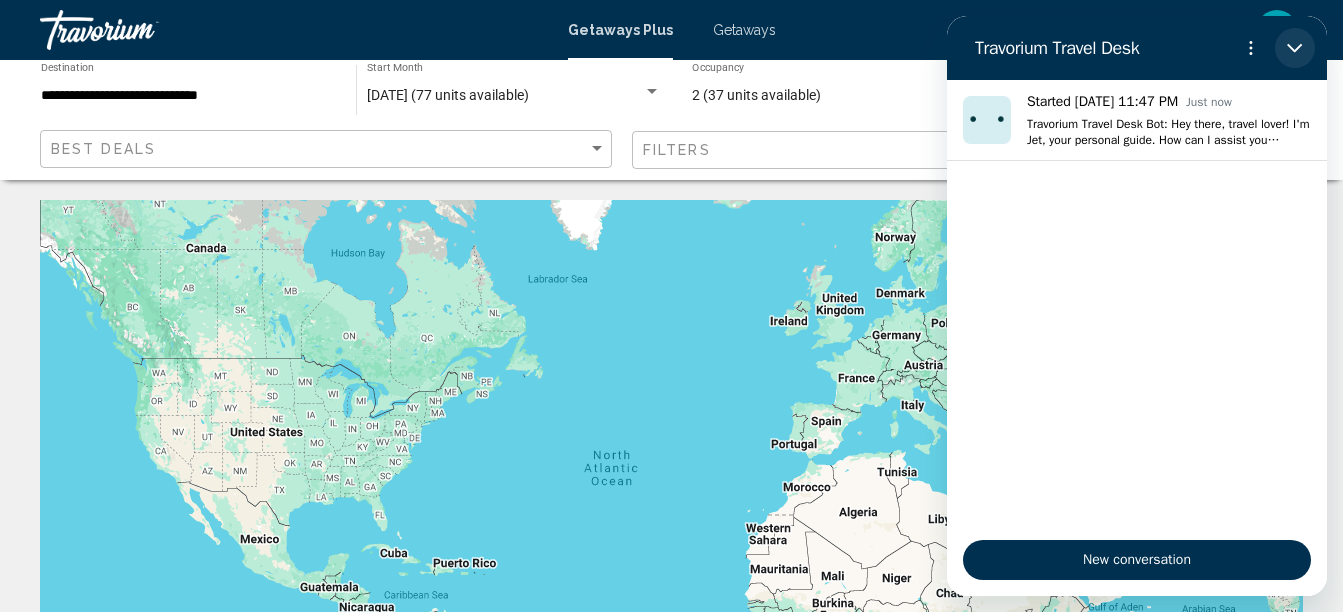 click at bounding box center (1295, 48) 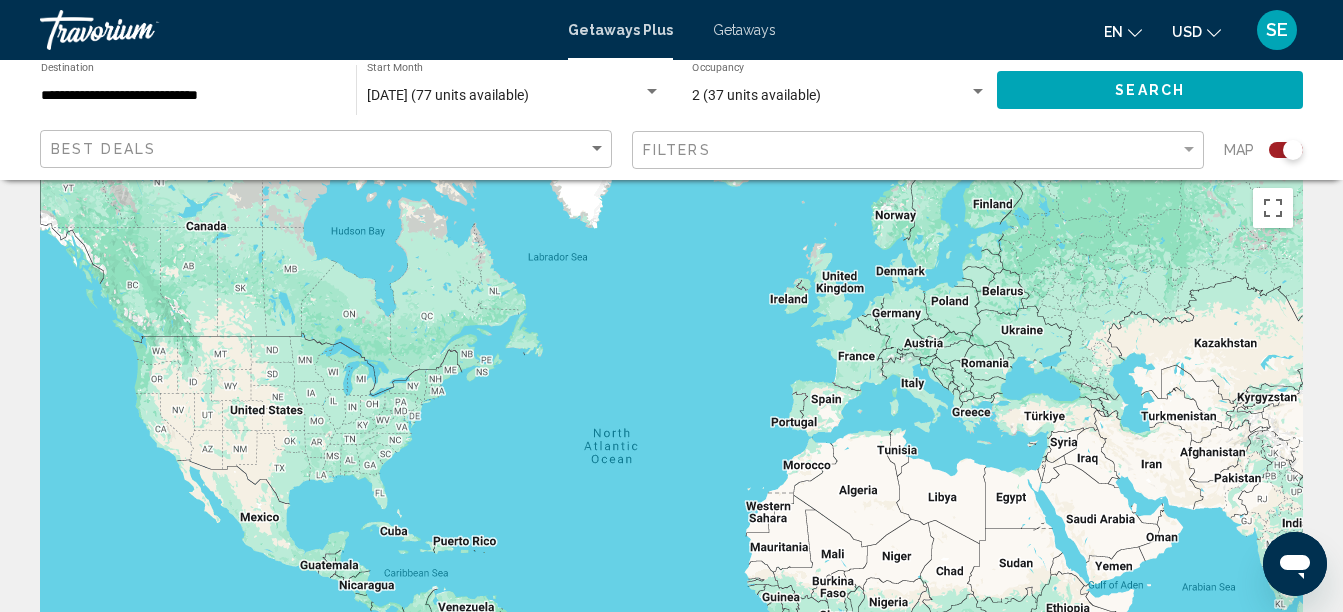 scroll, scrollTop: 0, scrollLeft: 0, axis: both 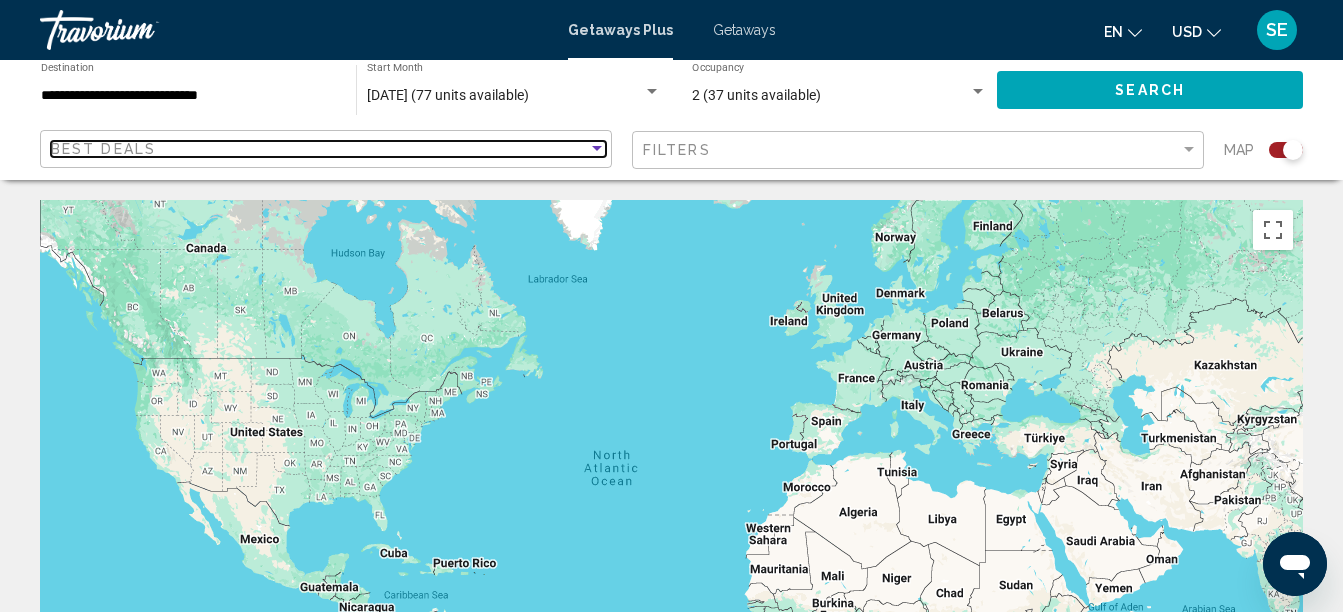 click at bounding box center [597, 149] 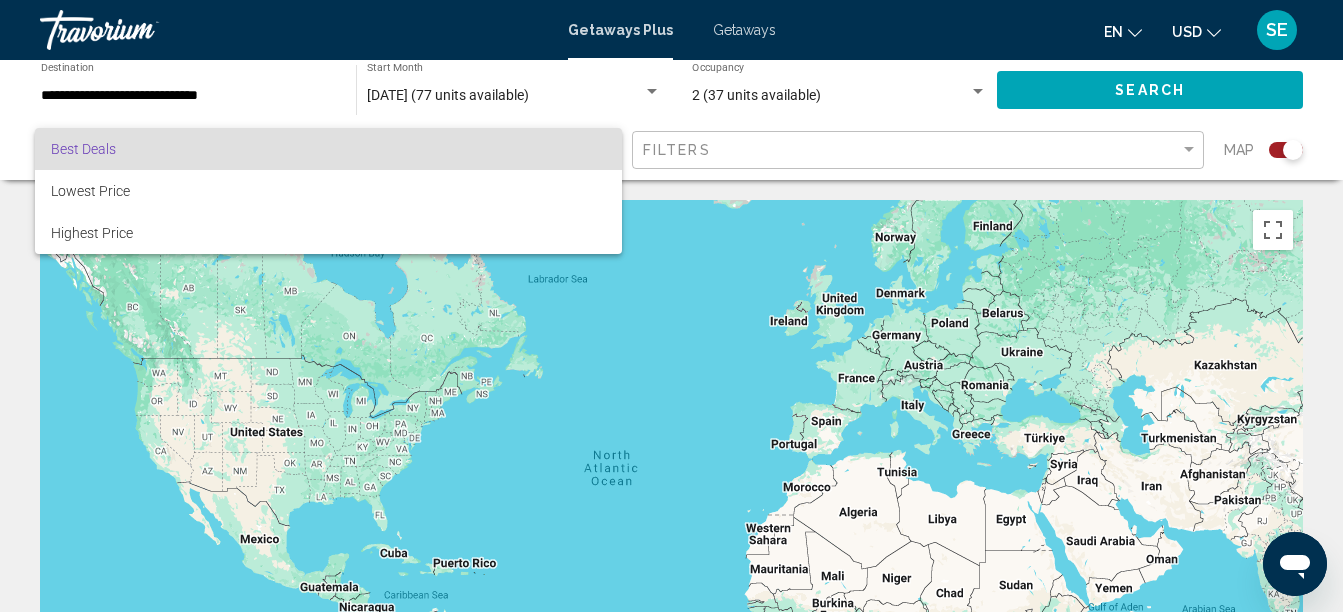 click at bounding box center [671, 306] 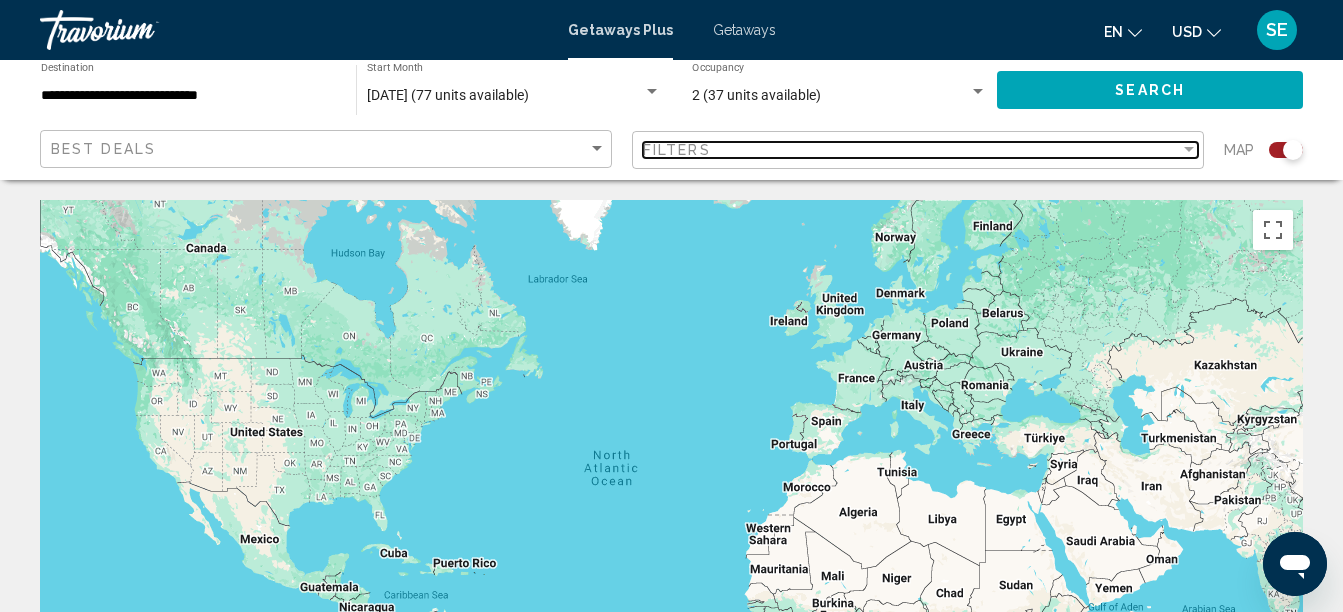 click at bounding box center (1189, 149) 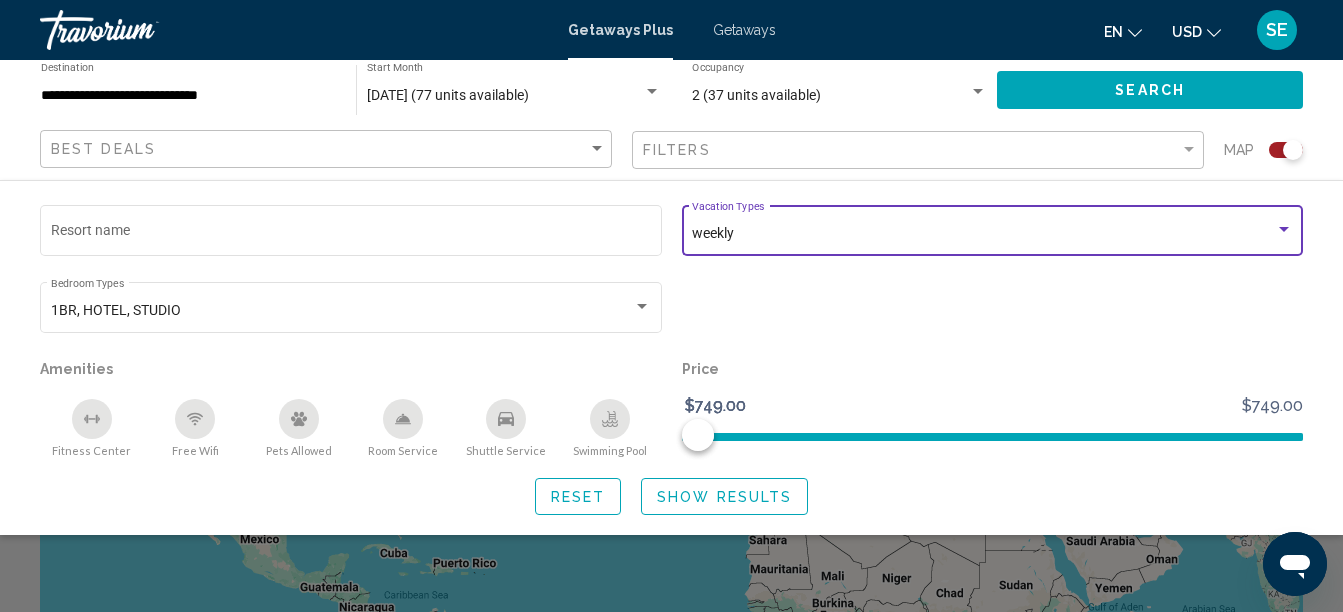 click at bounding box center [1284, 230] 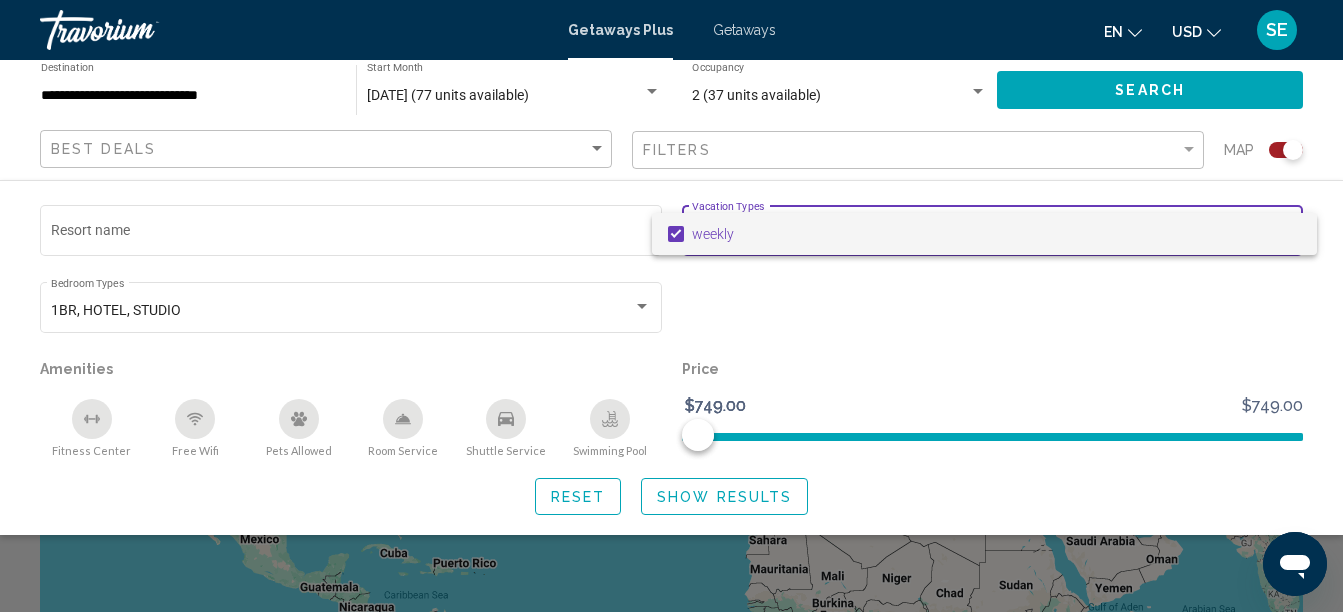 click on "weekly" at bounding box center (996, 234) 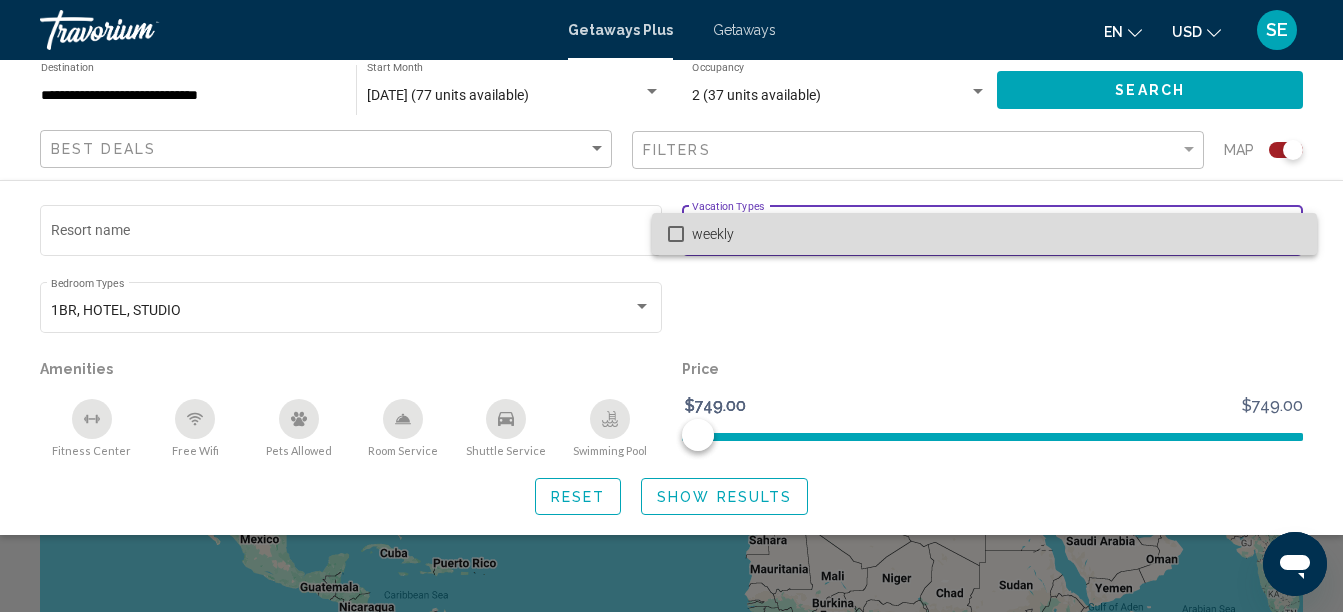 click on "weekly" at bounding box center (996, 234) 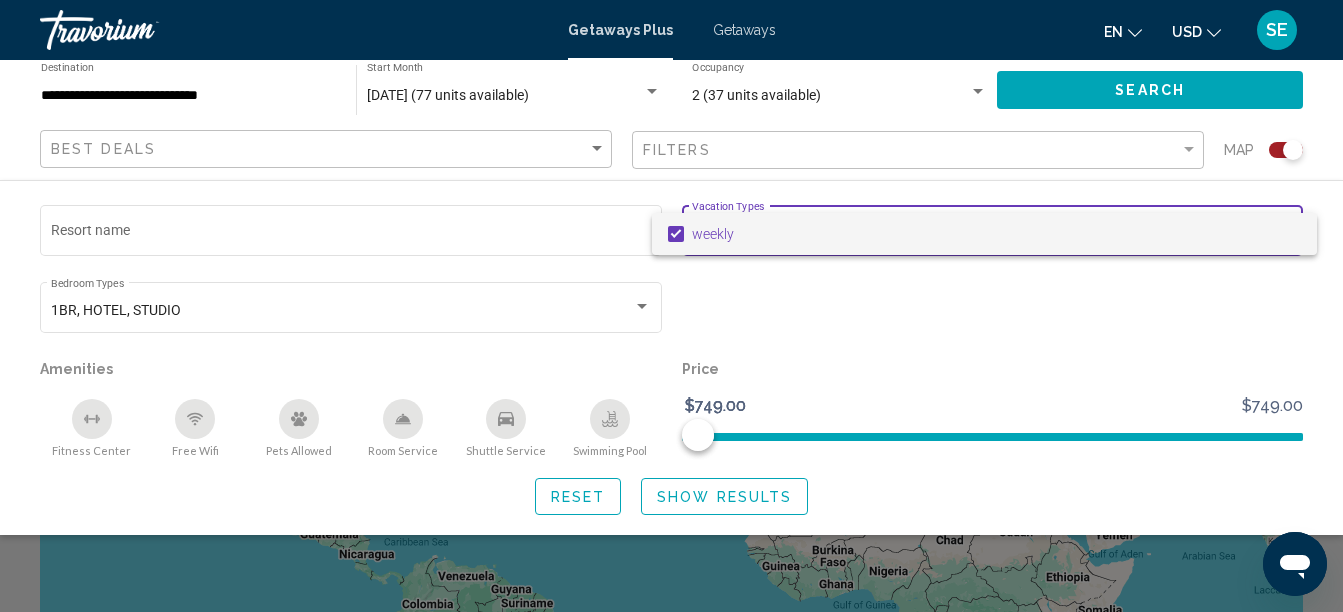 scroll, scrollTop: 52, scrollLeft: 0, axis: vertical 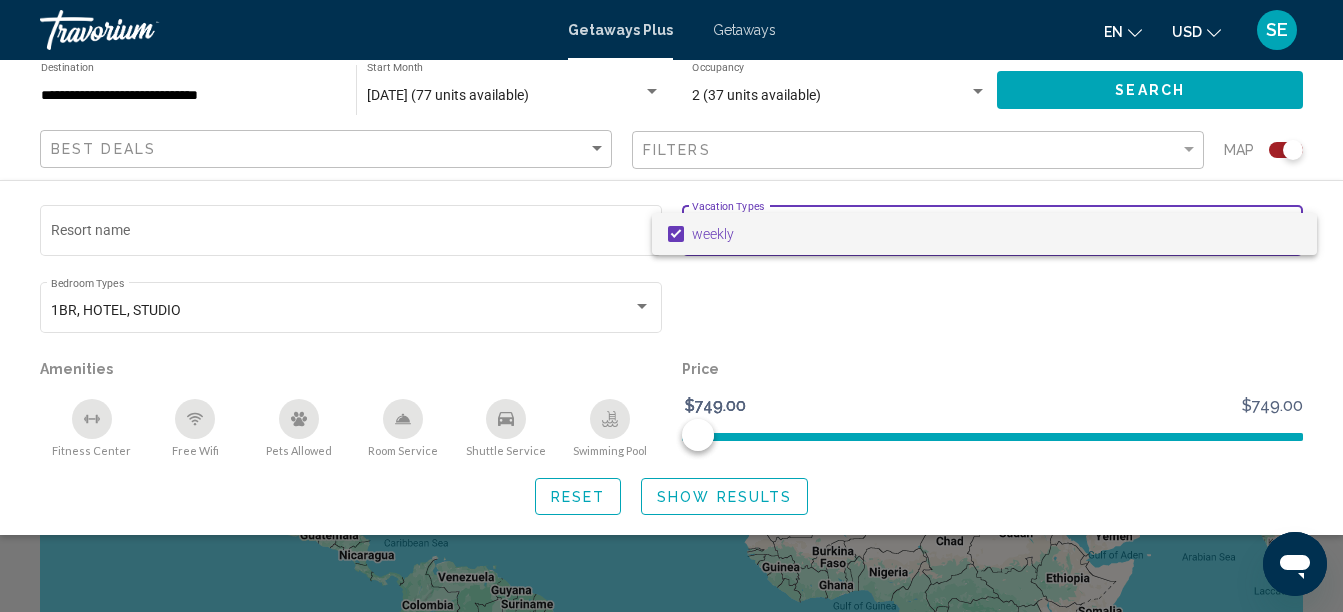 click at bounding box center [671, 306] 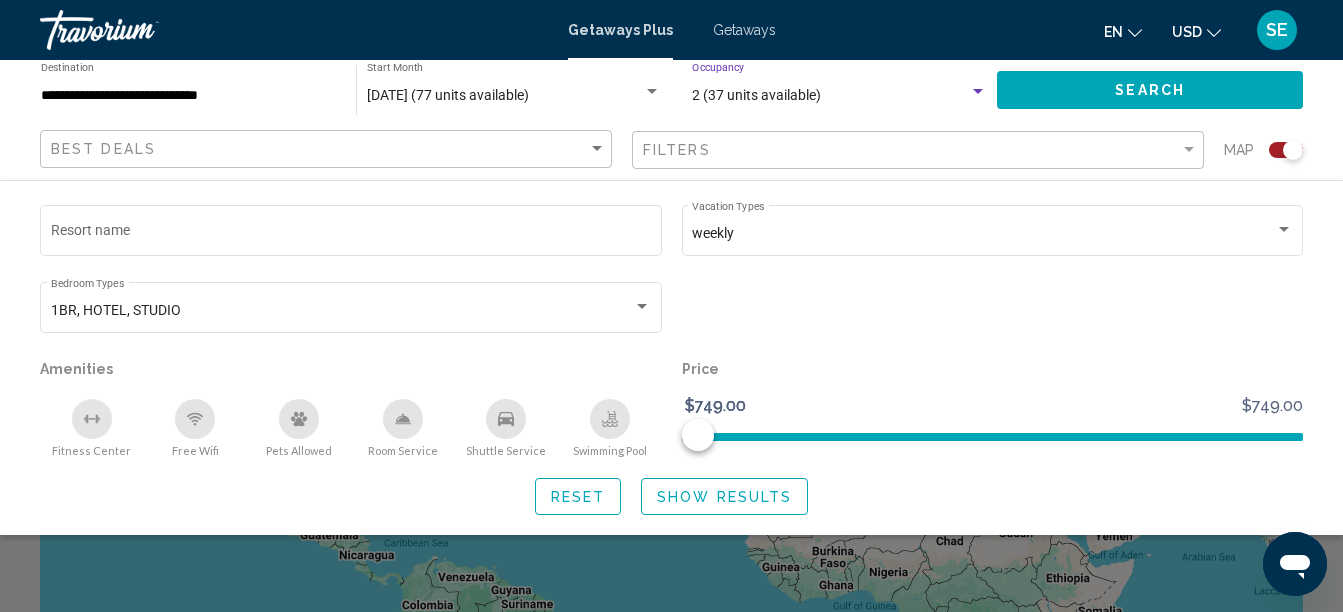 click at bounding box center [978, 91] 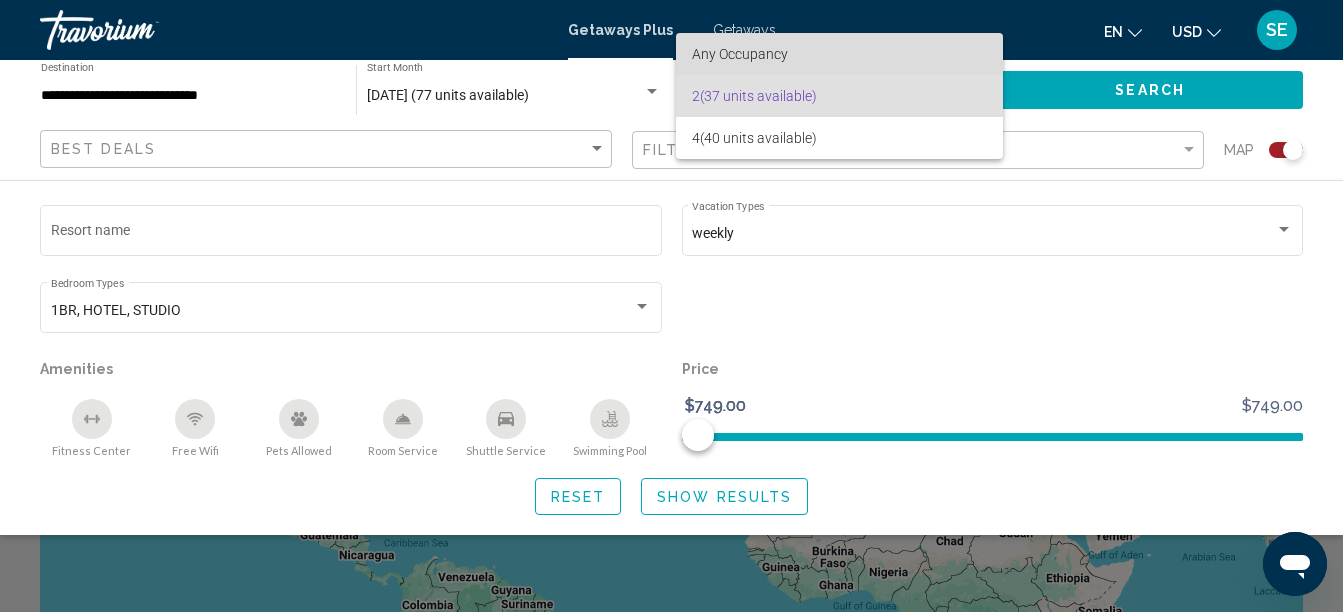 click on "Any Occupancy" at bounding box center [839, 54] 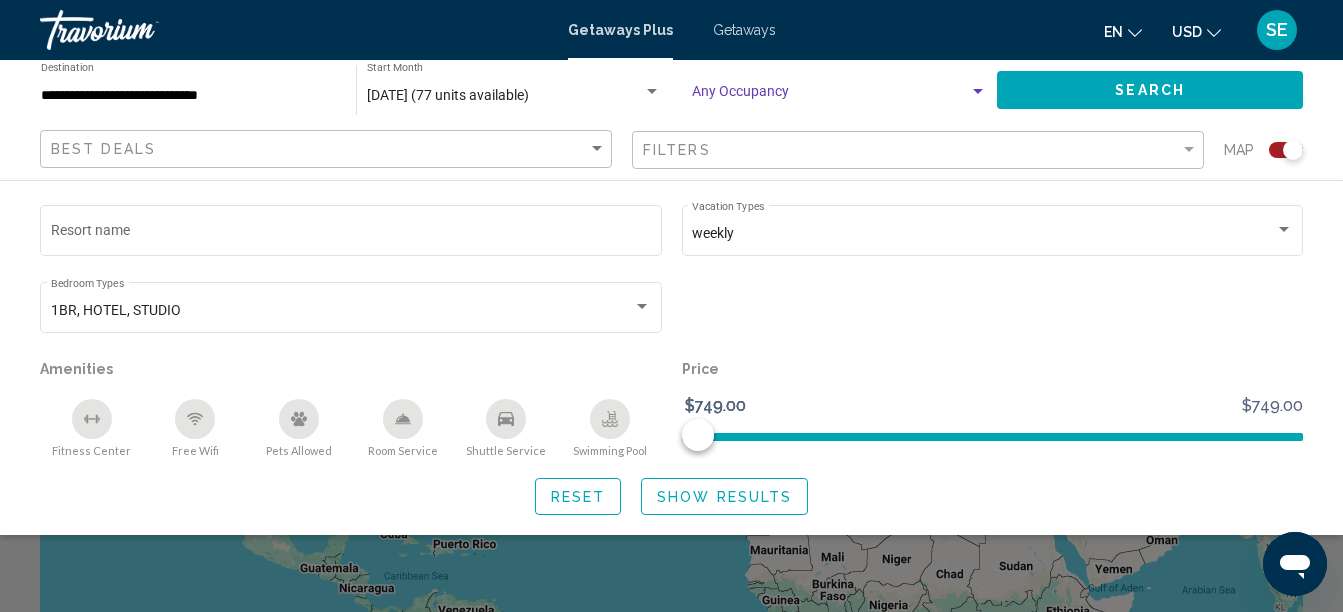 scroll, scrollTop: 17, scrollLeft: 0, axis: vertical 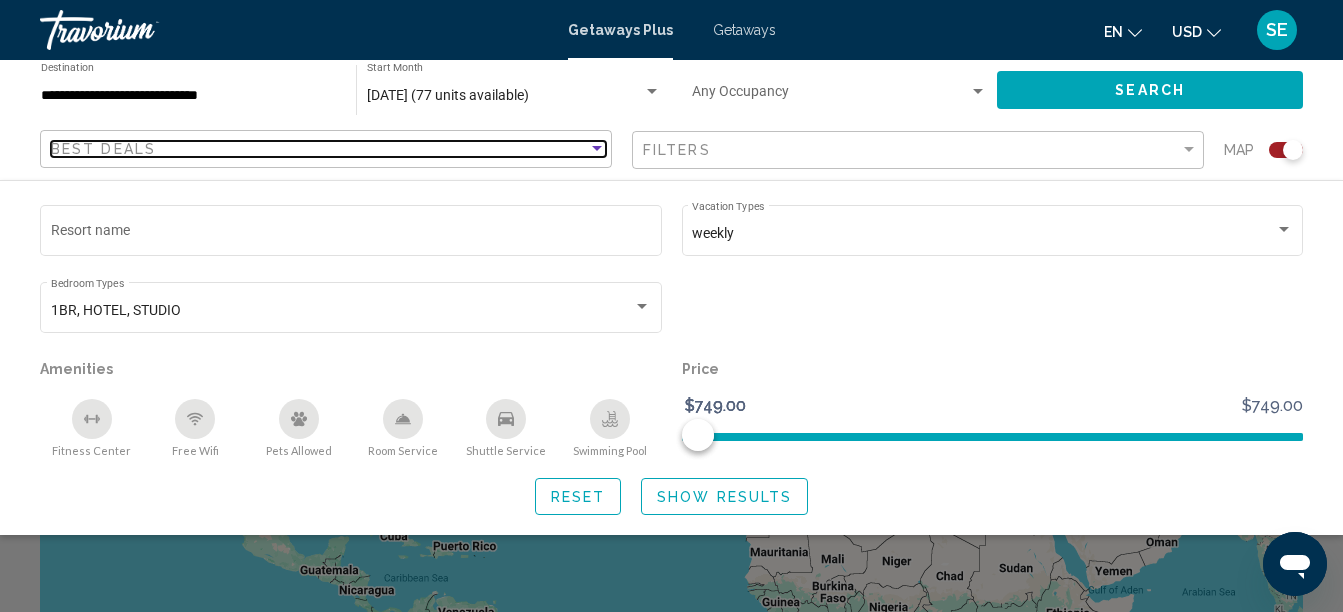 click at bounding box center (597, 148) 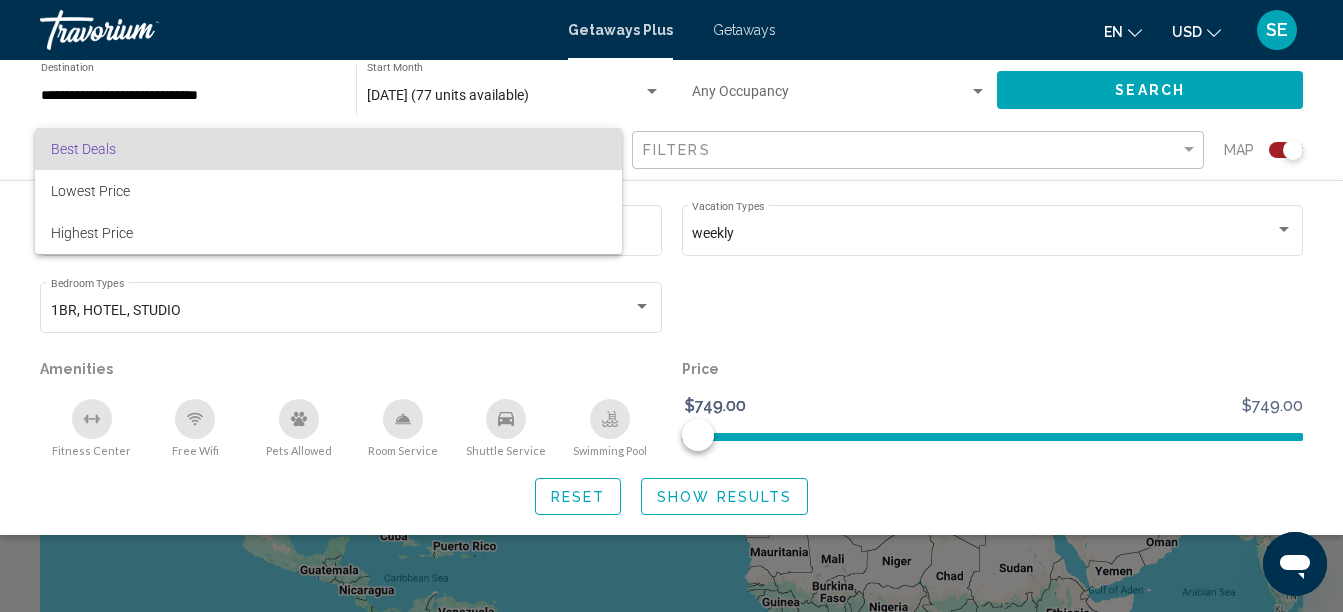 scroll, scrollTop: 0, scrollLeft: 0, axis: both 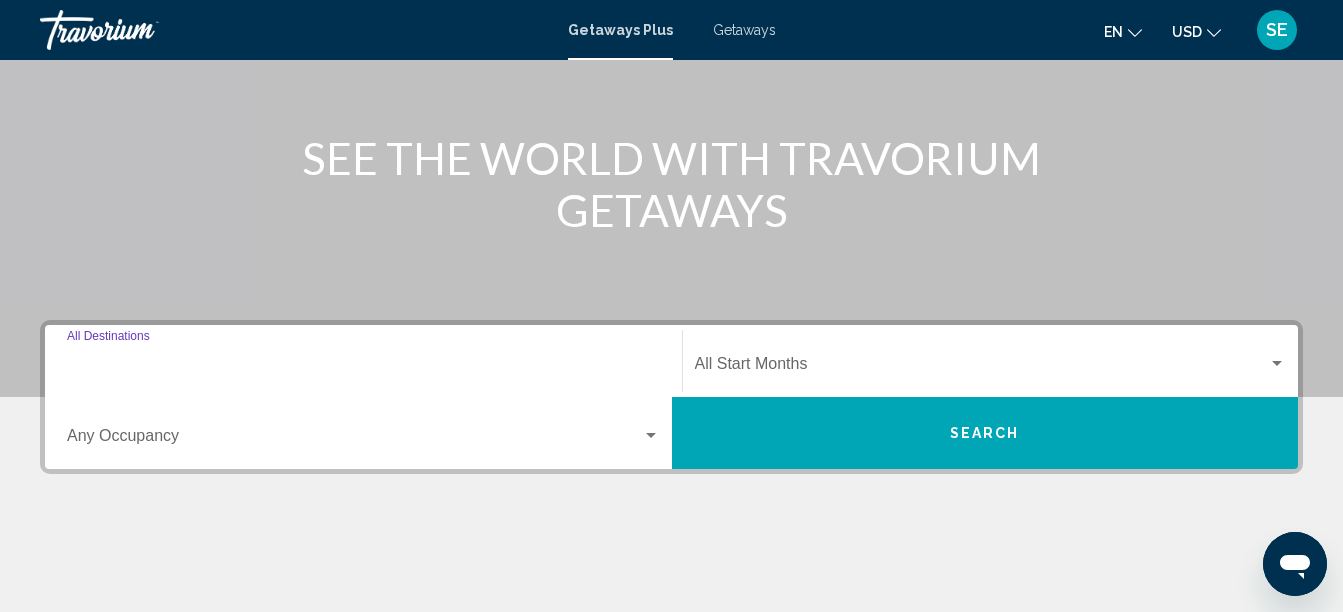 click on "Destination All Destinations" at bounding box center [363, 368] 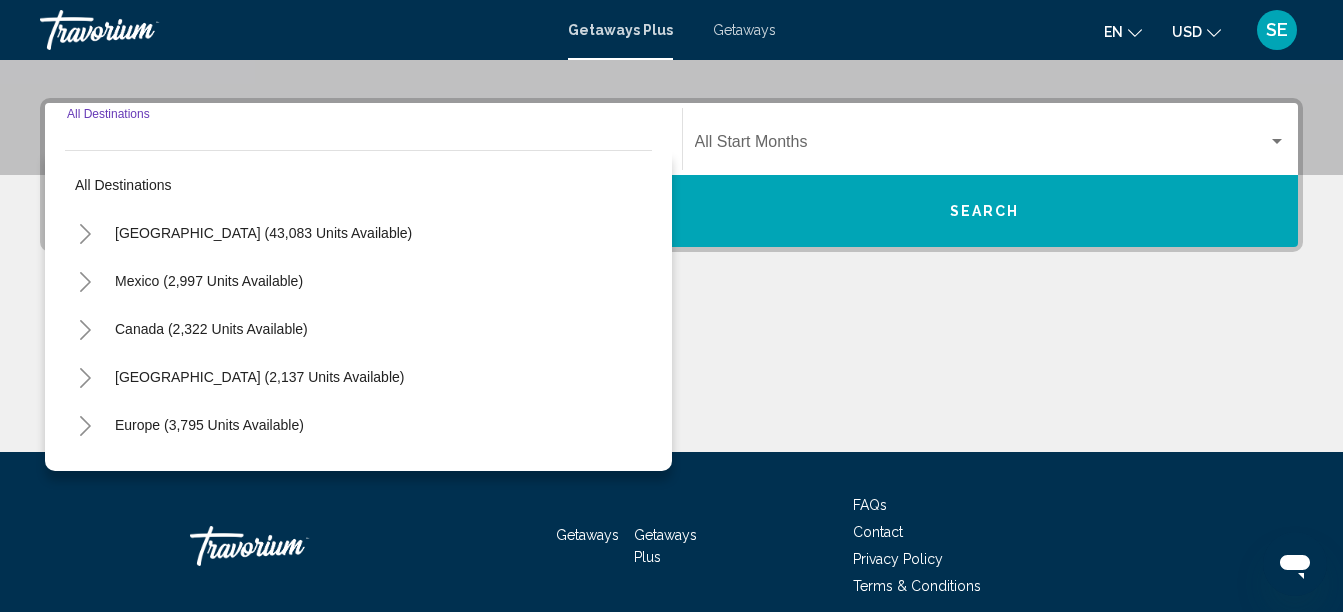 scroll, scrollTop: 458, scrollLeft: 0, axis: vertical 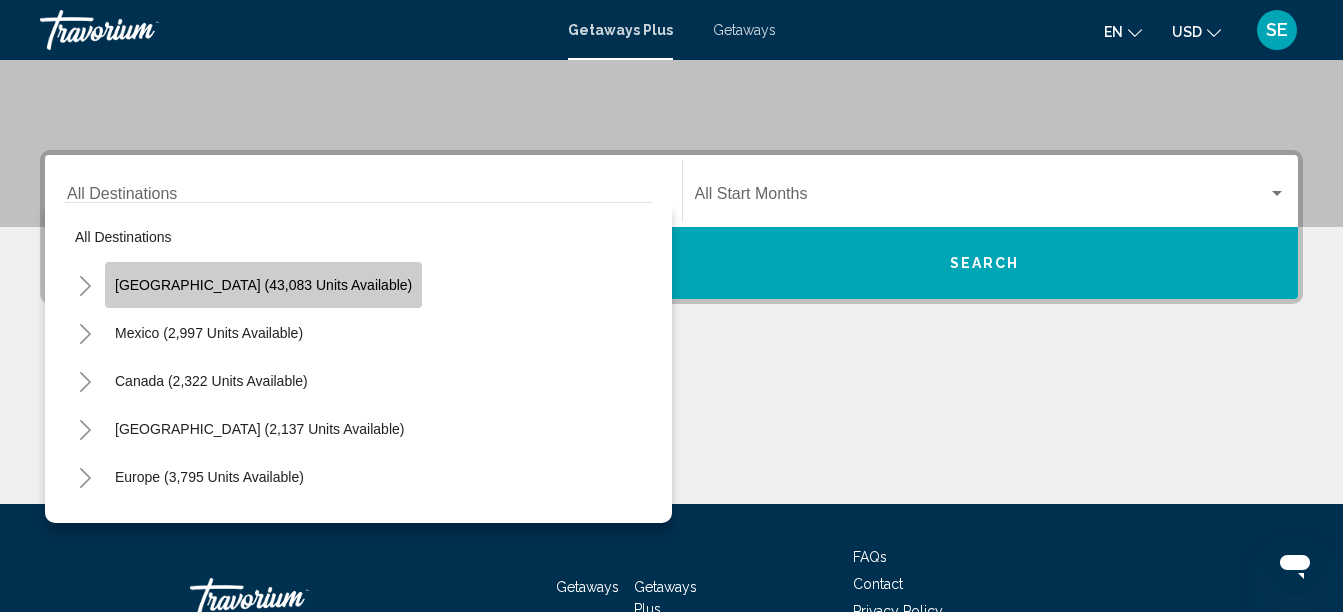 click on "[GEOGRAPHIC_DATA] (43,083 units available)" 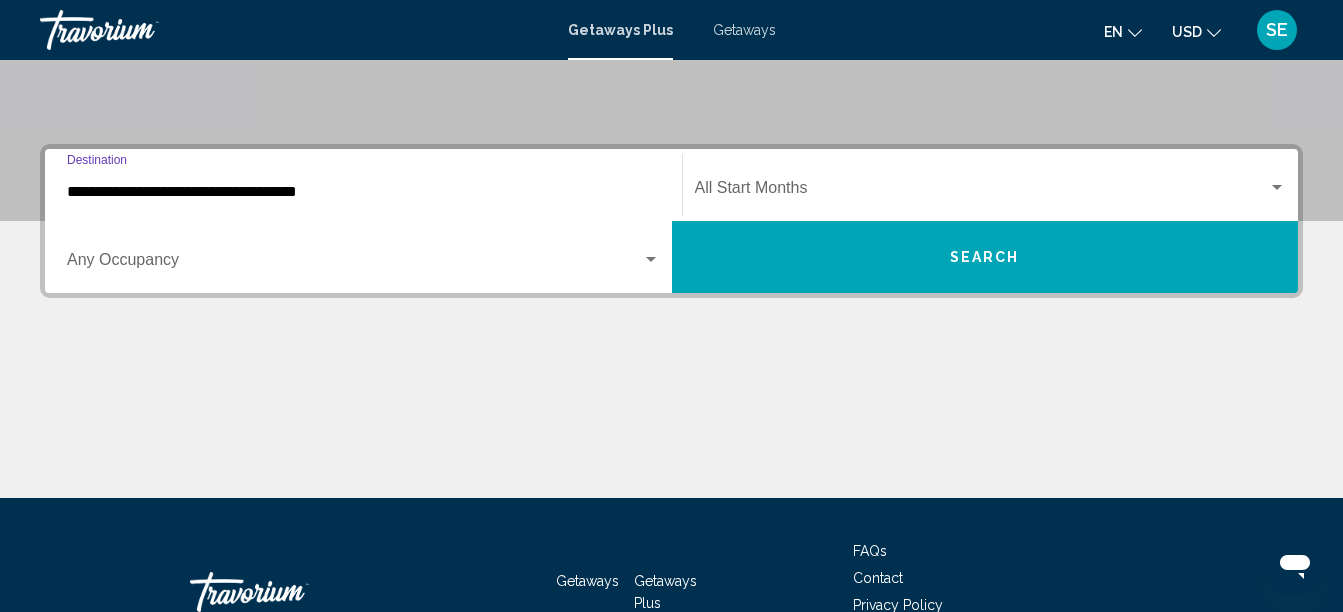 scroll, scrollTop: 378, scrollLeft: 0, axis: vertical 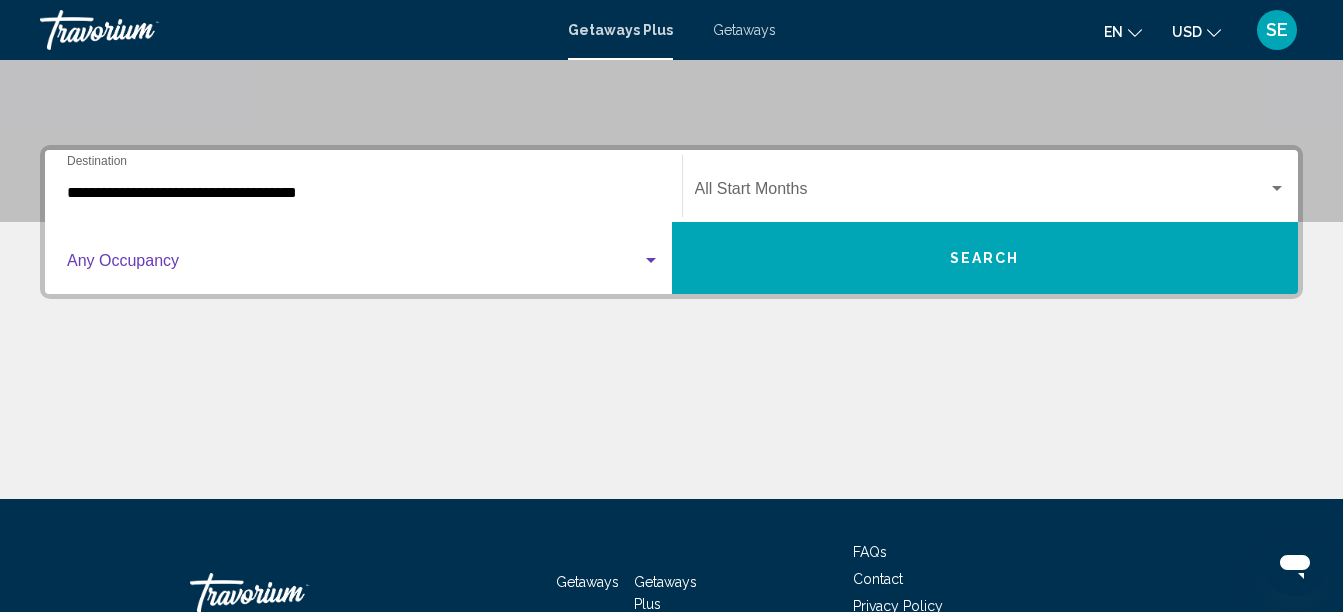 click at bounding box center [651, 260] 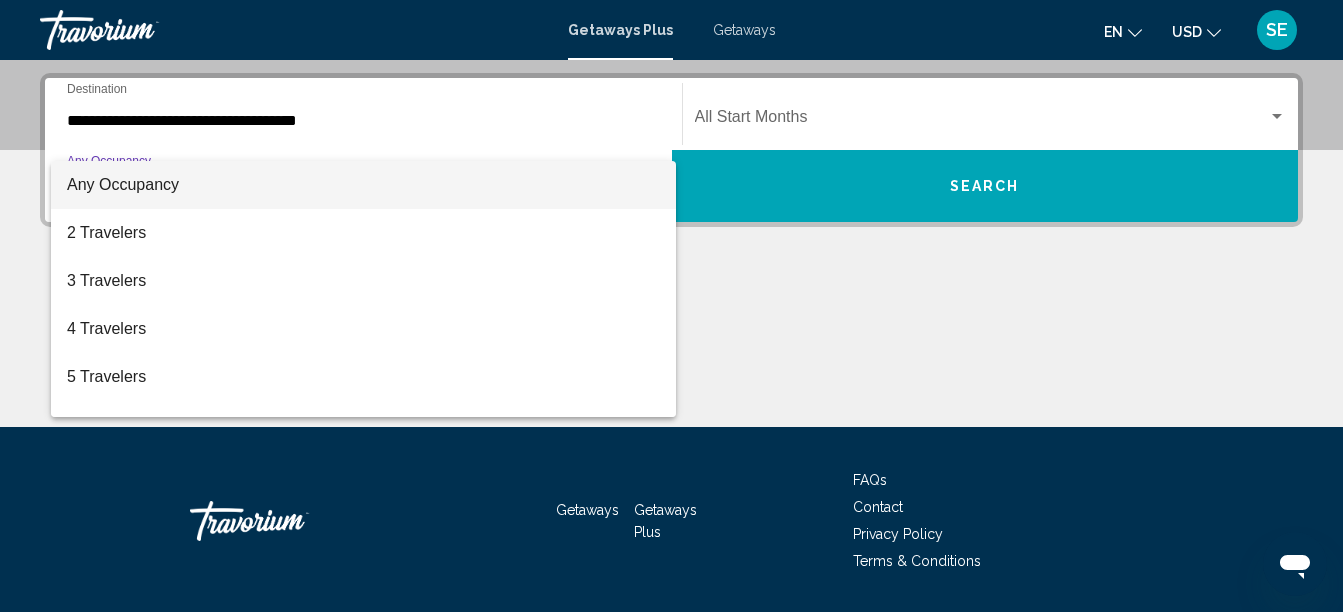 scroll, scrollTop: 458, scrollLeft: 0, axis: vertical 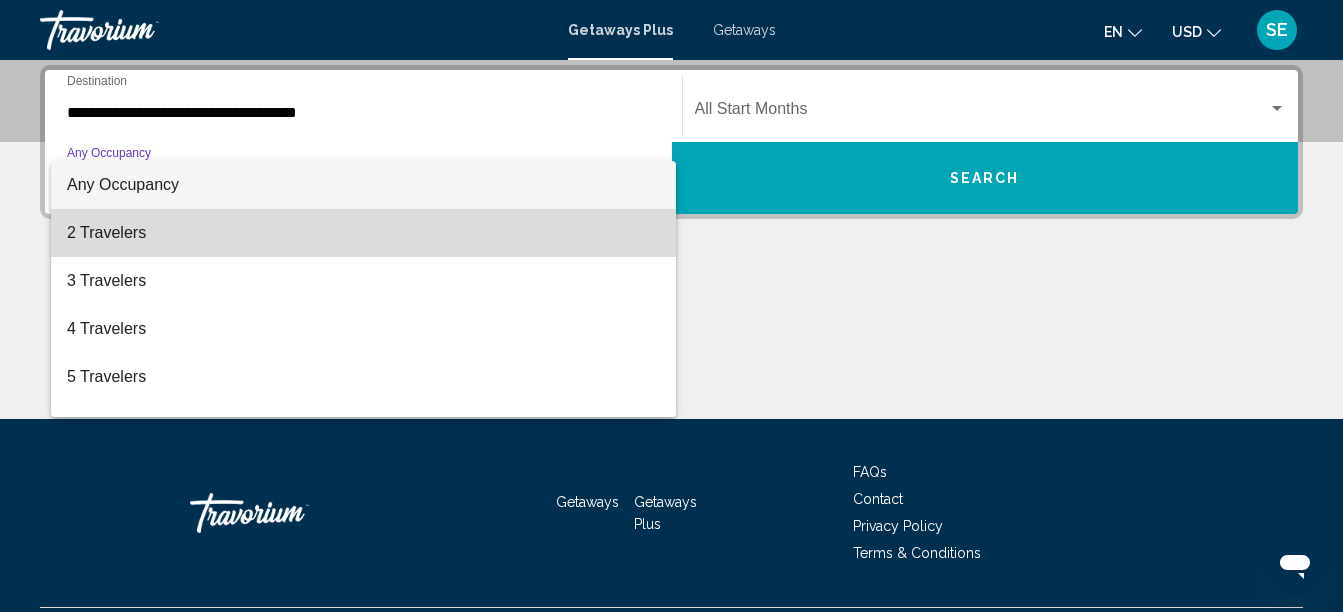 click on "2 Travelers" at bounding box center (363, 233) 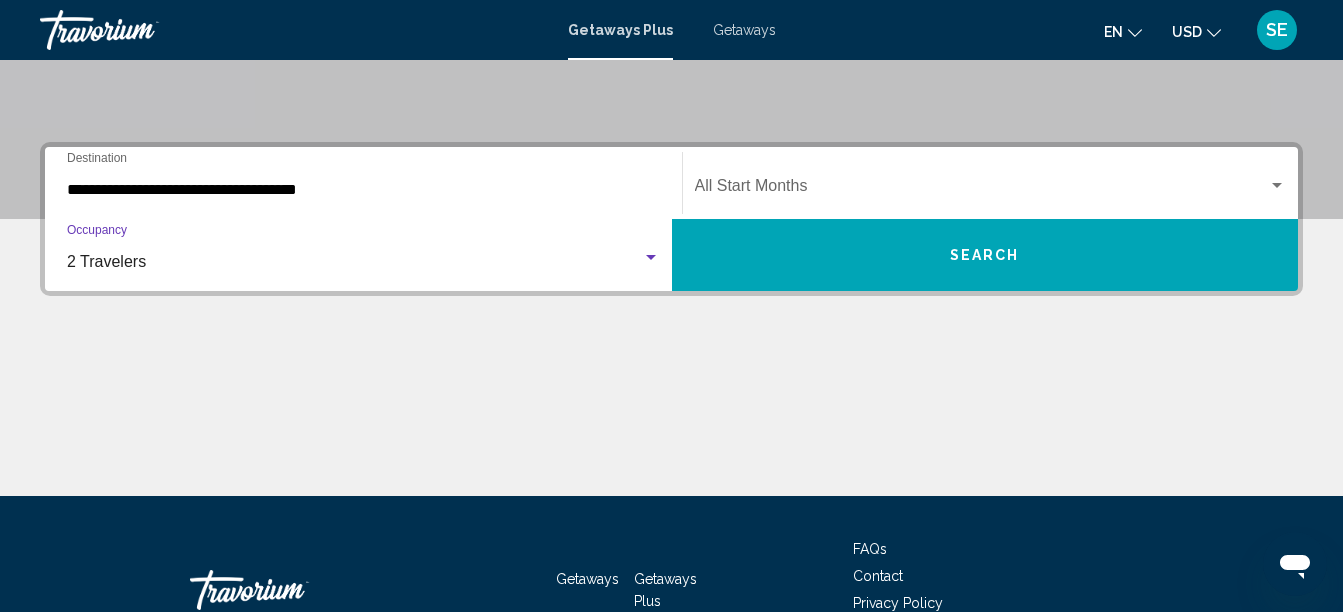 scroll, scrollTop: 380, scrollLeft: 0, axis: vertical 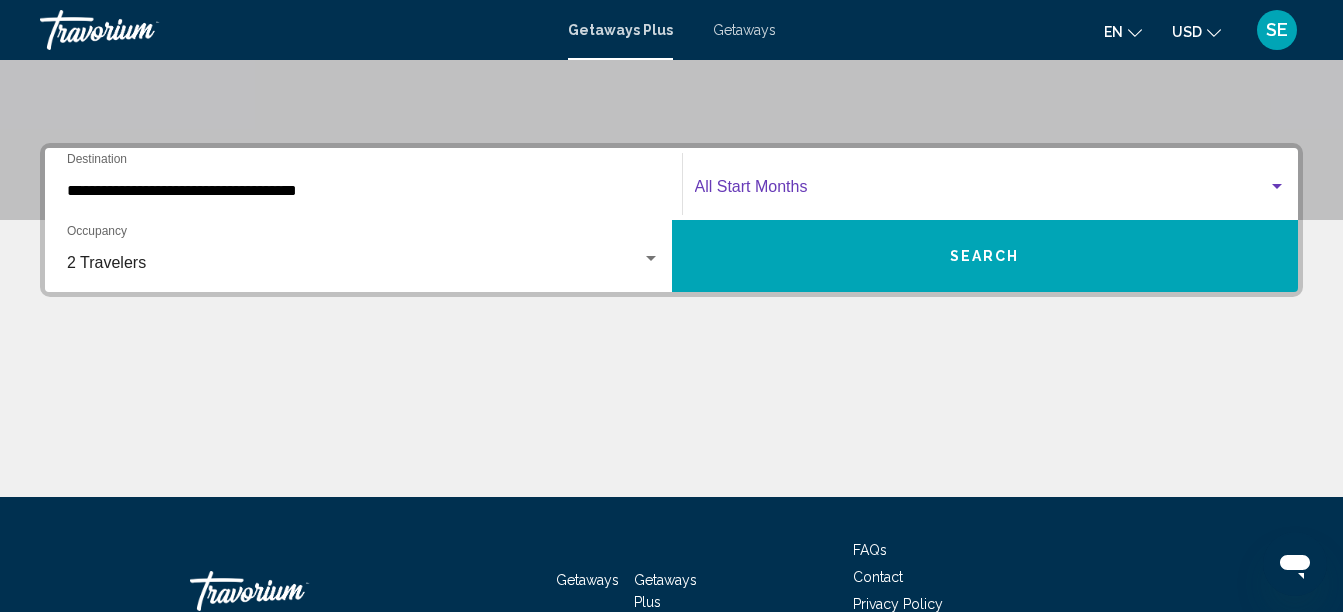 click at bounding box center (982, 191) 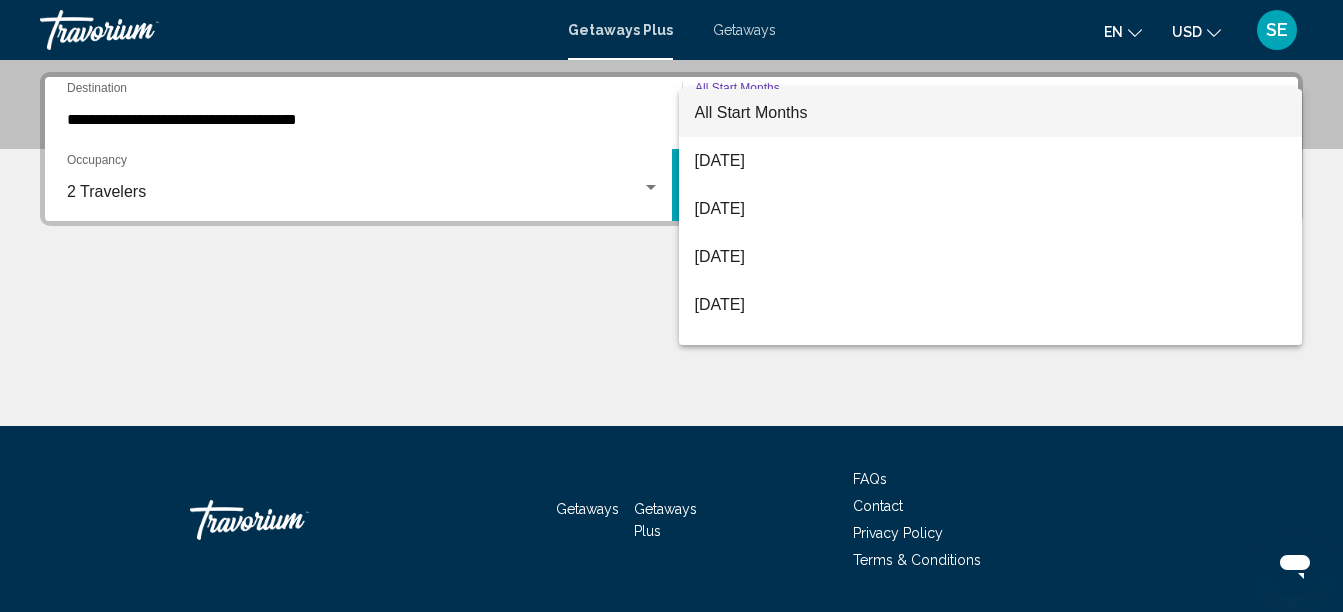 scroll, scrollTop: 458, scrollLeft: 0, axis: vertical 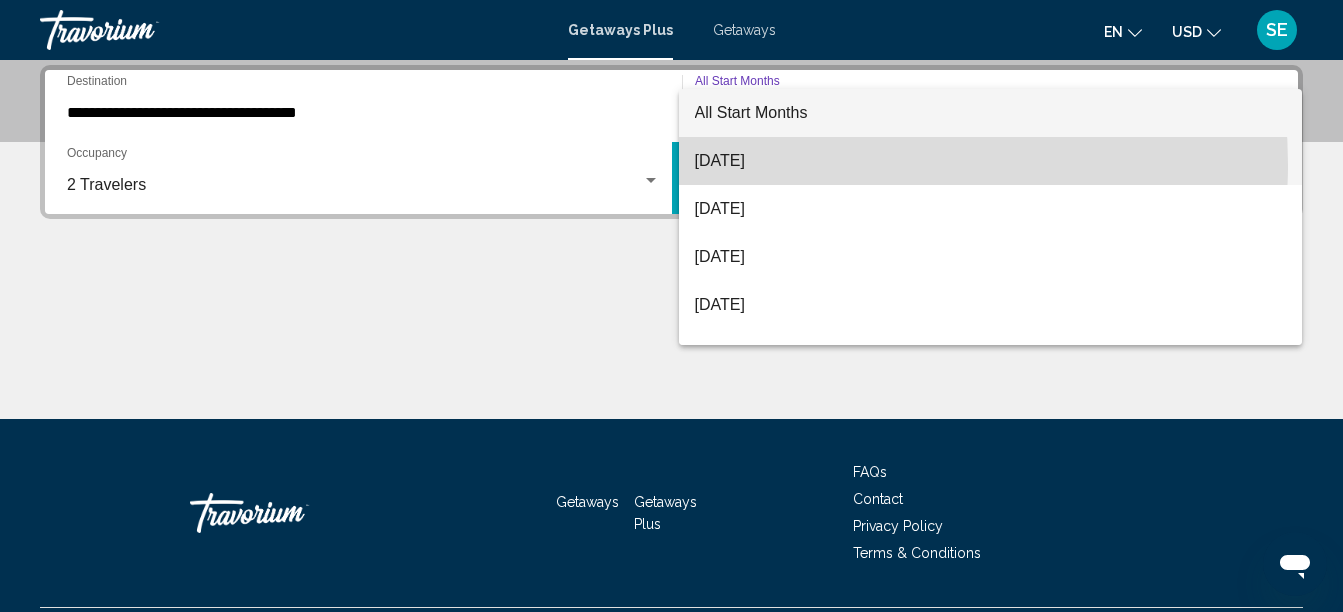 click on "[DATE]" at bounding box center (991, 161) 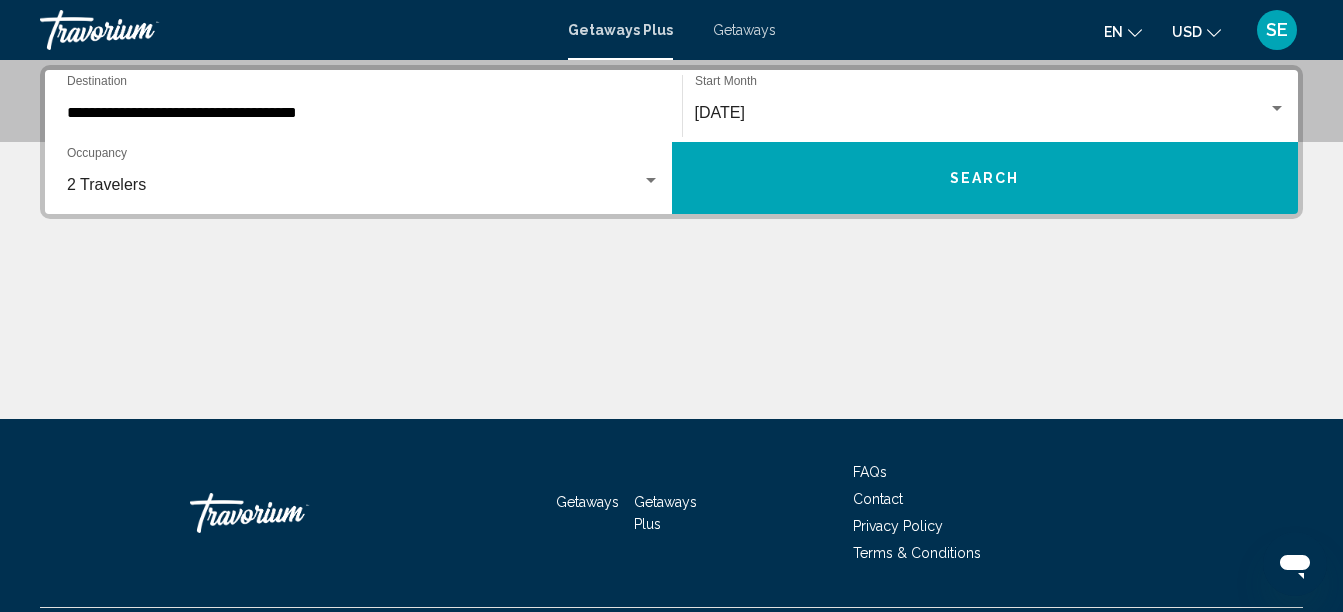 click on "**********" at bounding box center (671, 242) 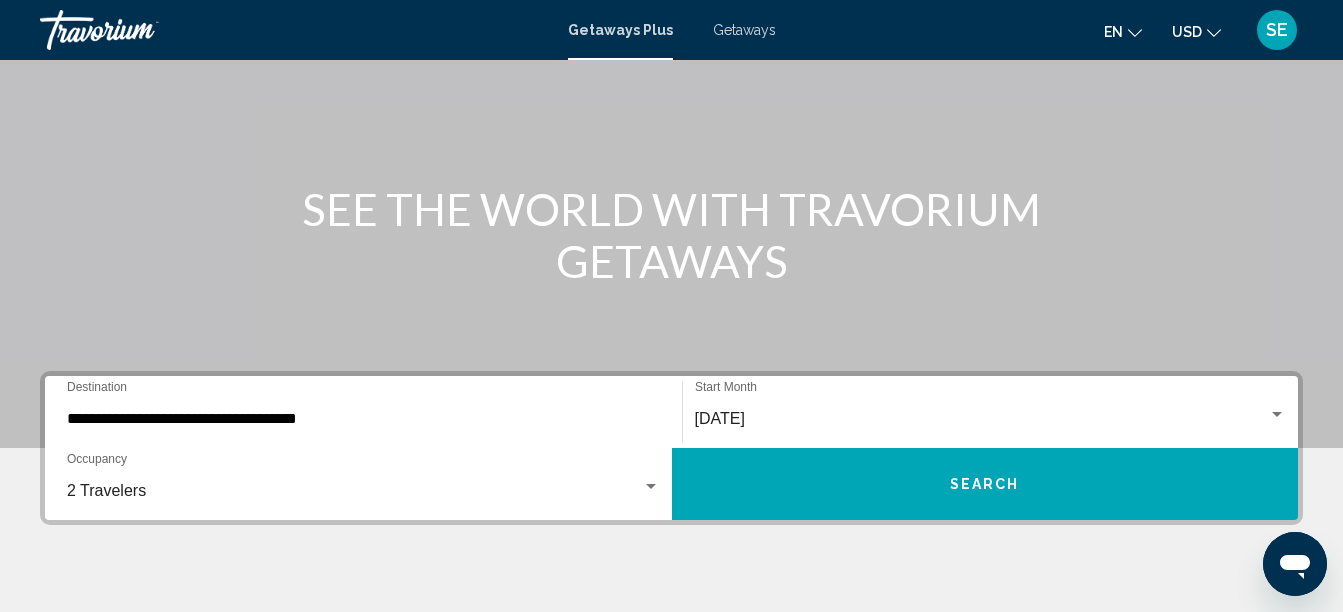 scroll, scrollTop: 0, scrollLeft: 0, axis: both 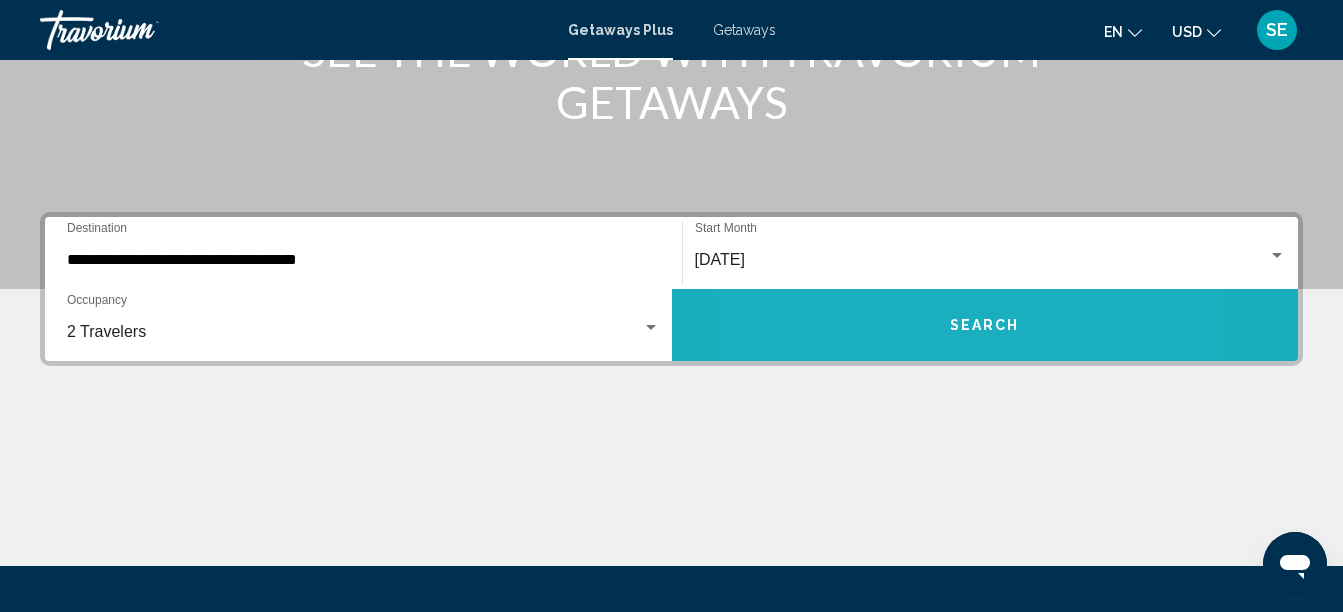 click on "Search" at bounding box center (985, 325) 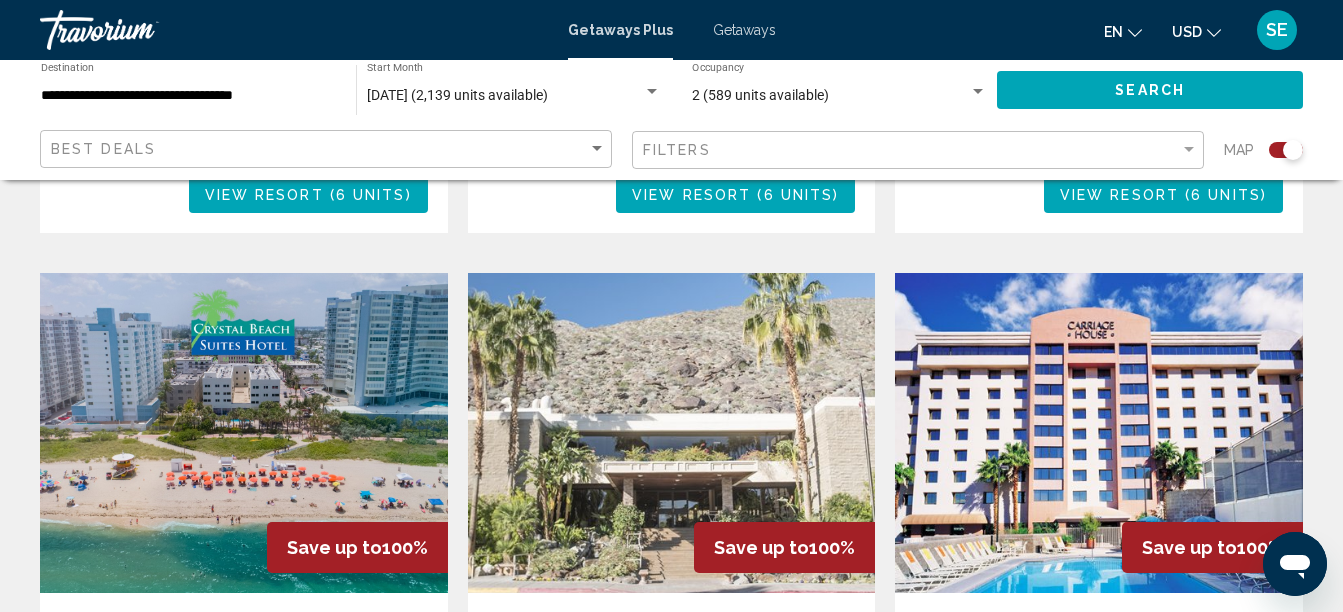 scroll, scrollTop: 2238, scrollLeft: 0, axis: vertical 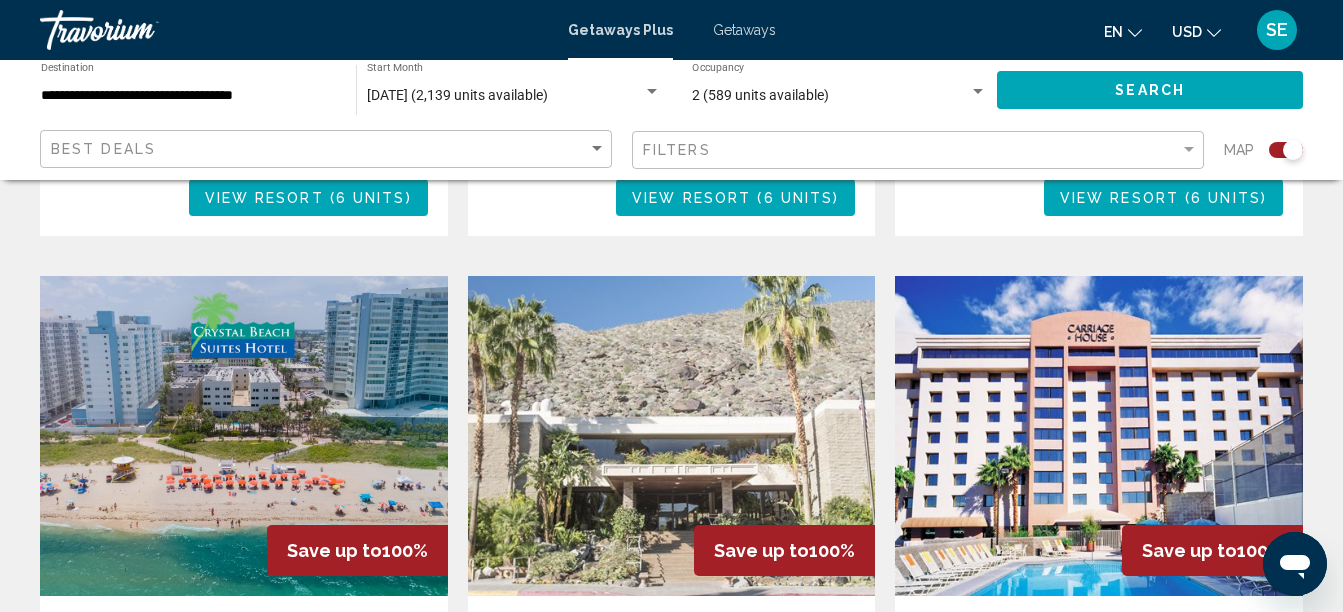 click at bounding box center (244, 436) 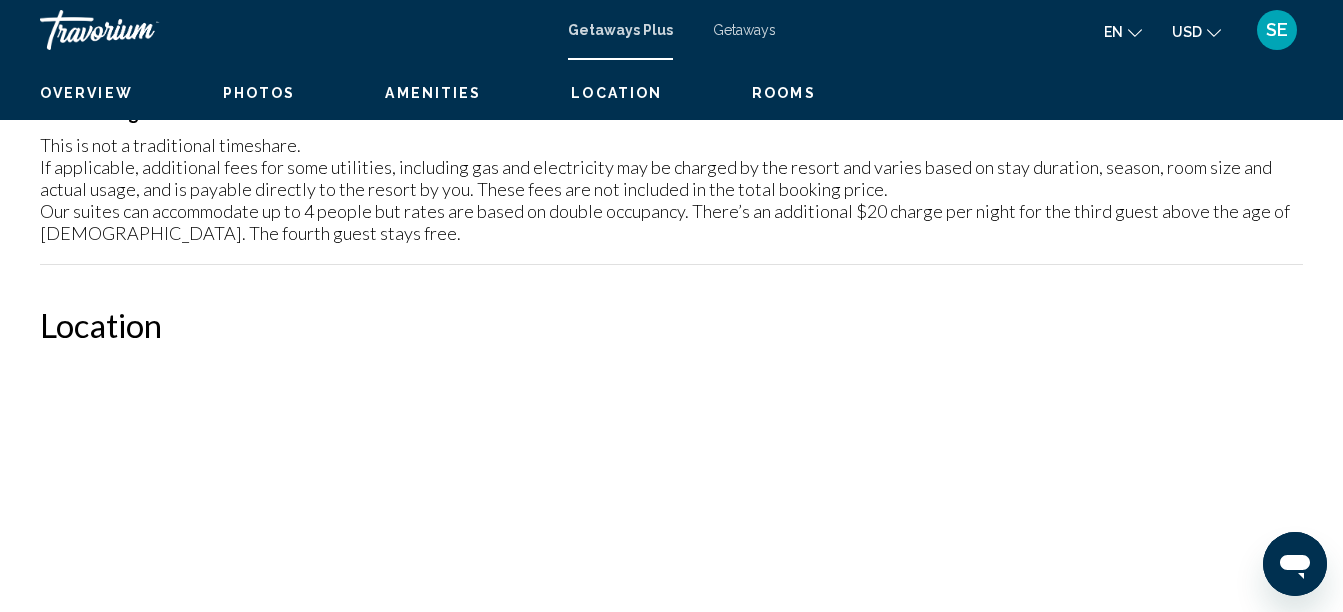 scroll, scrollTop: 229, scrollLeft: 0, axis: vertical 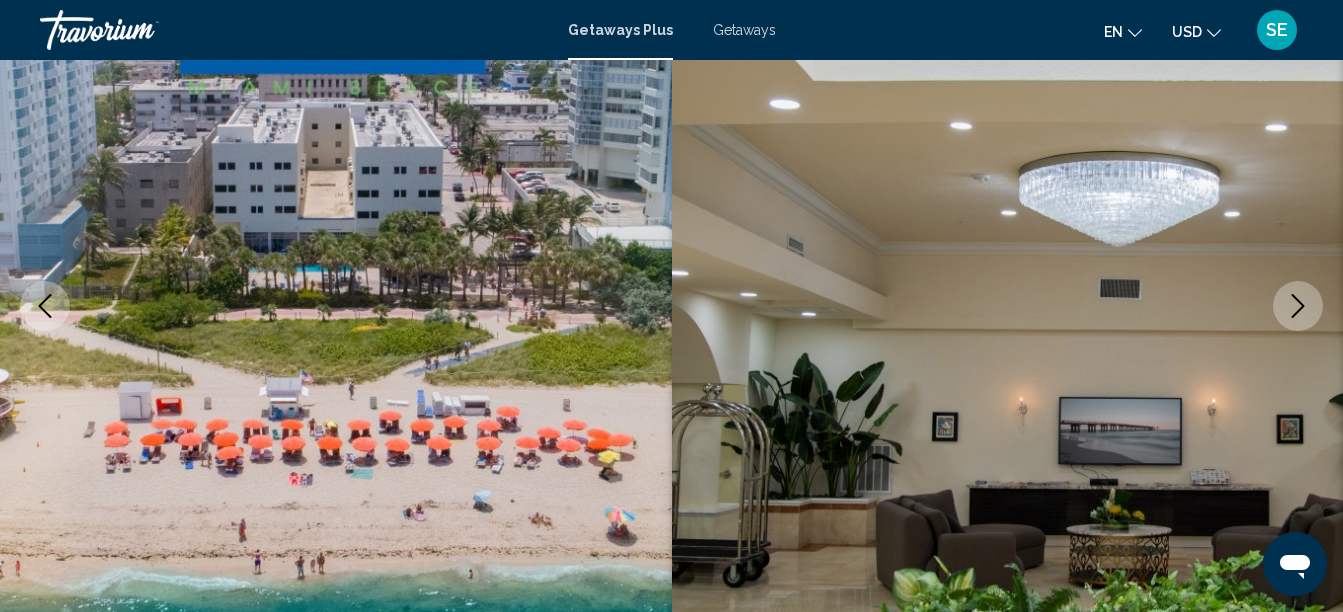 click 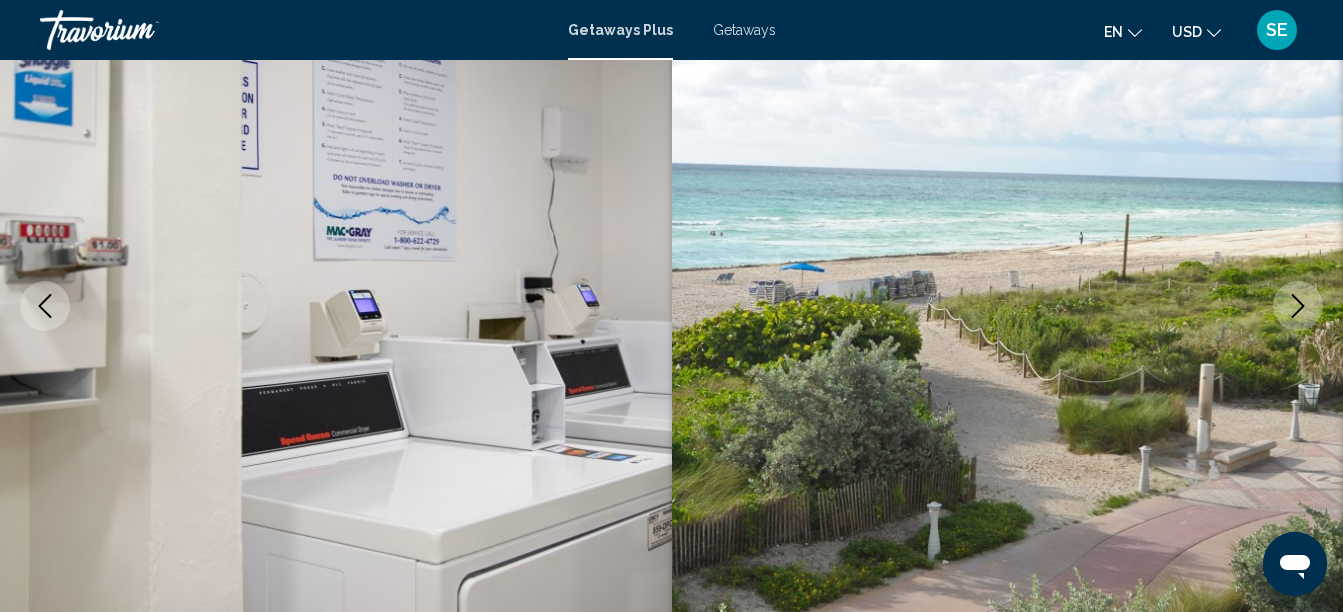 click 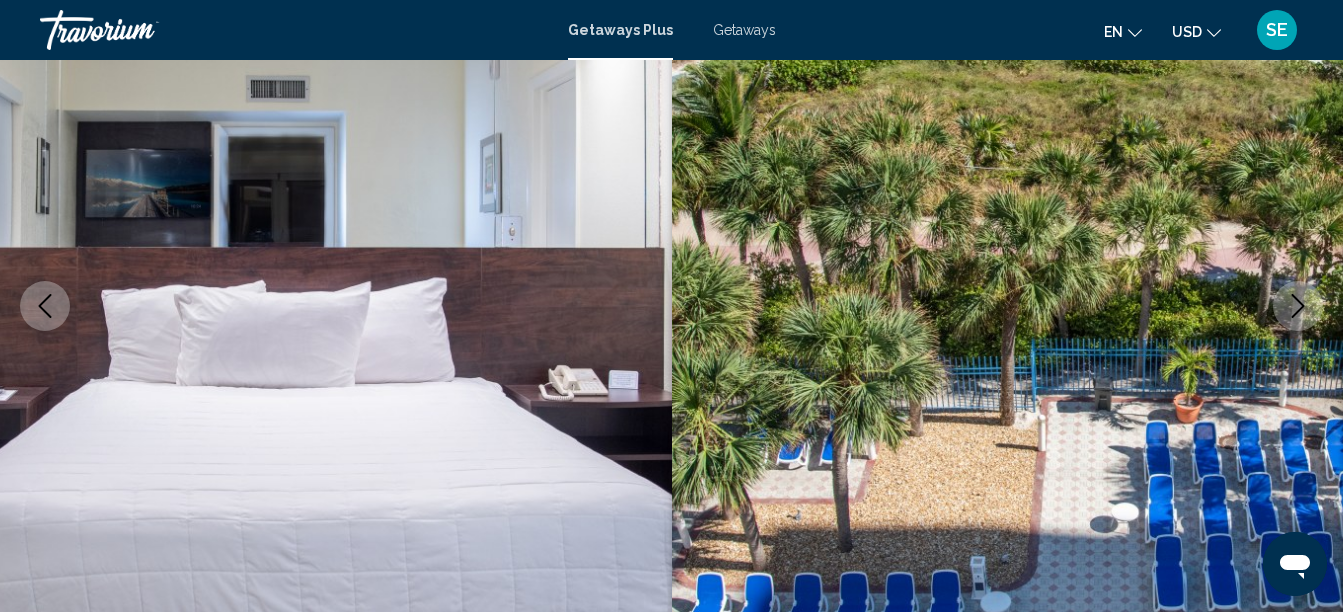 click 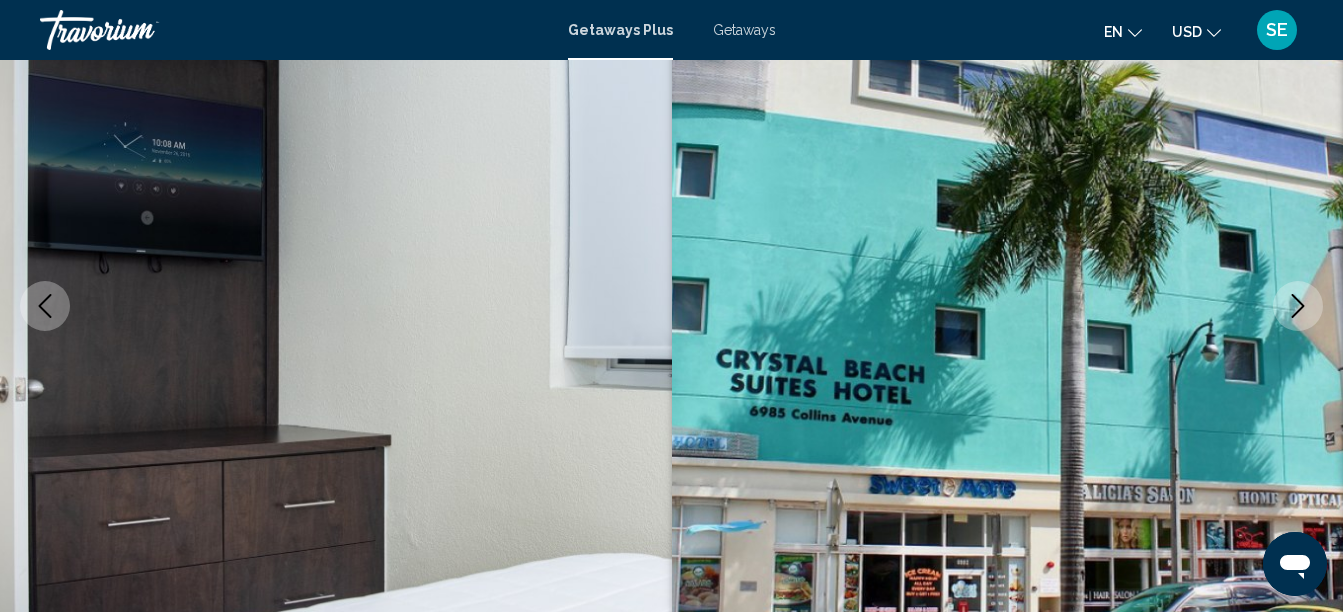 click 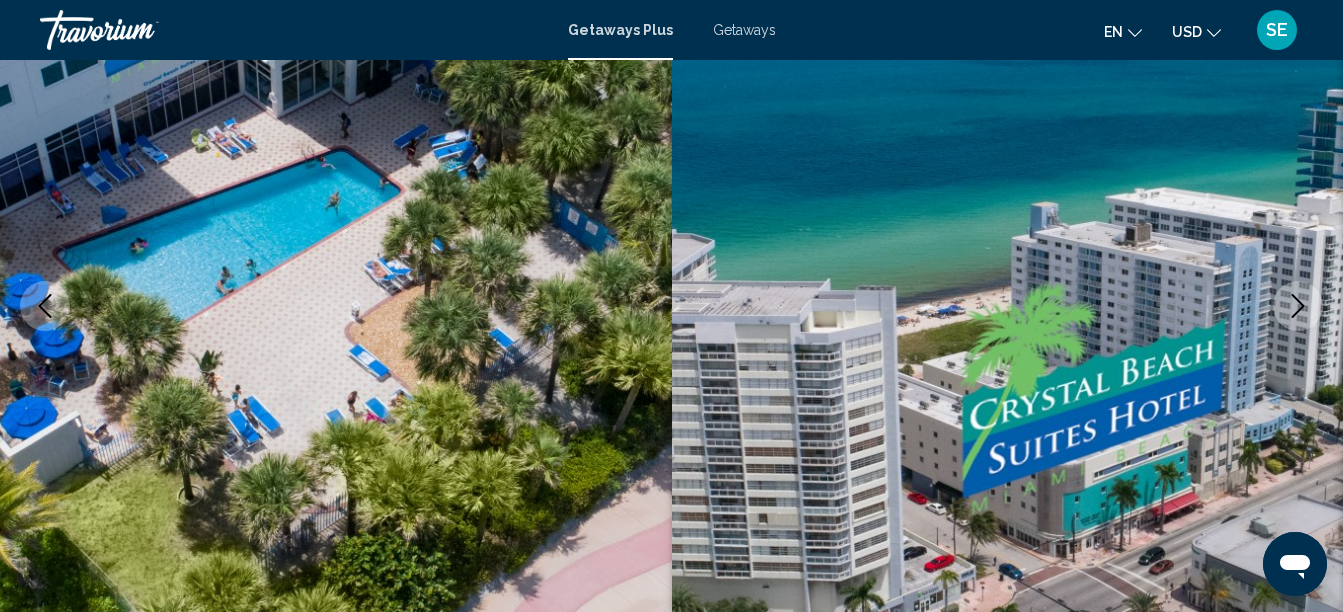 click 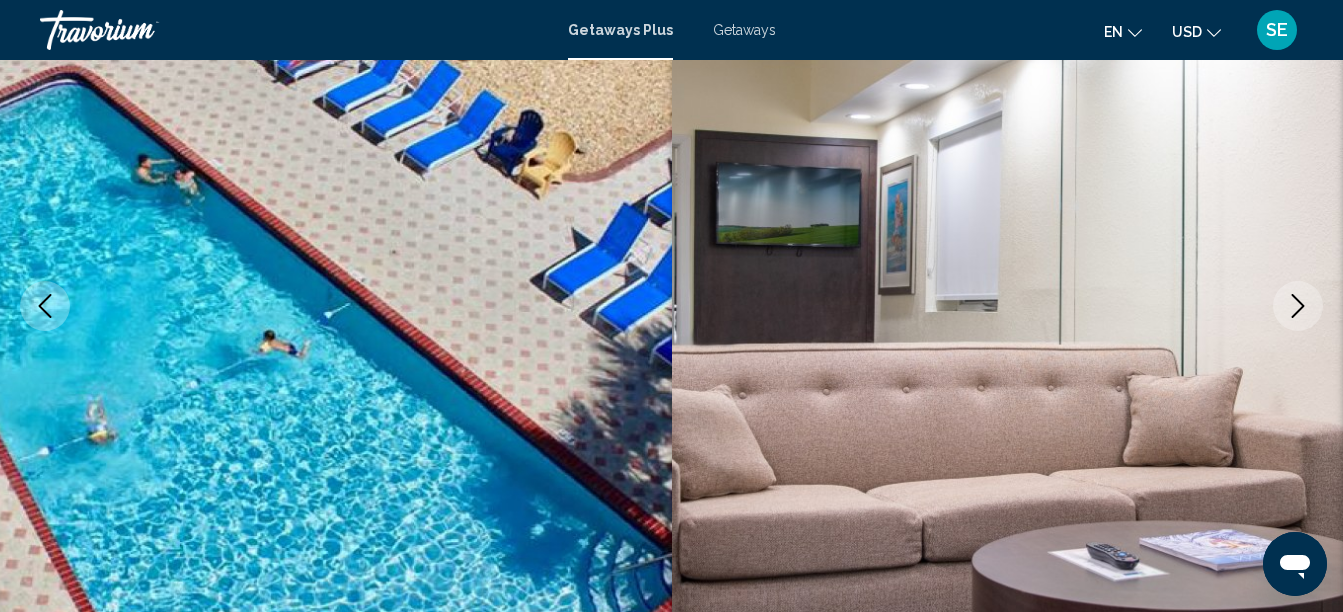click 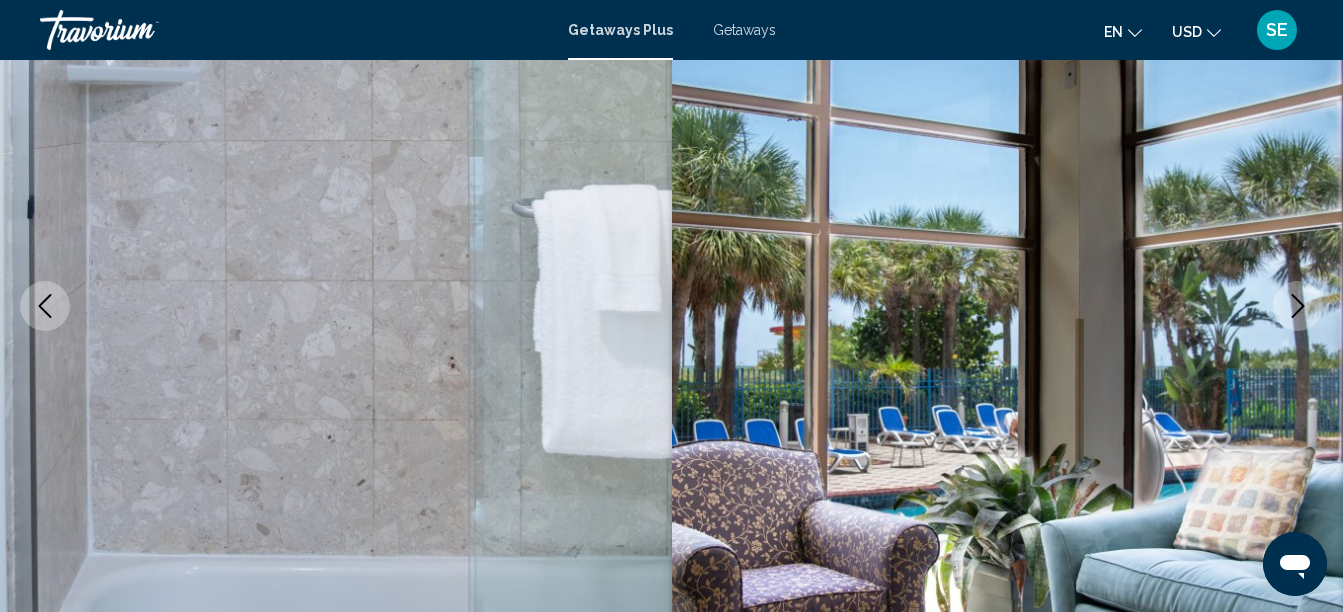 click 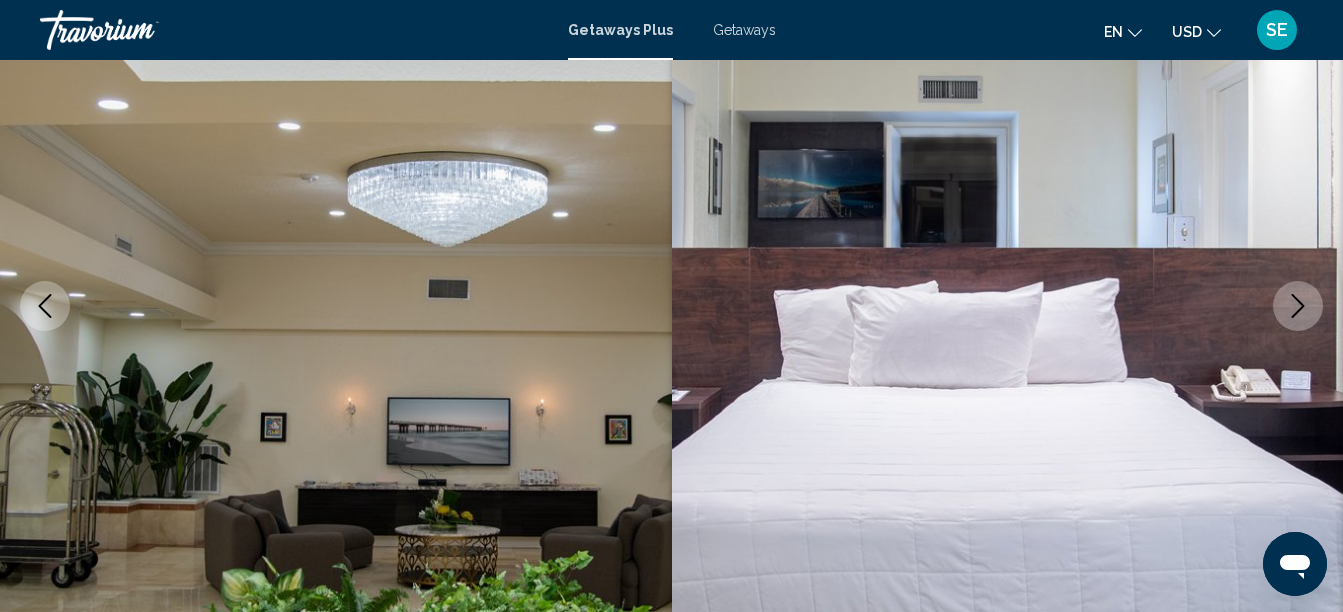 click 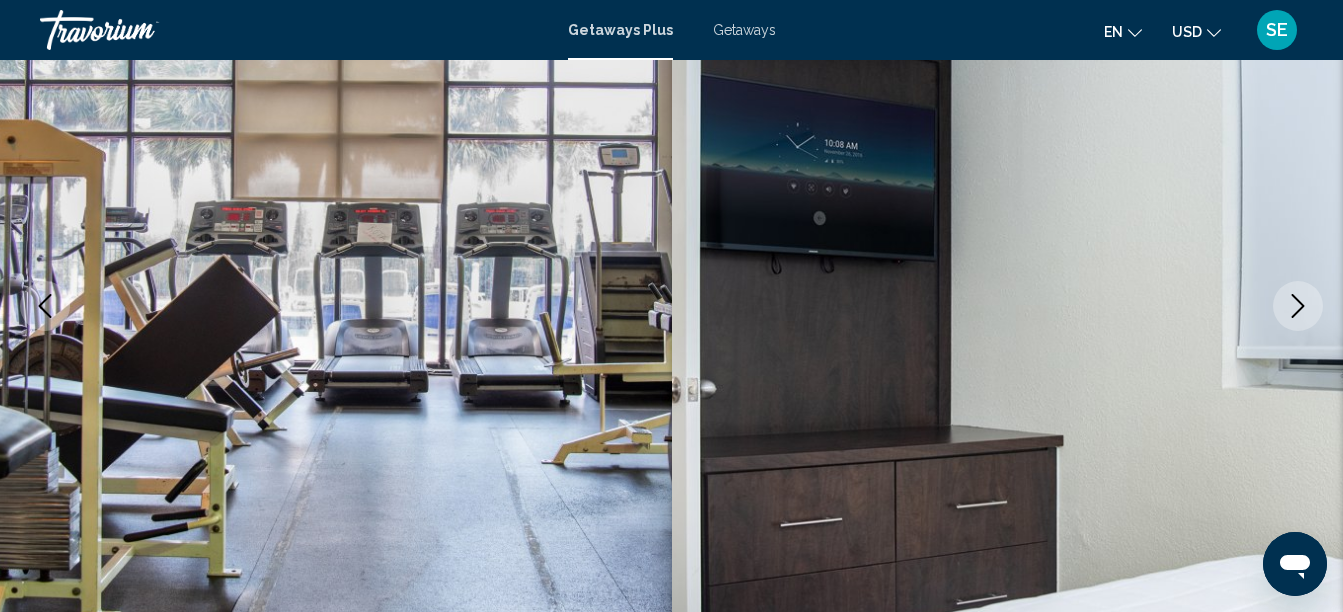 click 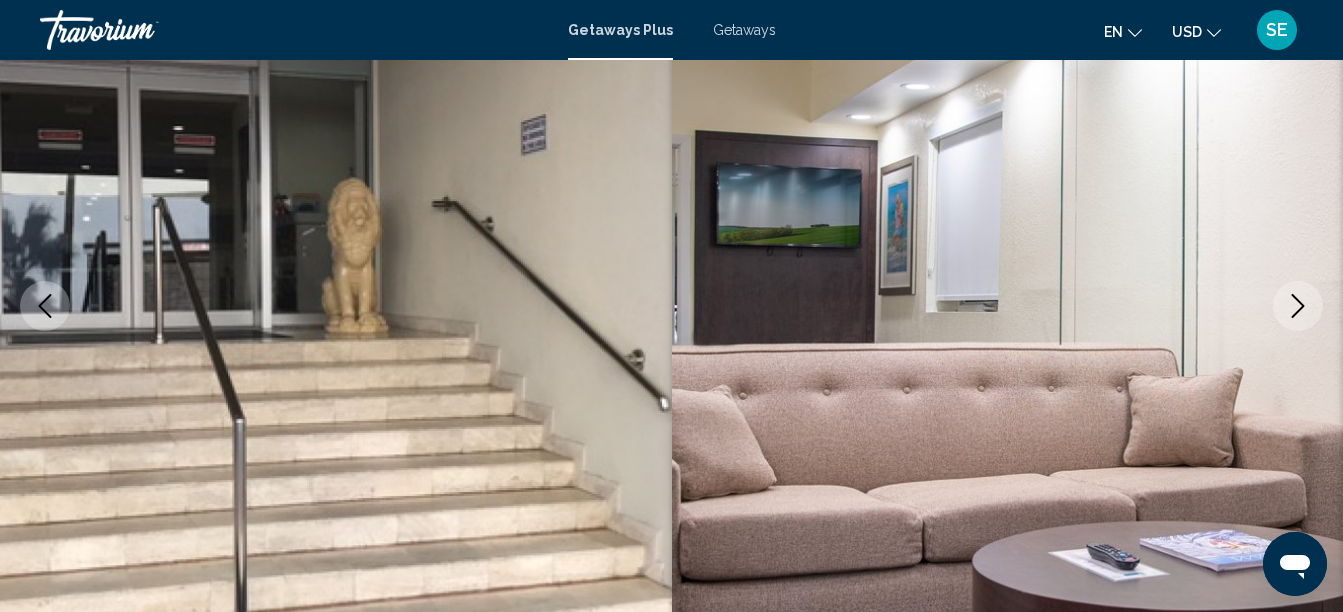 click 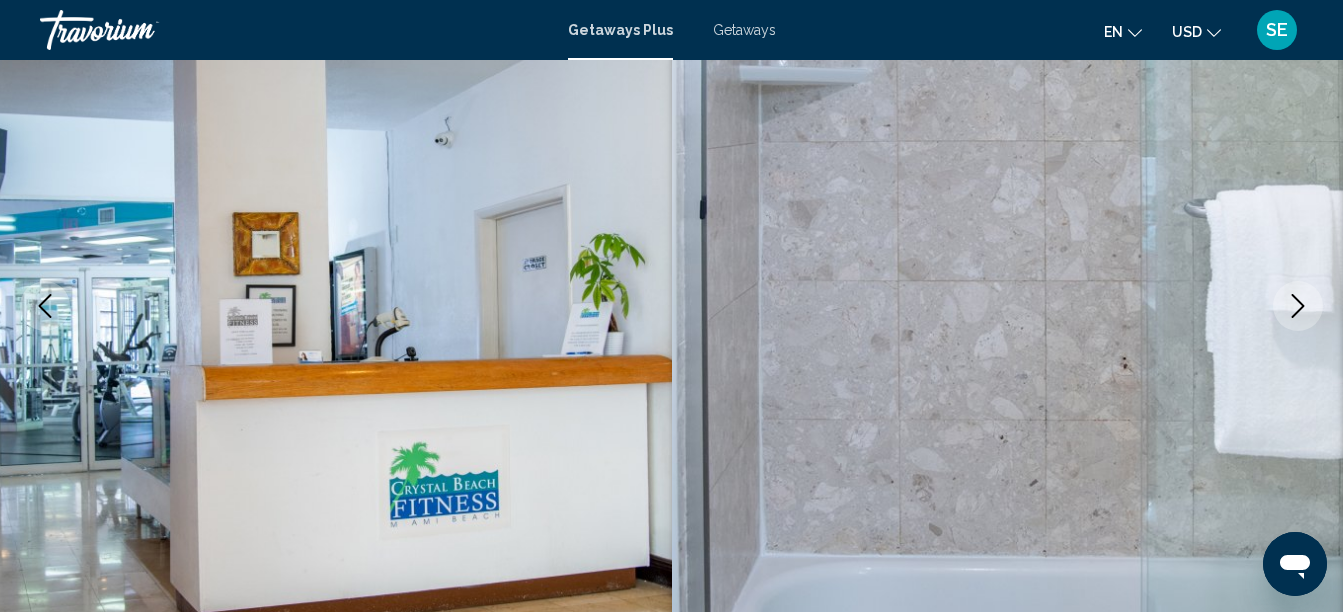 click 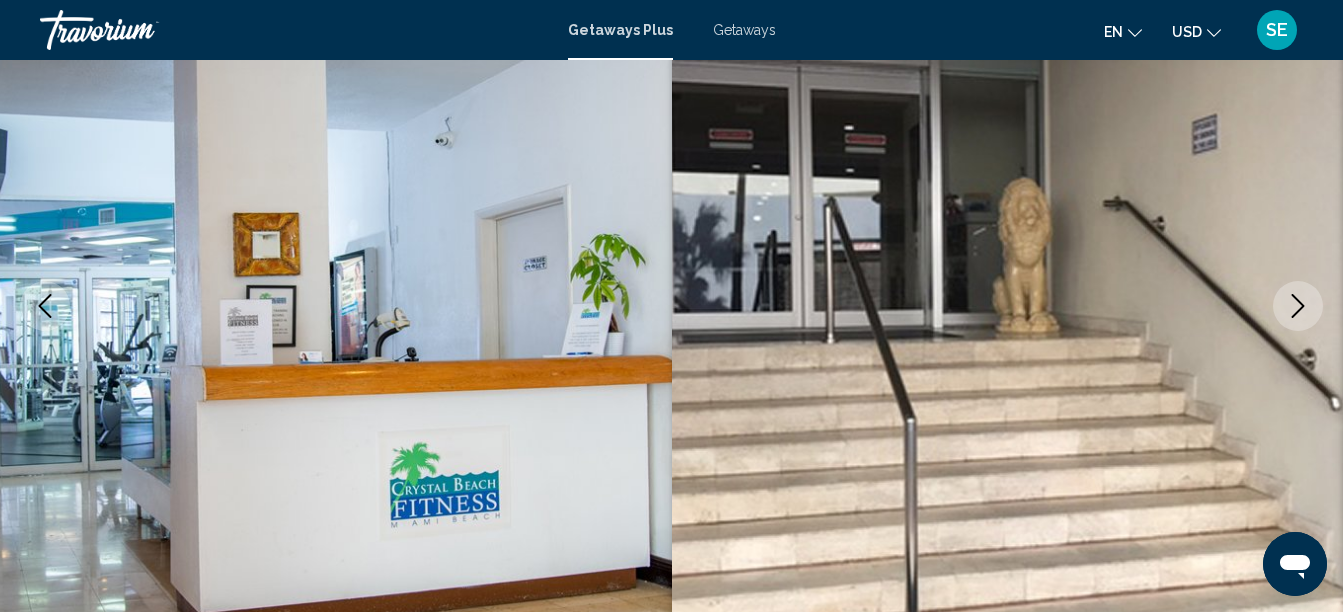 click 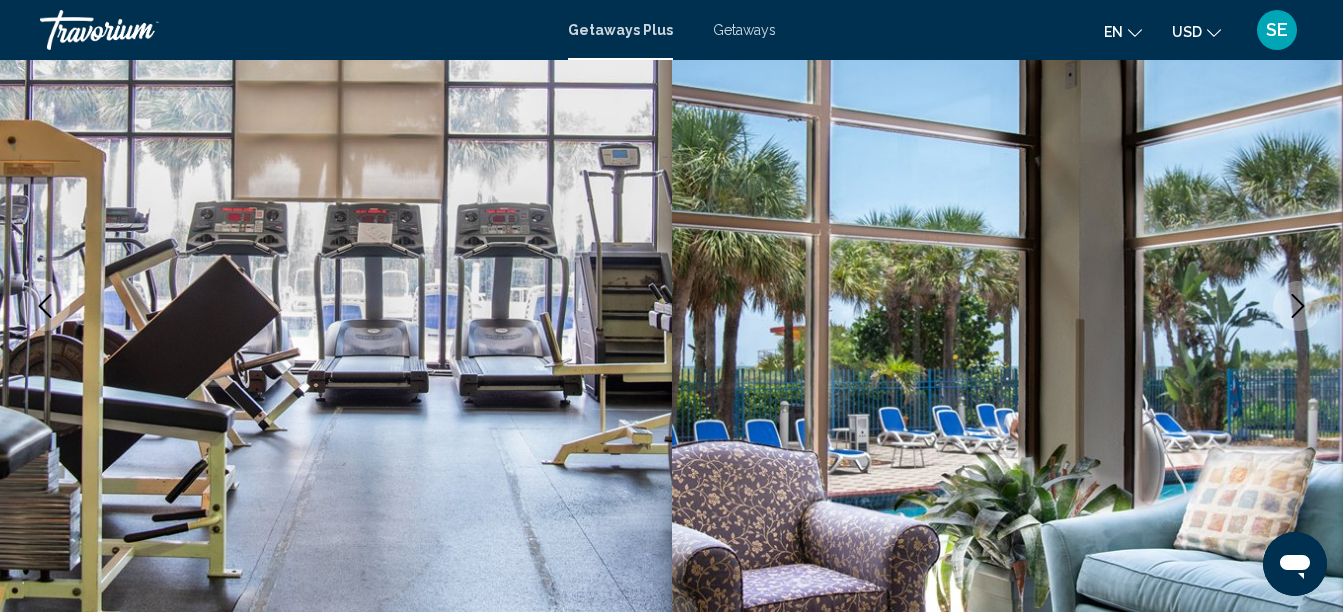 click 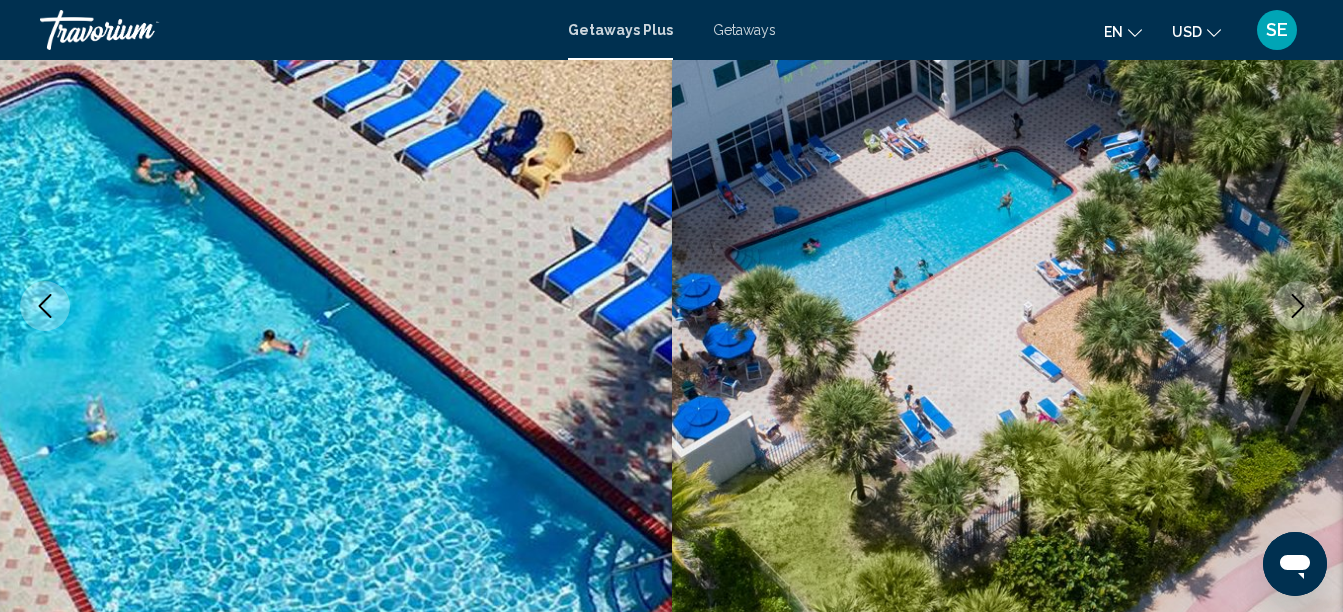 click 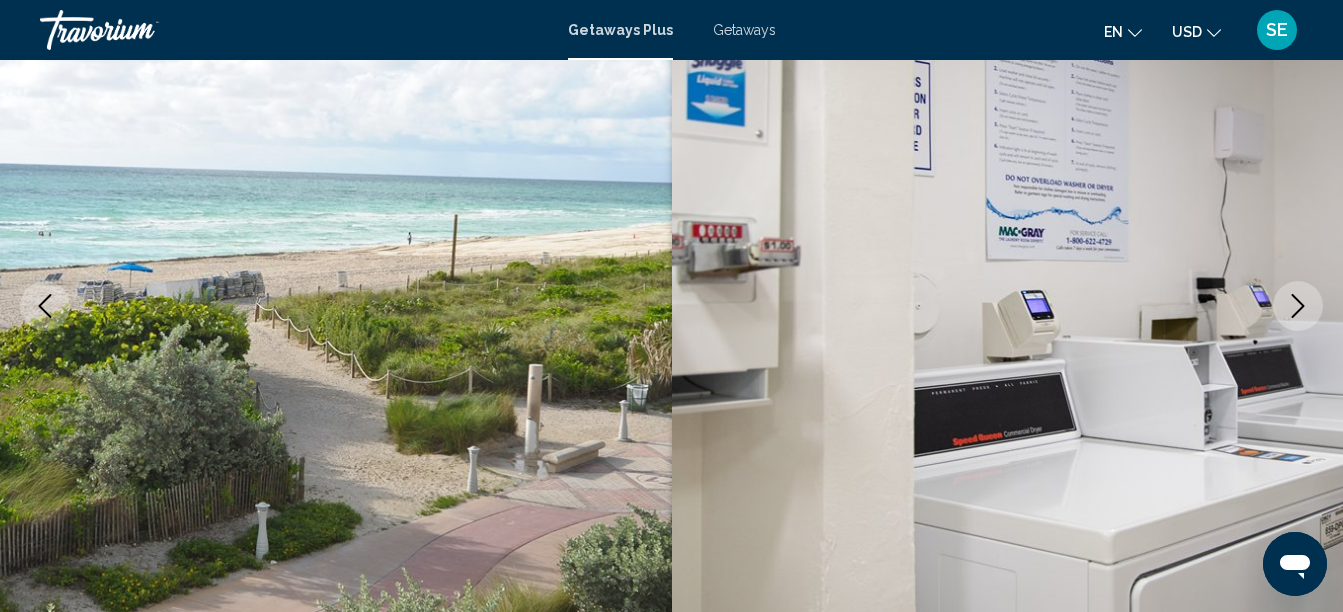click 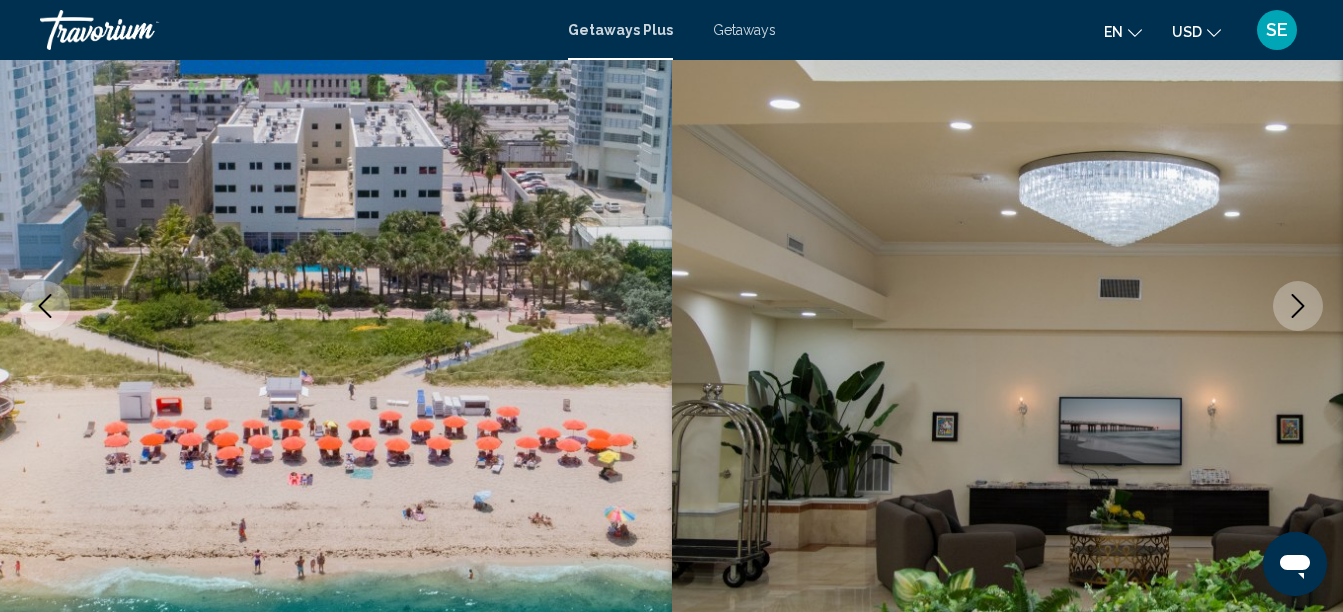 click 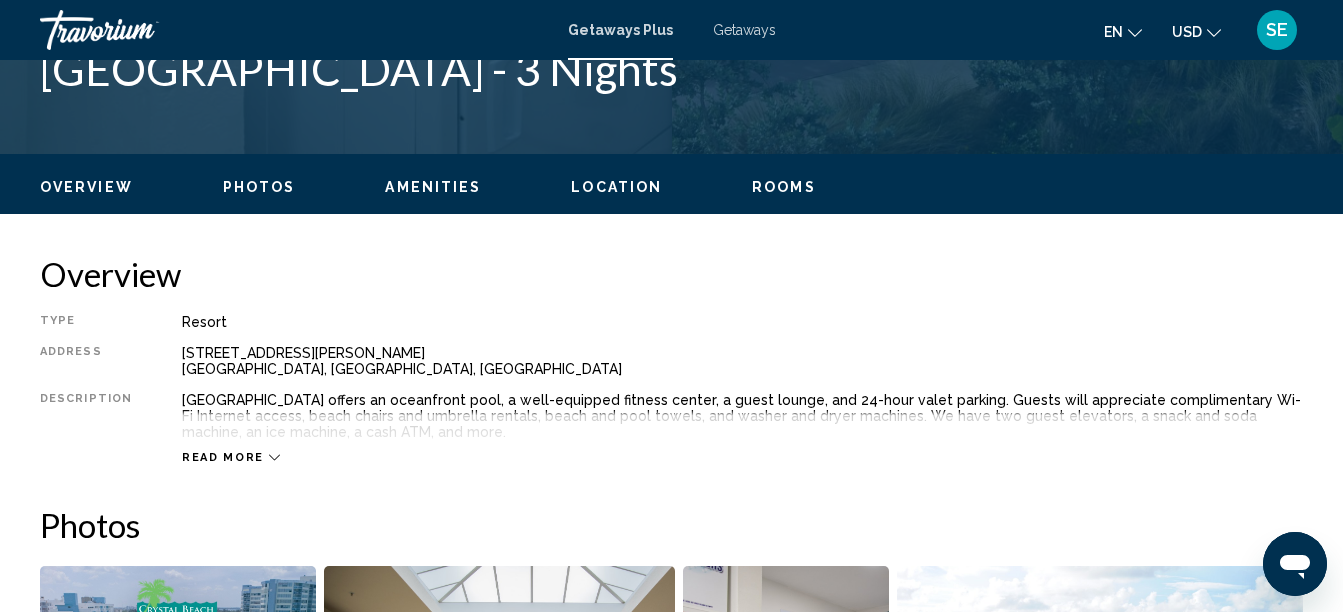 scroll, scrollTop: 861, scrollLeft: 0, axis: vertical 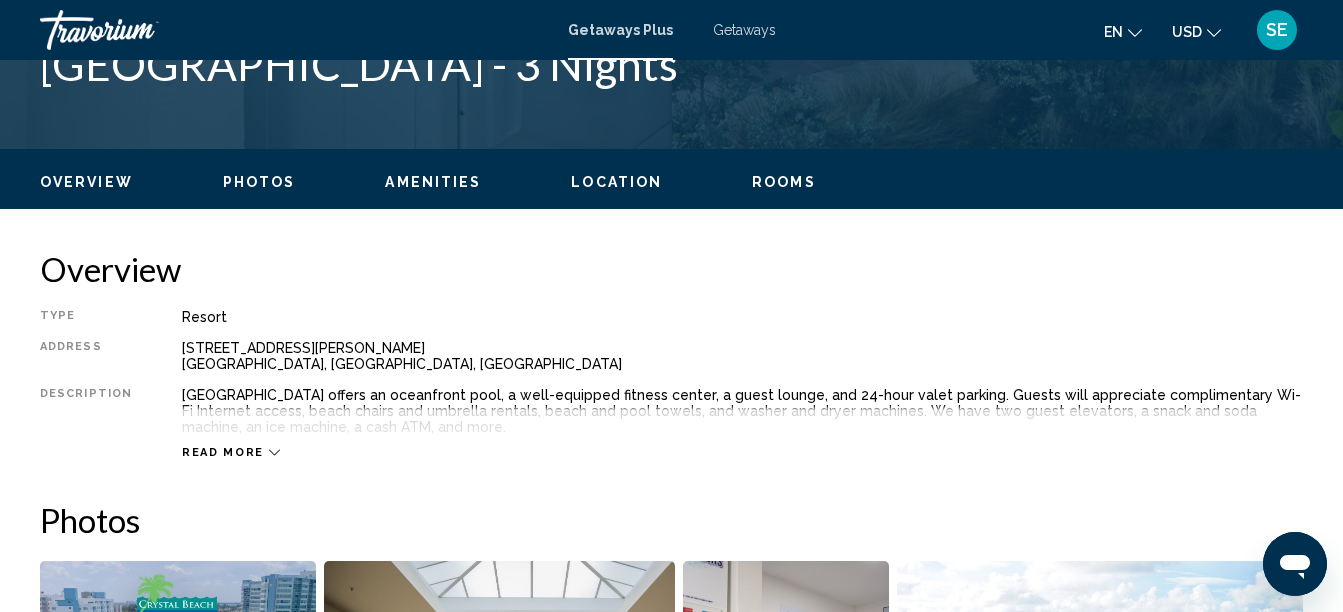 click on "Read more" at bounding box center [231, 452] 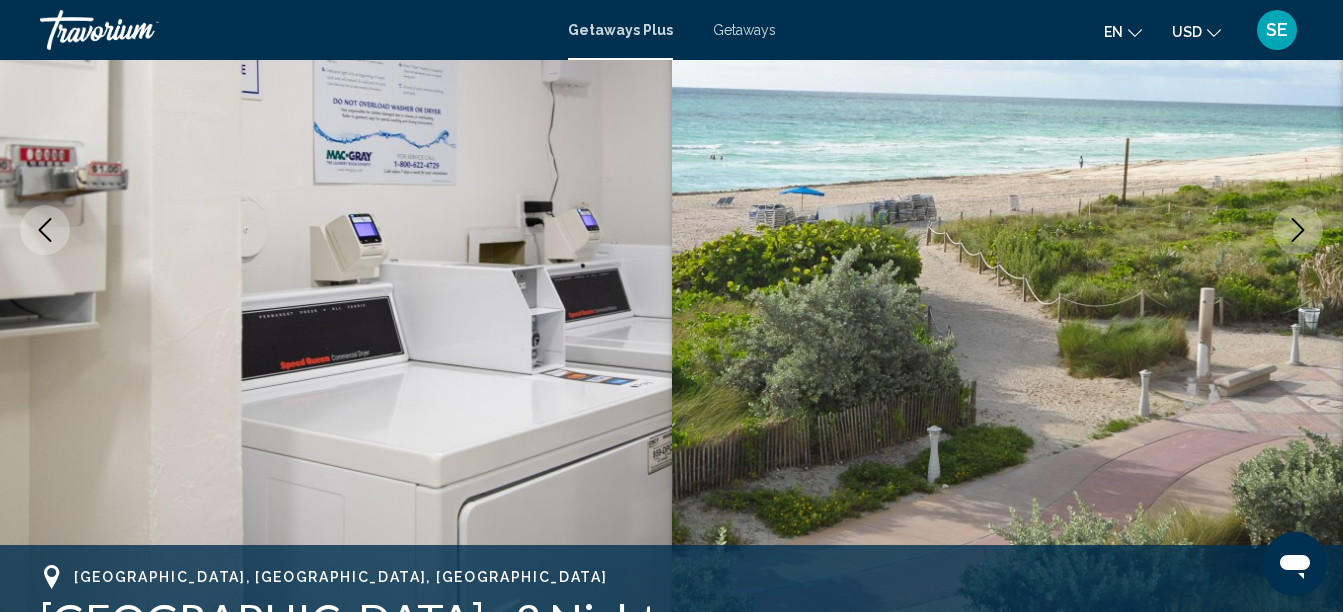 scroll, scrollTop: 304, scrollLeft: 0, axis: vertical 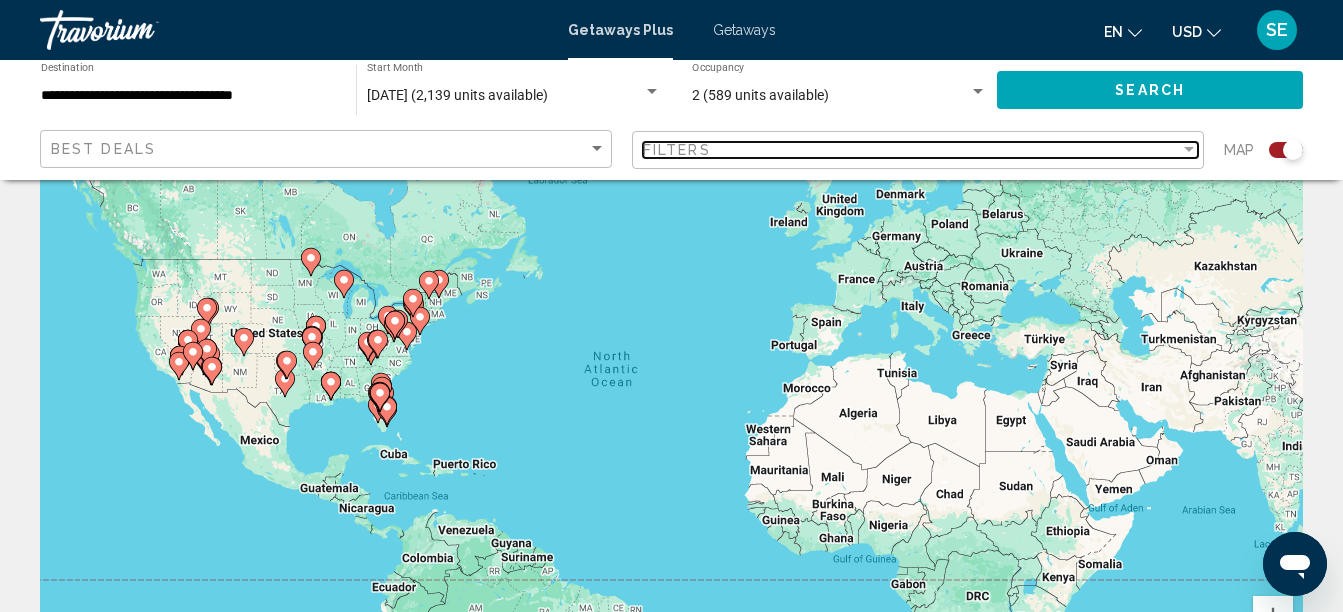 click at bounding box center (1189, 149) 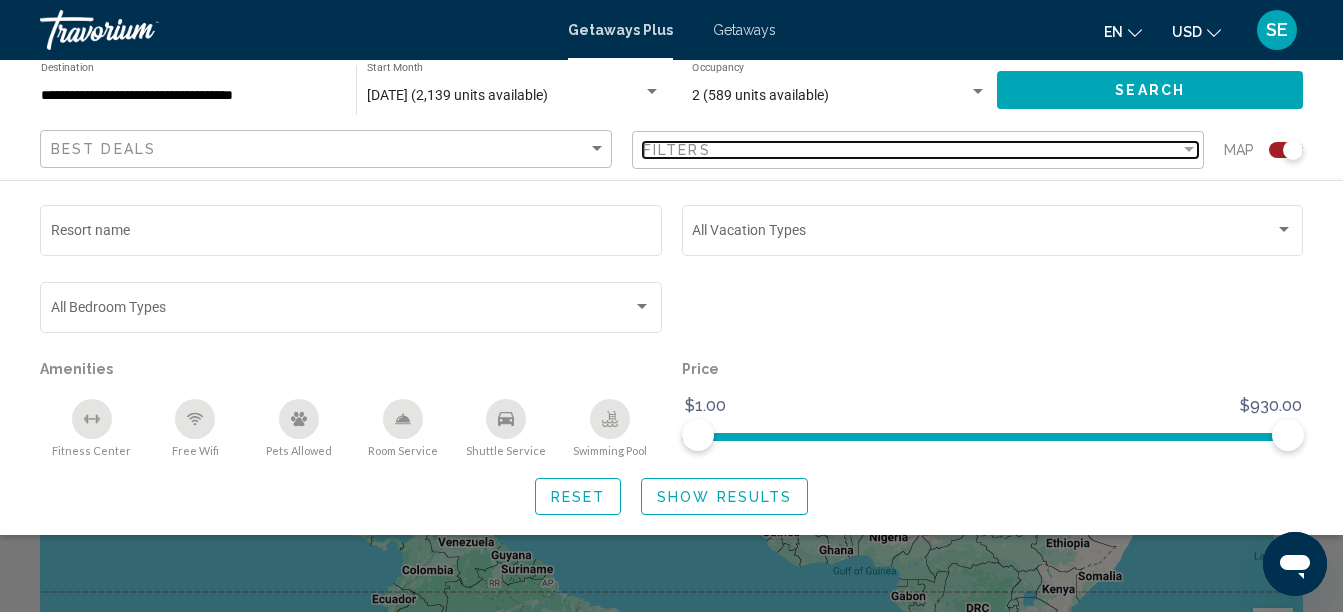 scroll, scrollTop: 86, scrollLeft: 0, axis: vertical 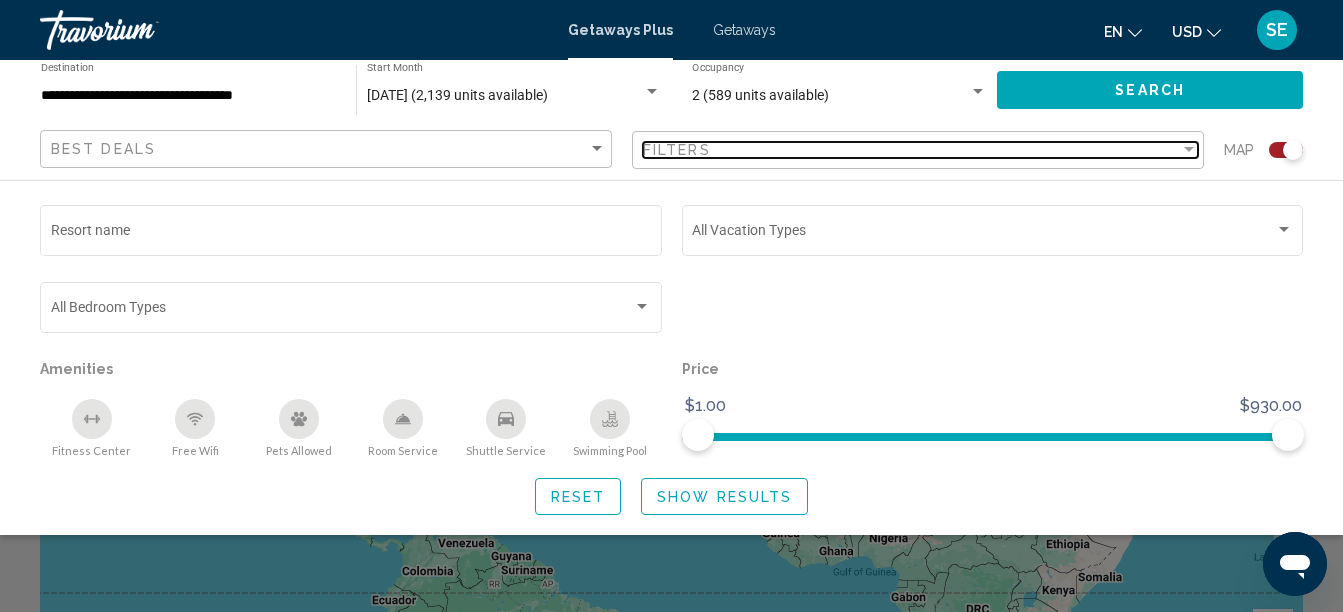 click at bounding box center (1189, 149) 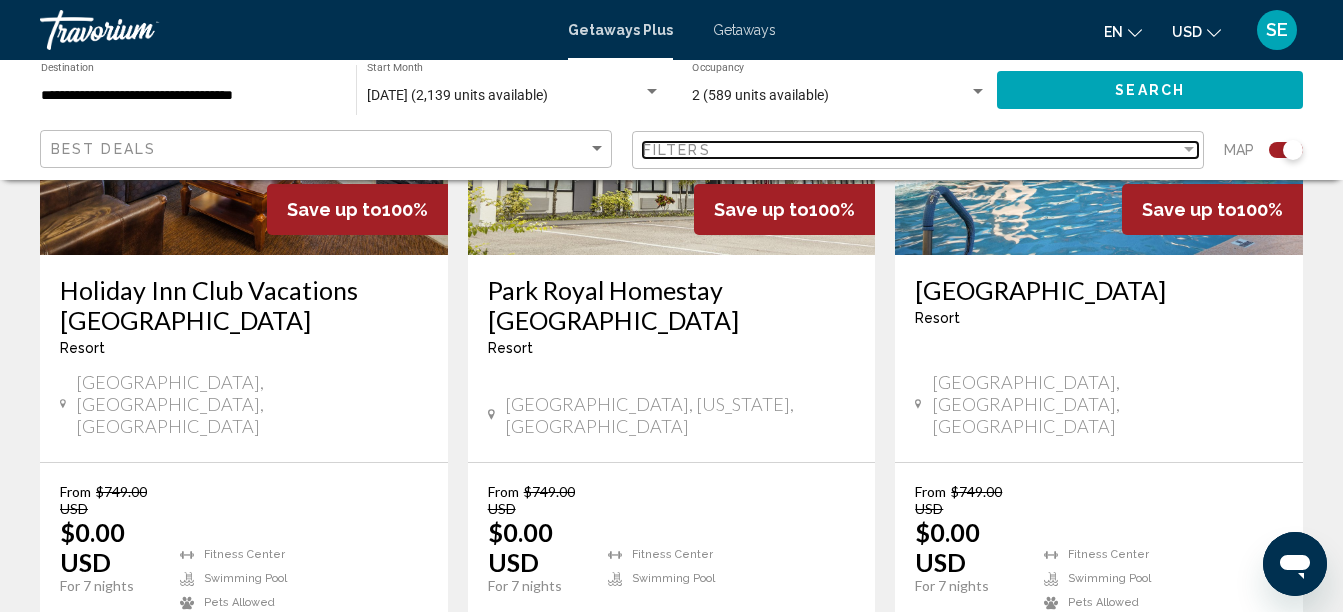 scroll, scrollTop: 3332, scrollLeft: 0, axis: vertical 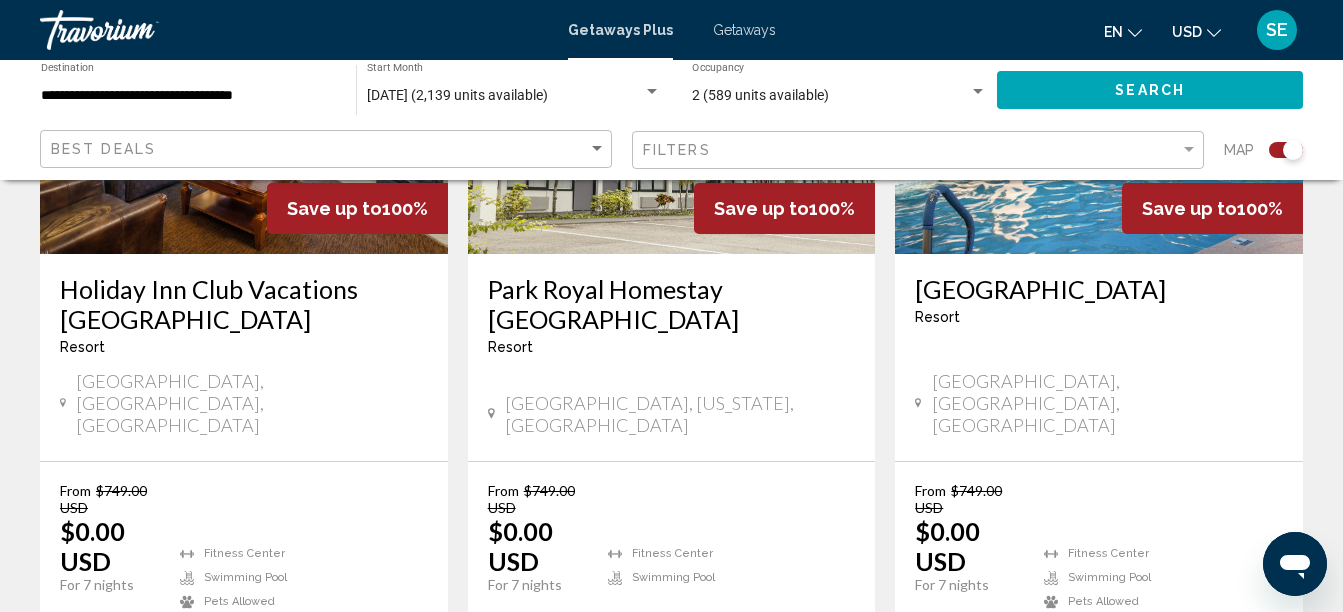 click on "2" at bounding box center [532, 736] 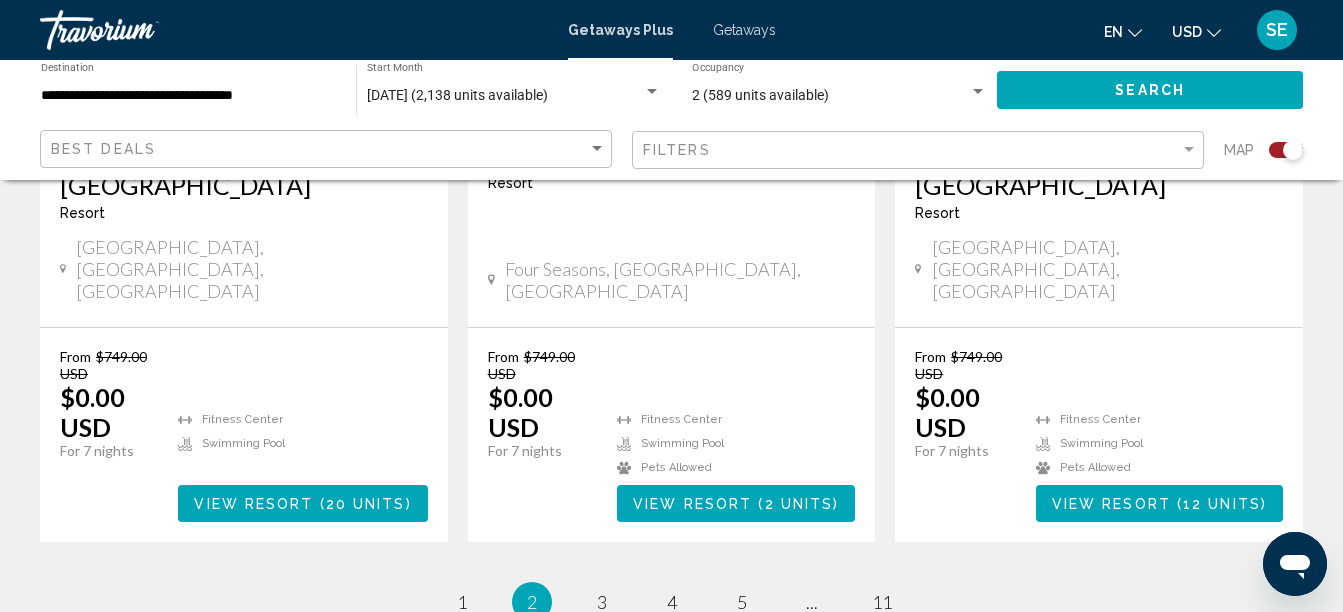 scroll, scrollTop: 3449, scrollLeft: 0, axis: vertical 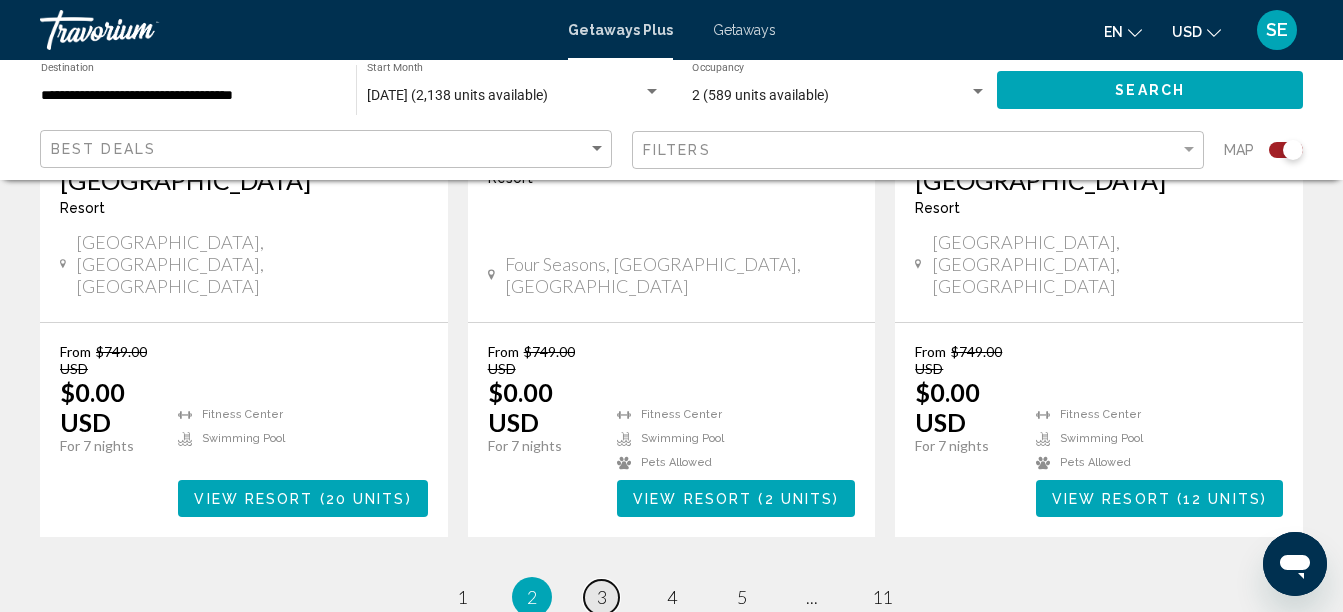 click on "3" at bounding box center (602, 597) 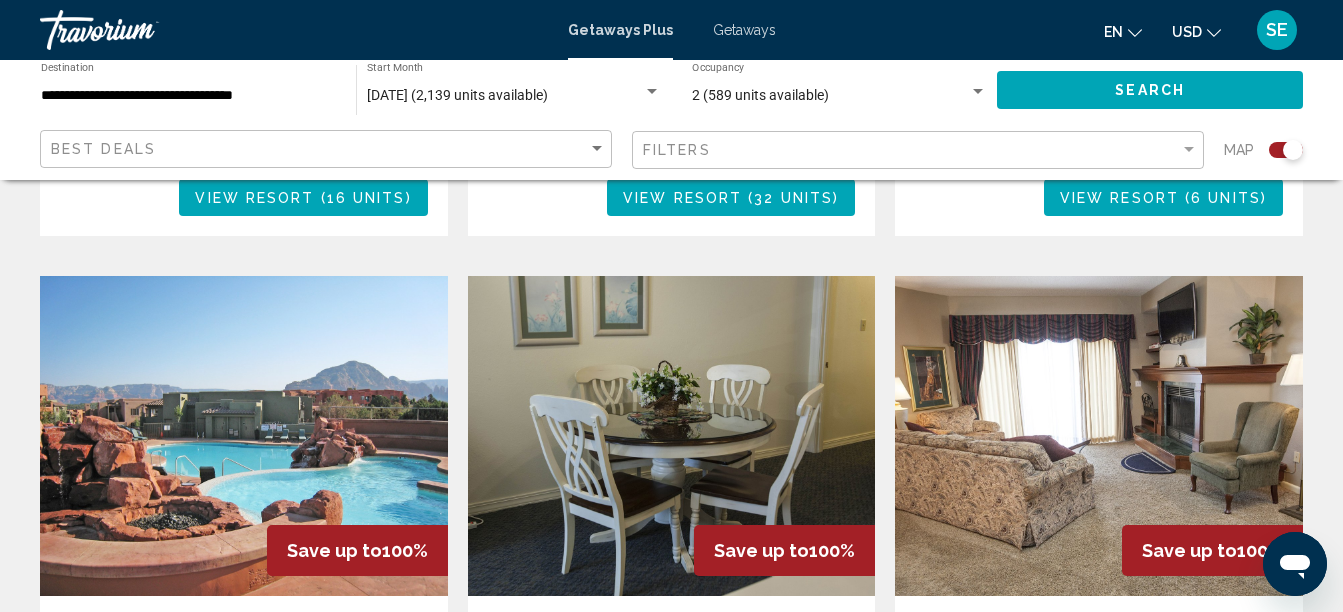 scroll, scrollTop: 2147, scrollLeft: 0, axis: vertical 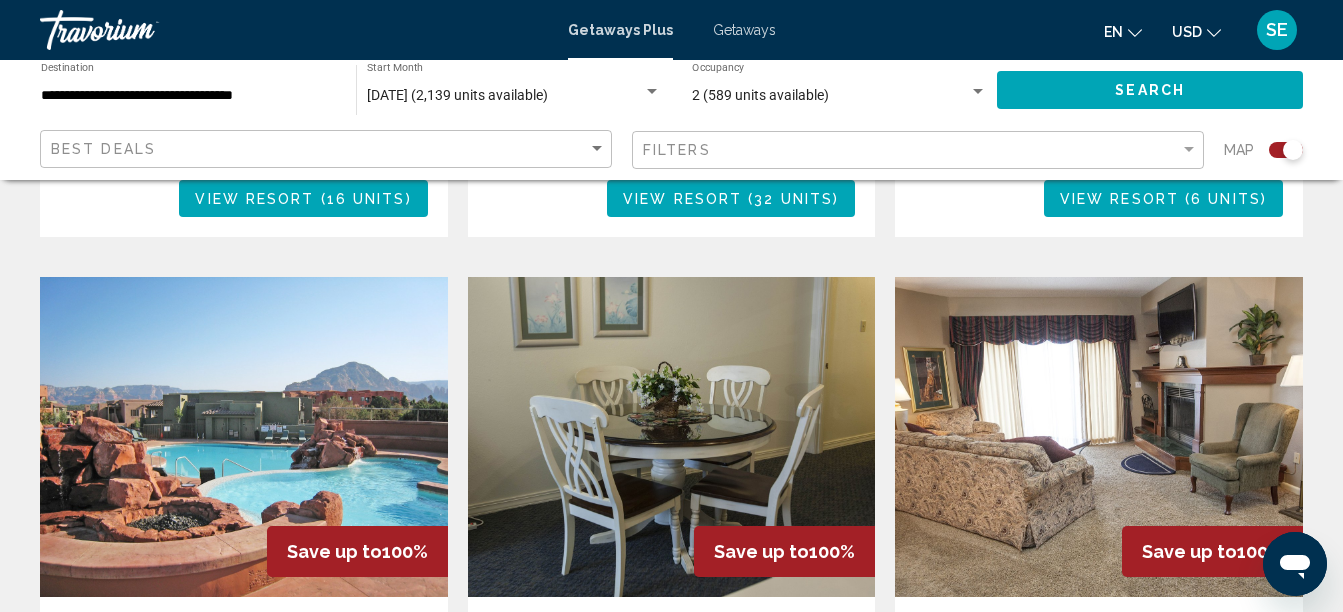 click at bounding box center [244, 437] 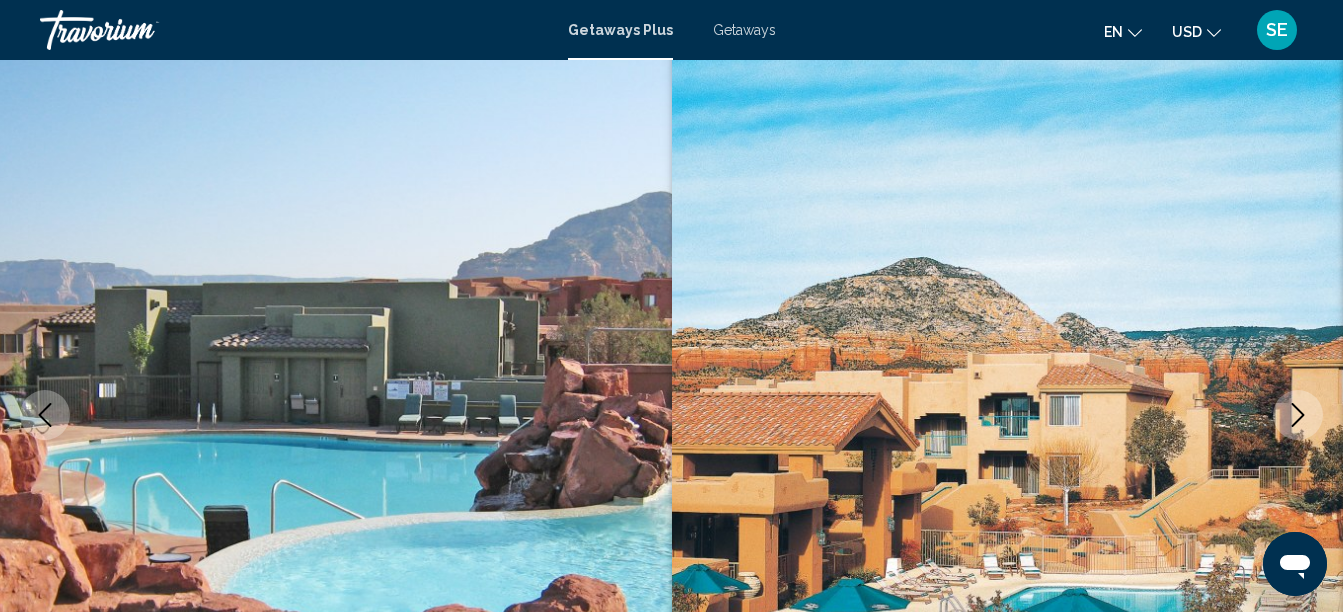 scroll, scrollTop: 122, scrollLeft: 0, axis: vertical 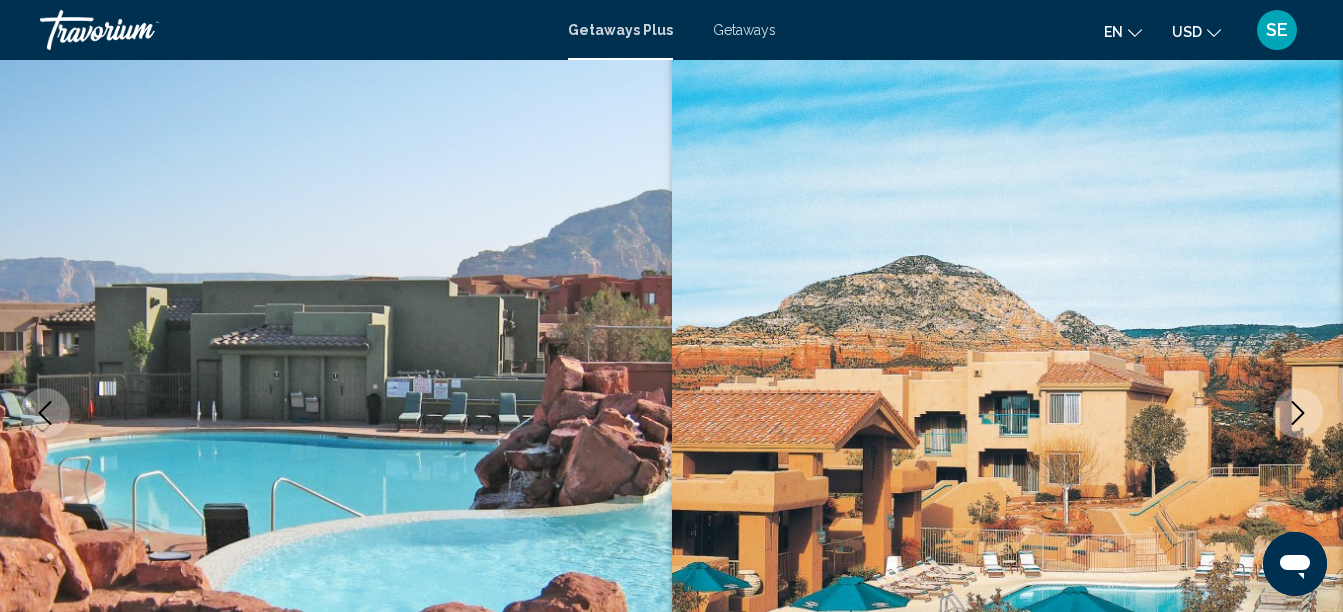 click at bounding box center [336, 413] 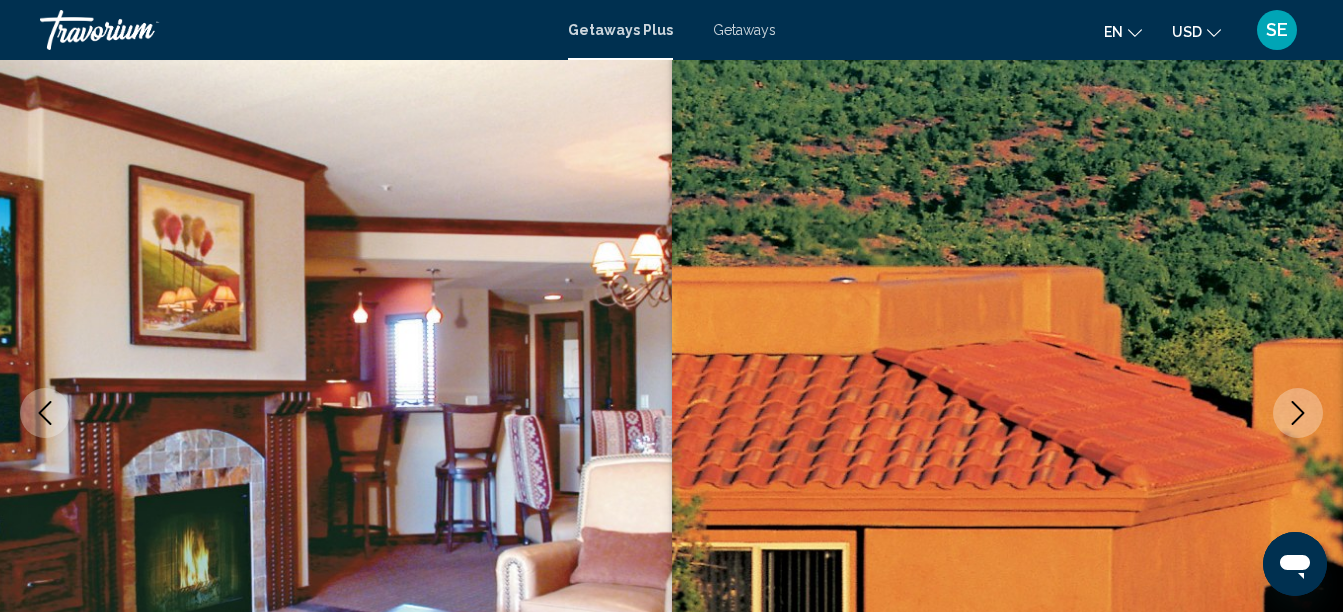 click 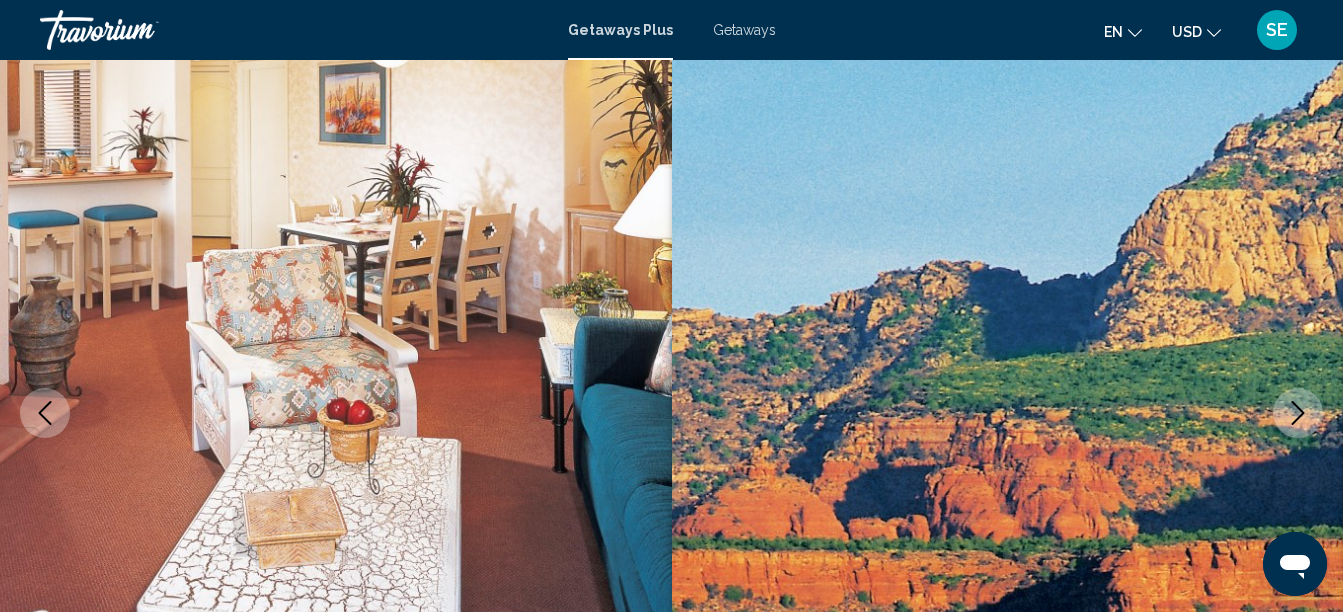 click 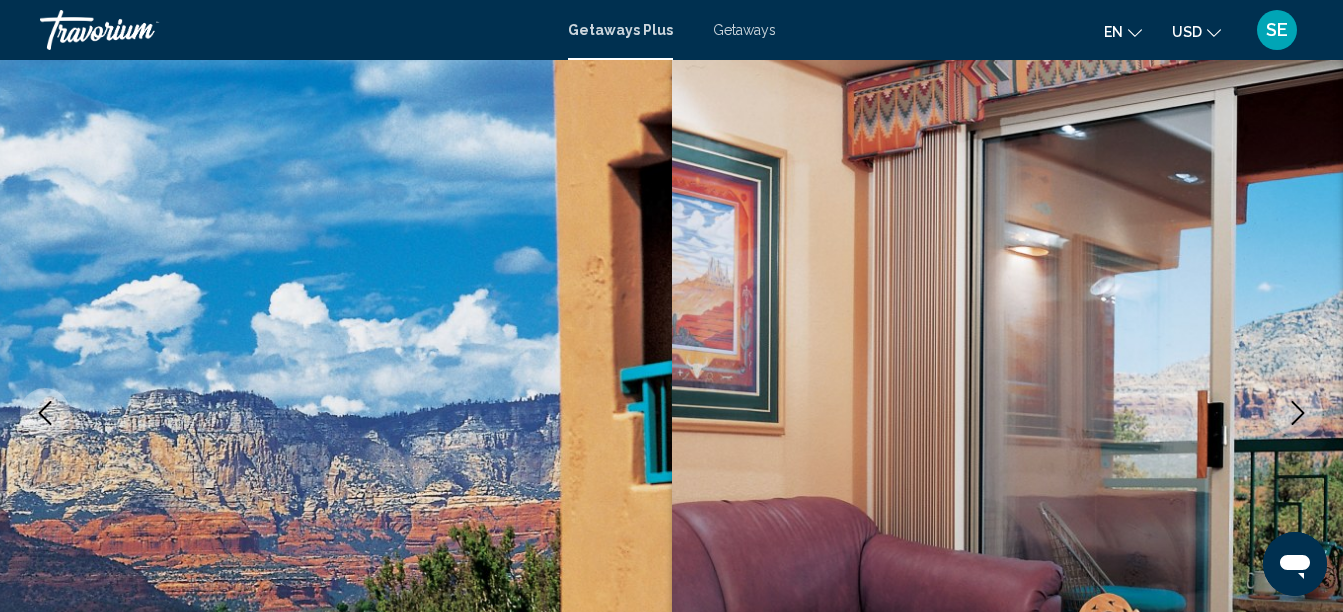click 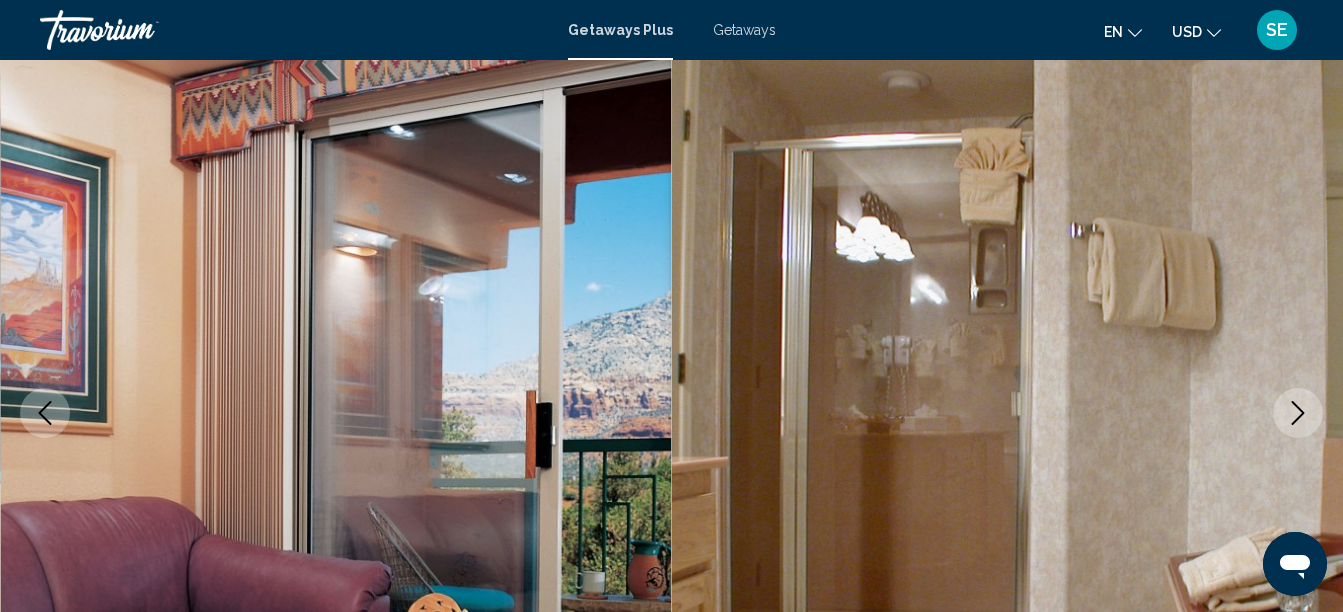 click 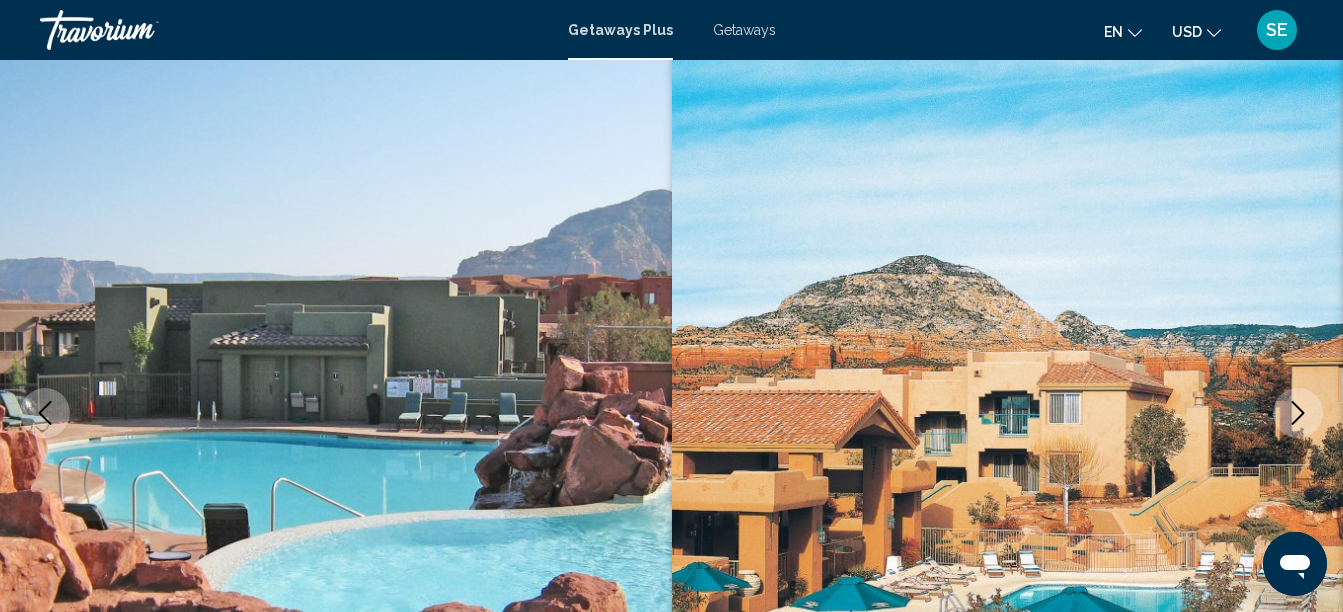 click 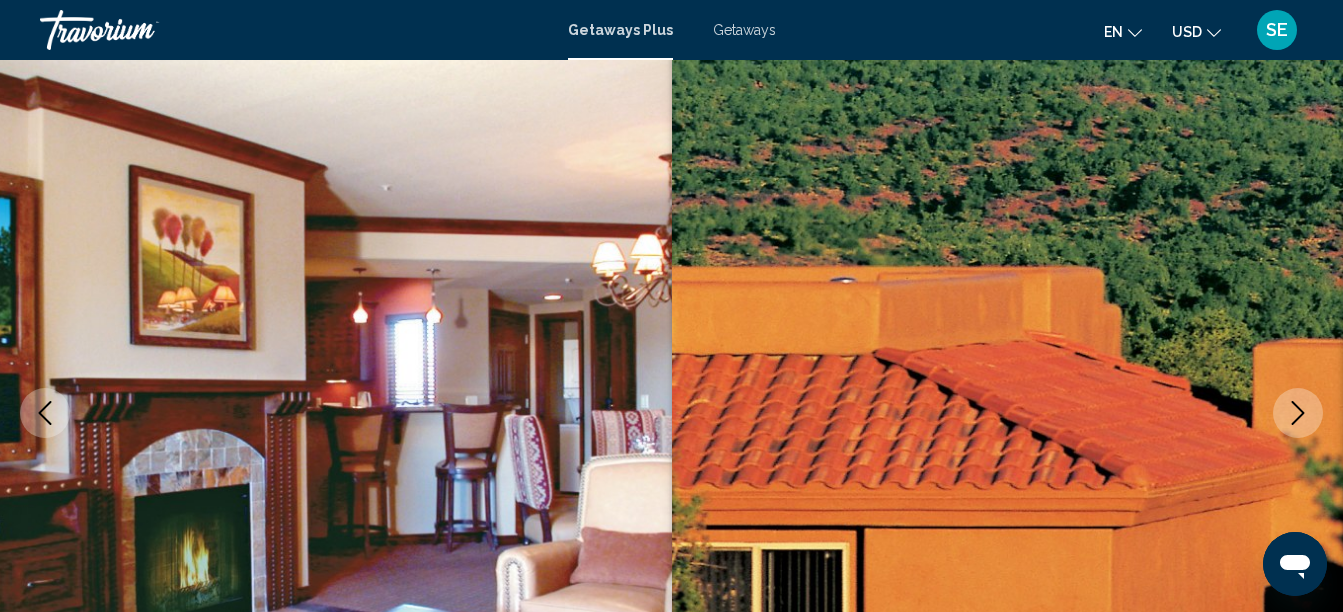 click 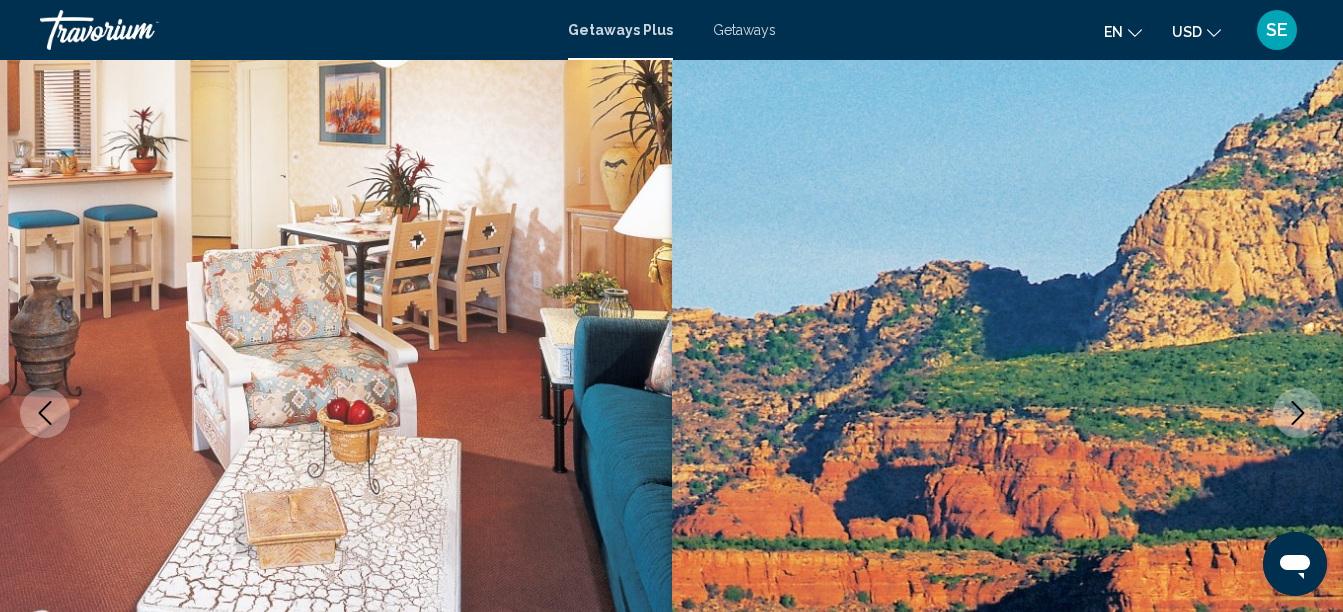 click 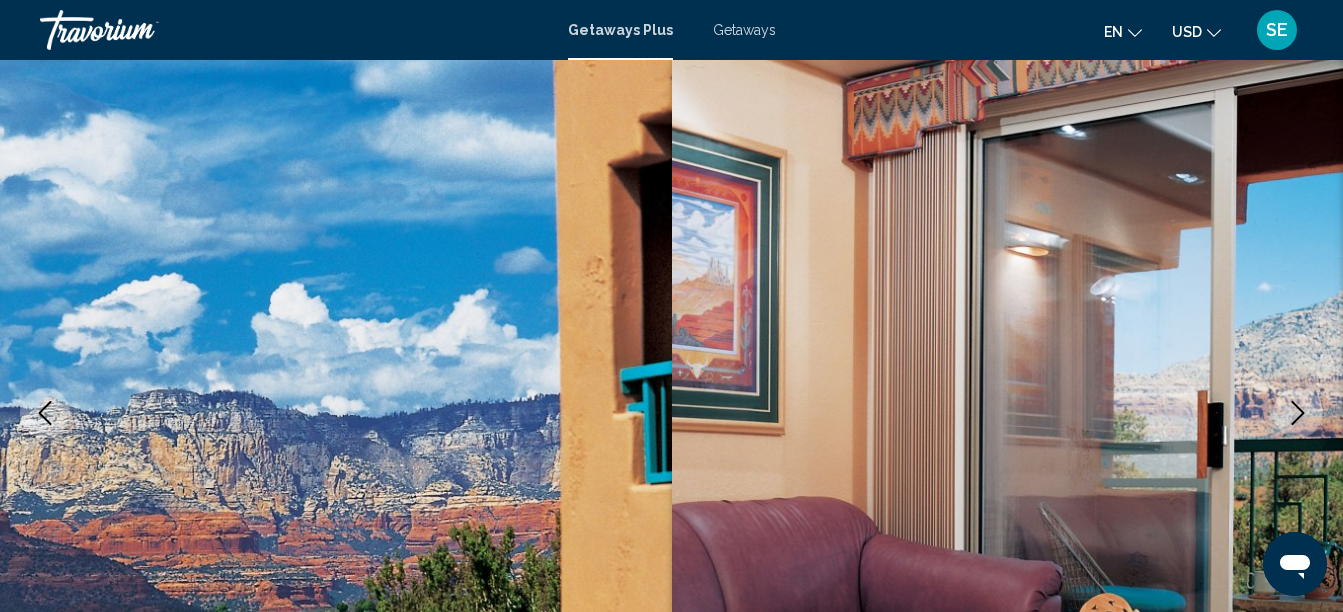 click 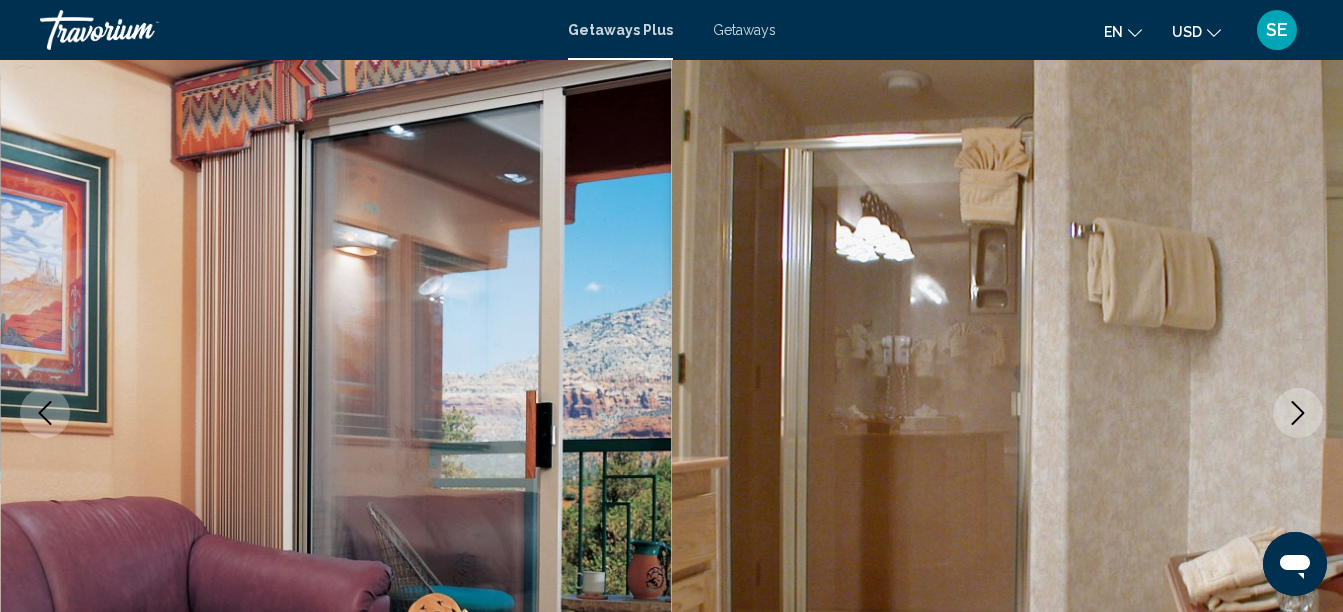 click 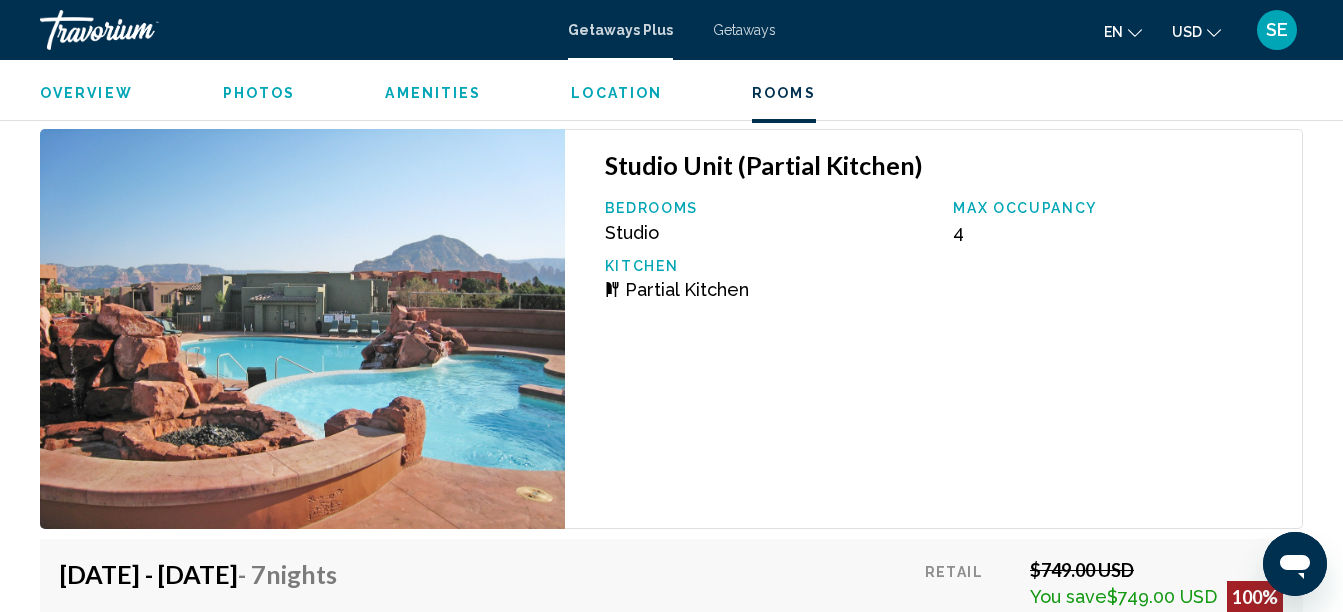 scroll, scrollTop: 3295, scrollLeft: 0, axis: vertical 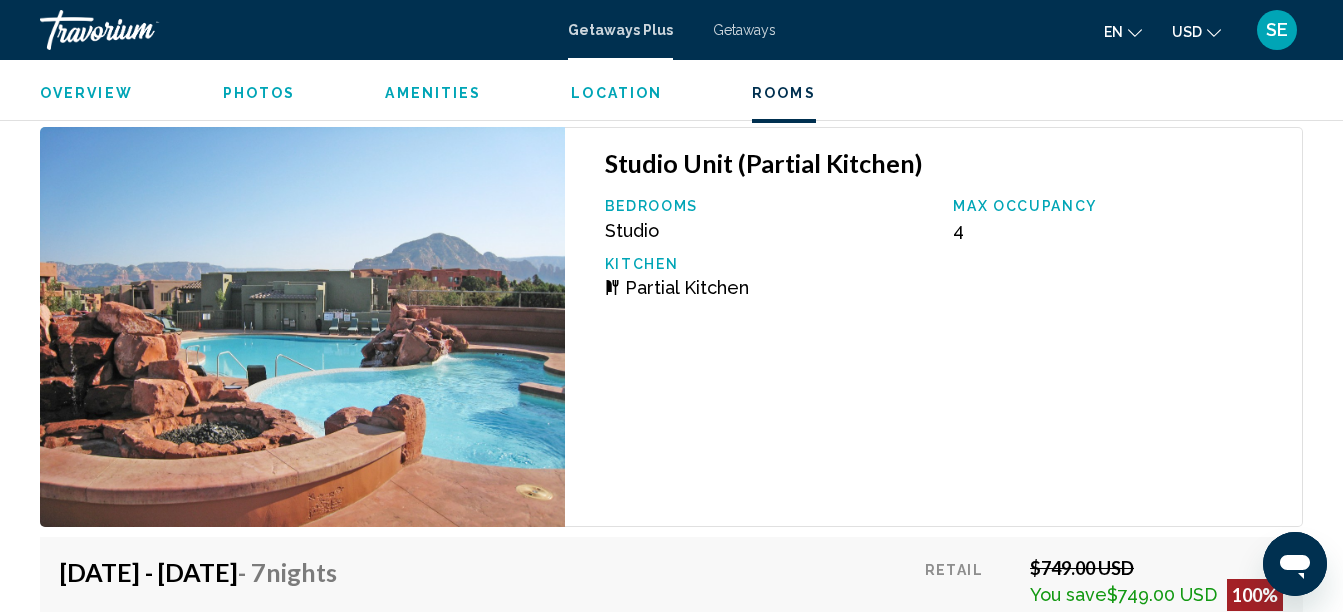 click at bounding box center [302, 327] 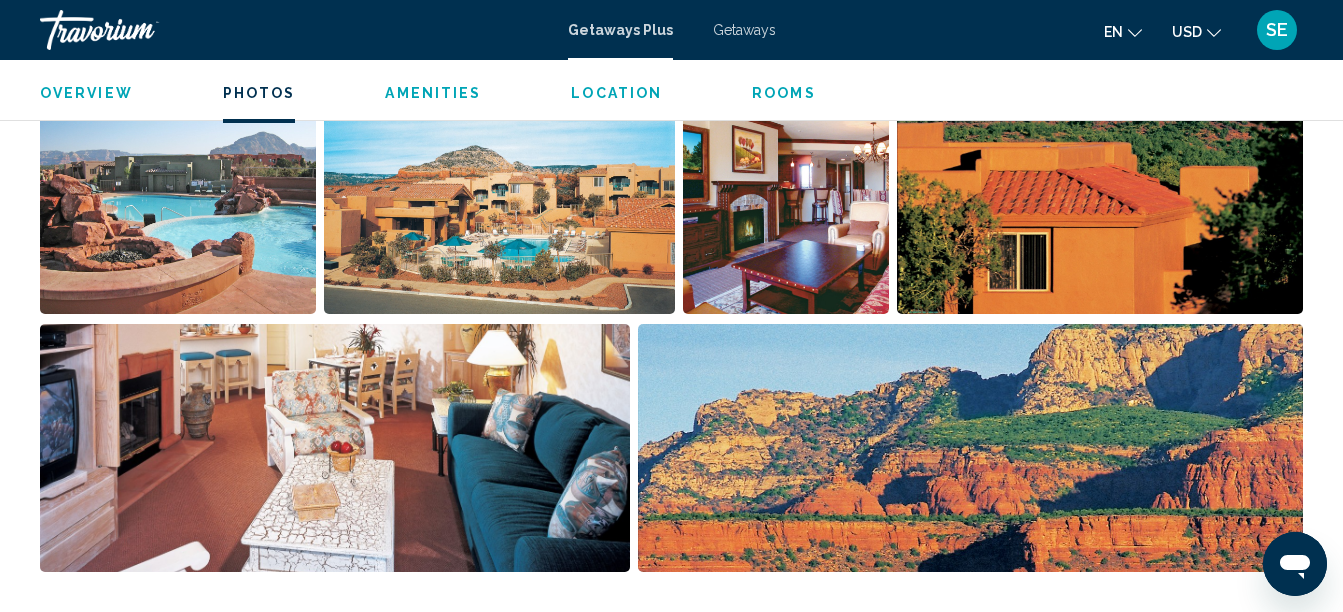 scroll, scrollTop: 1363, scrollLeft: 0, axis: vertical 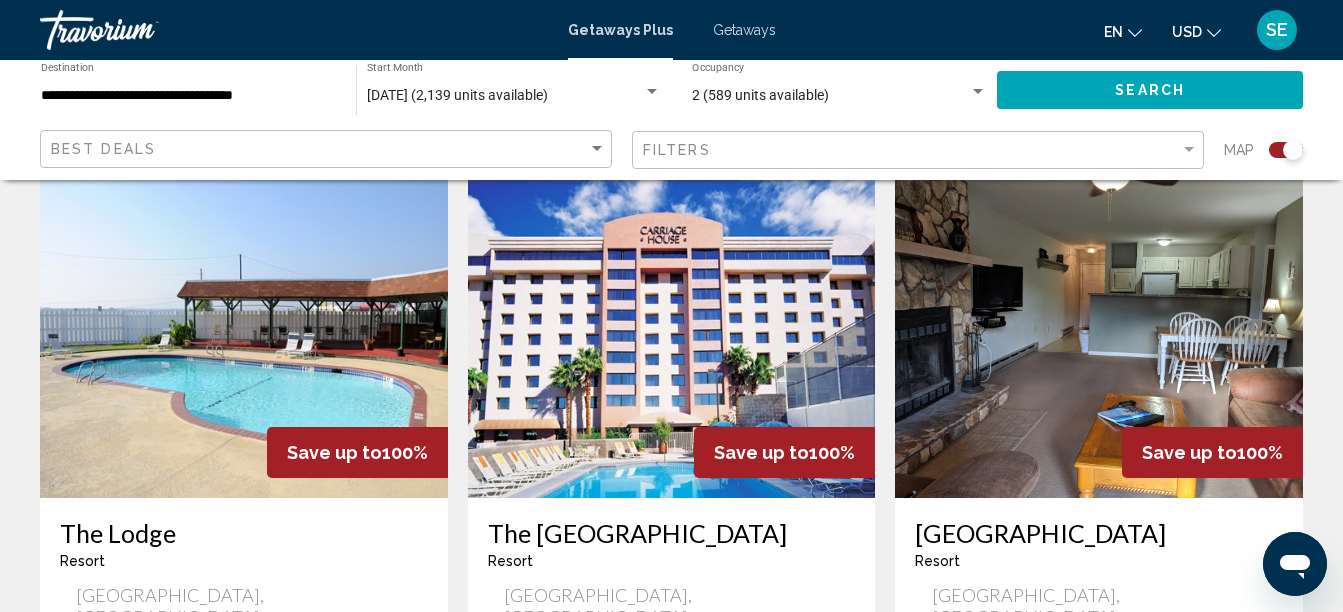 click at bounding box center [244, 338] 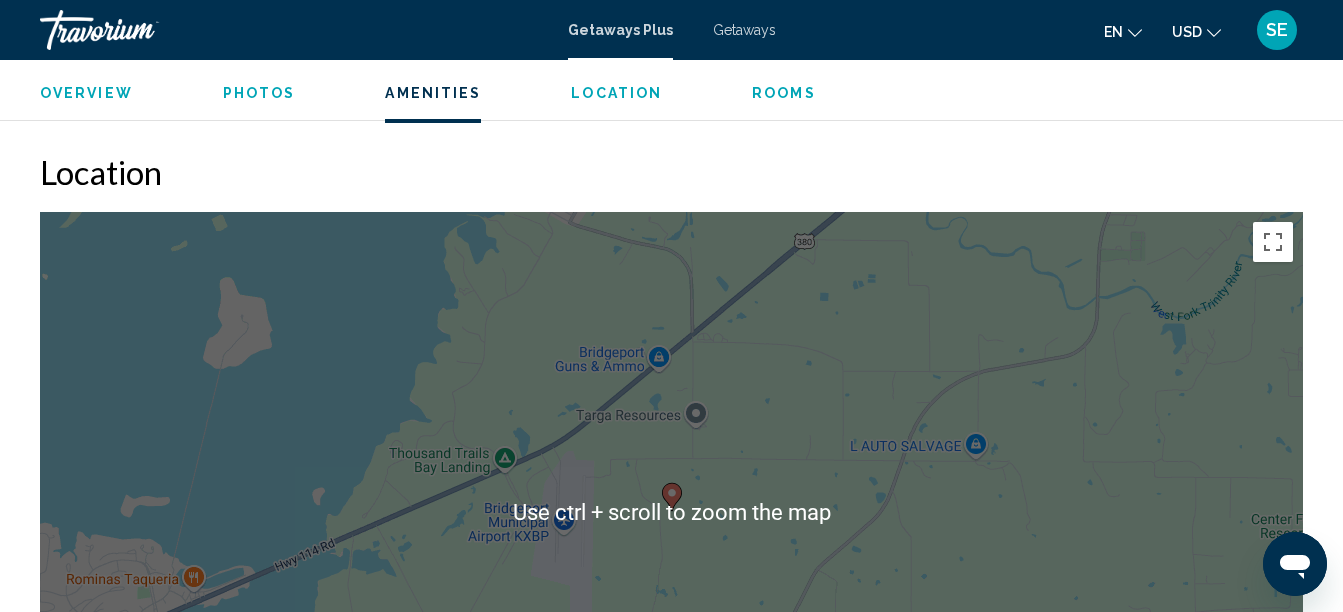 scroll, scrollTop: 3239, scrollLeft: 0, axis: vertical 